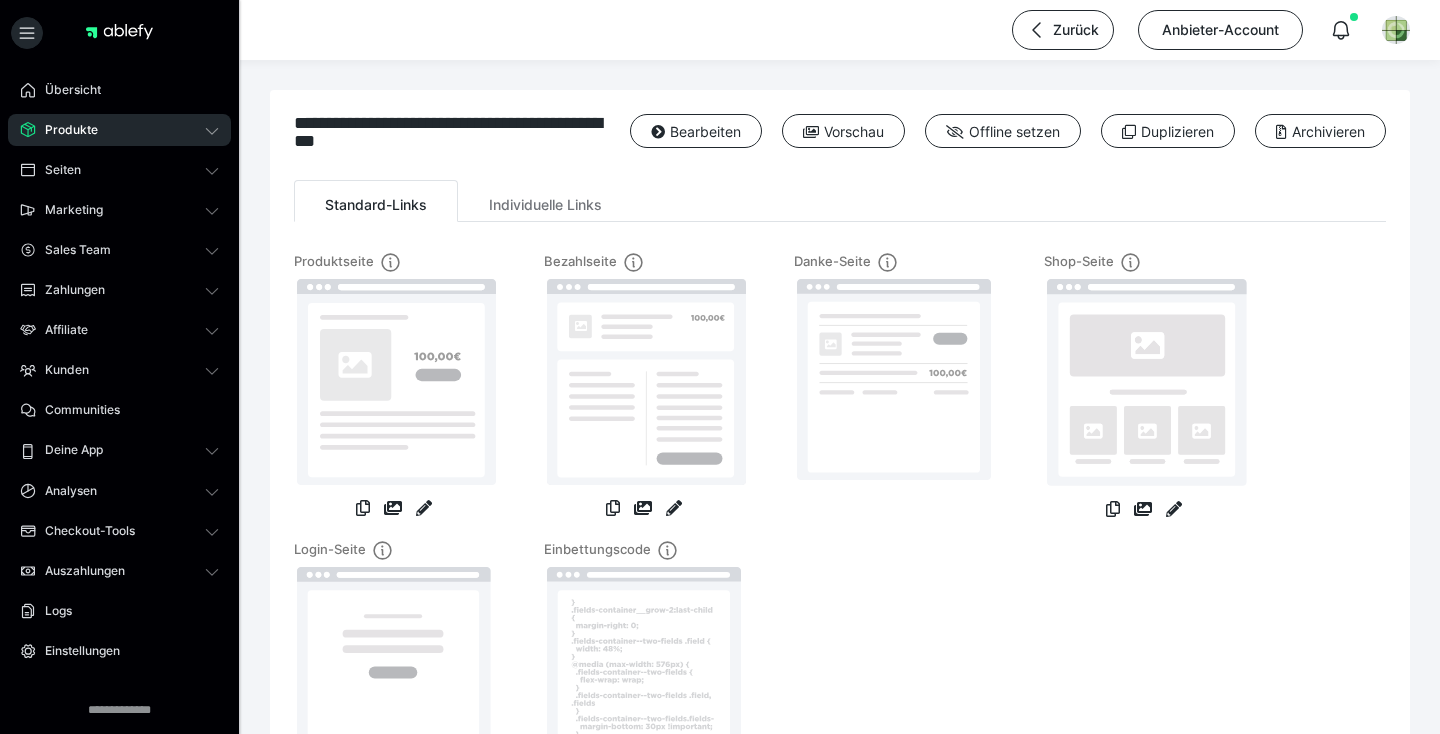scroll, scrollTop: 0, scrollLeft: 0, axis: both 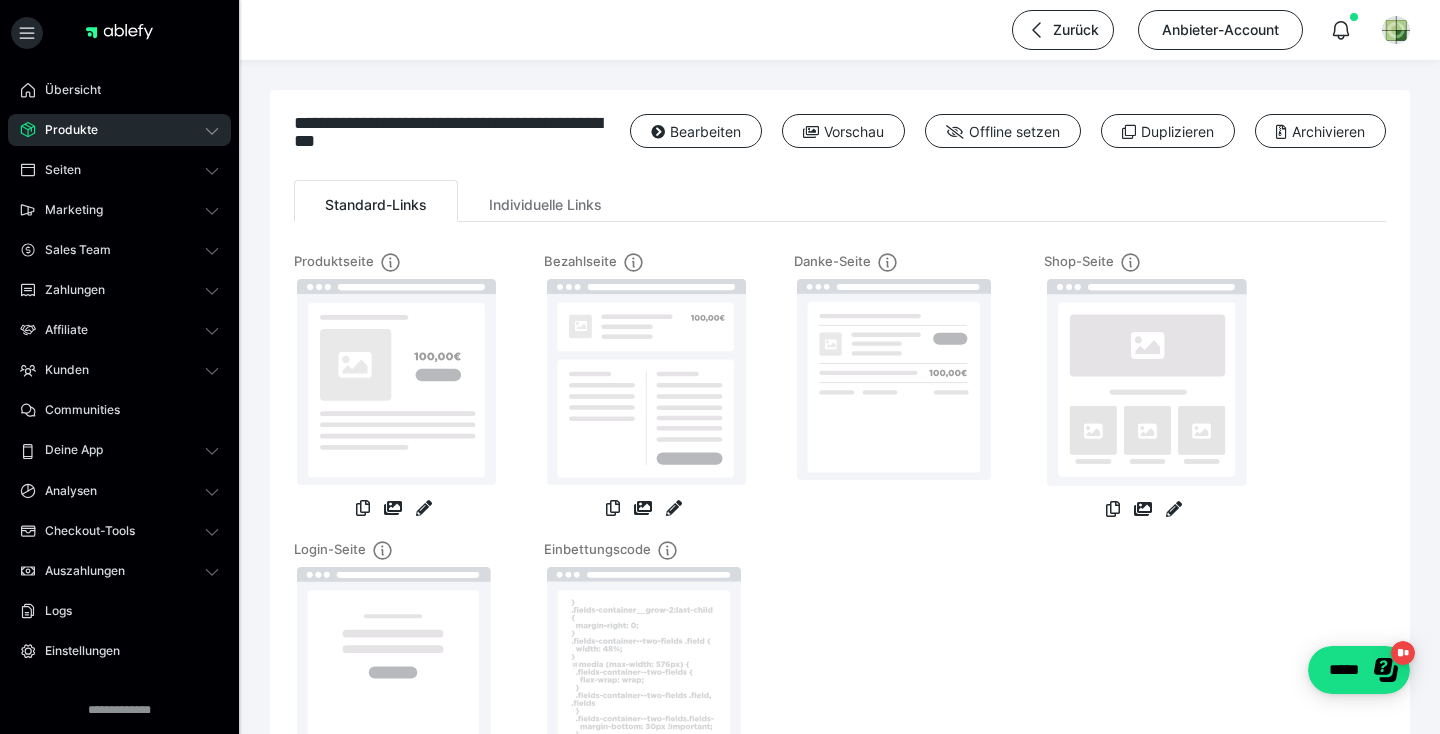 click on "Produkte" at bounding box center [64, 130] 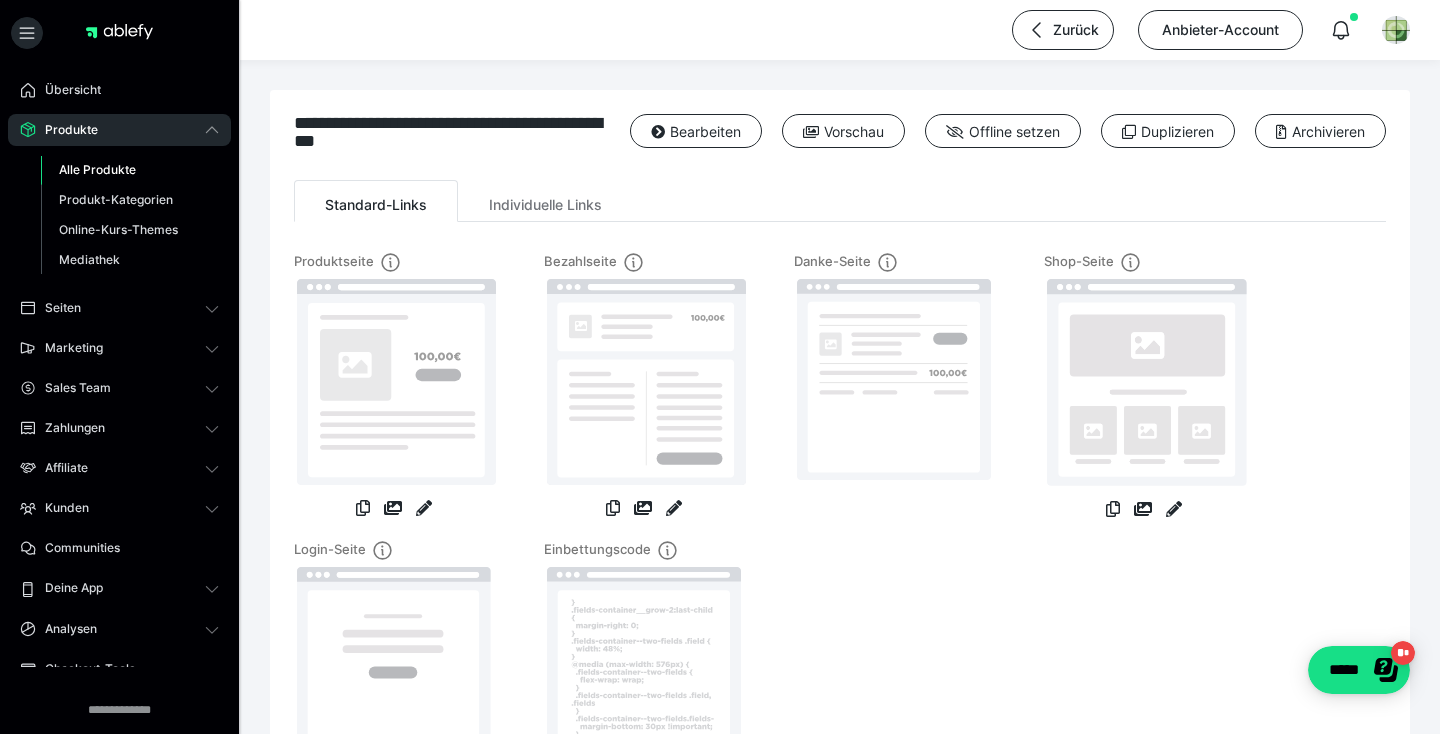 click on "Alle Produkte" at bounding box center [97, 169] 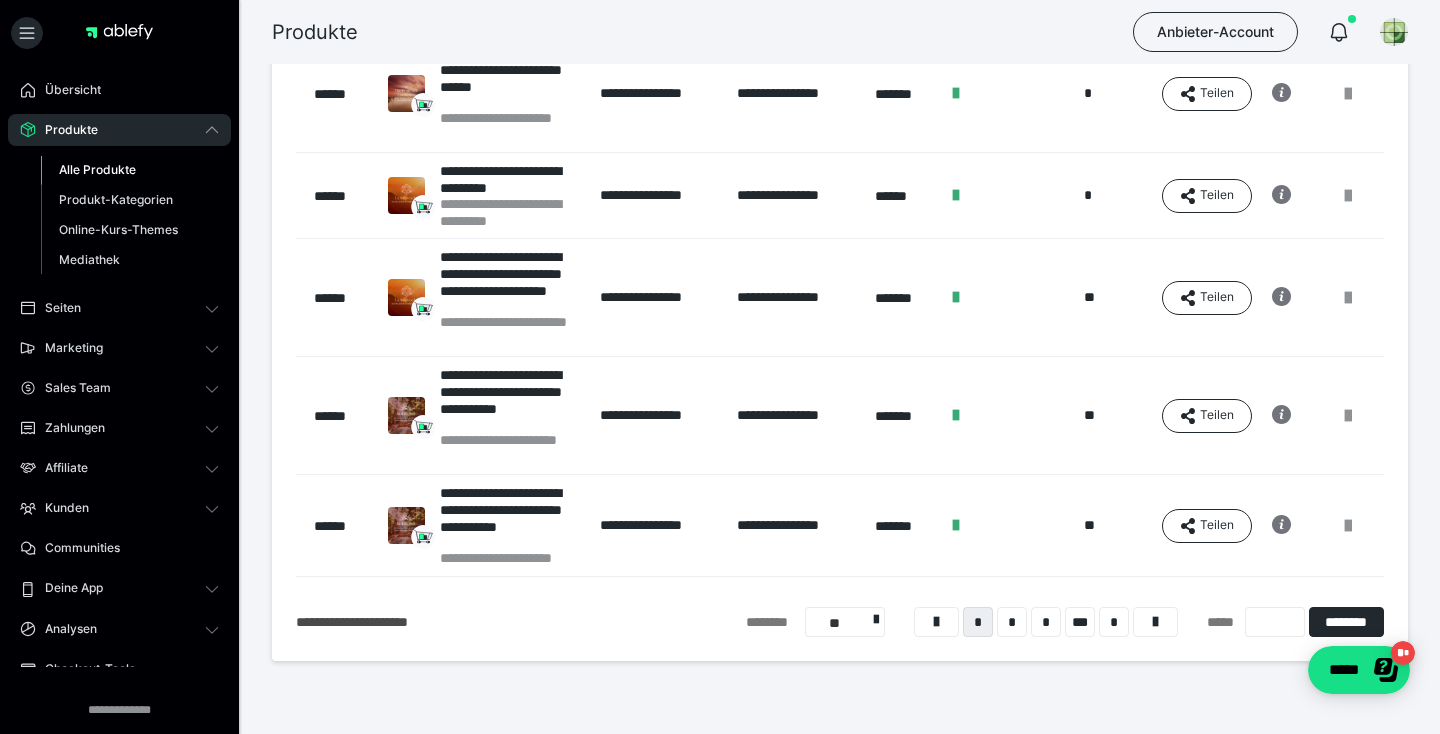 scroll, scrollTop: 781, scrollLeft: 0, axis: vertical 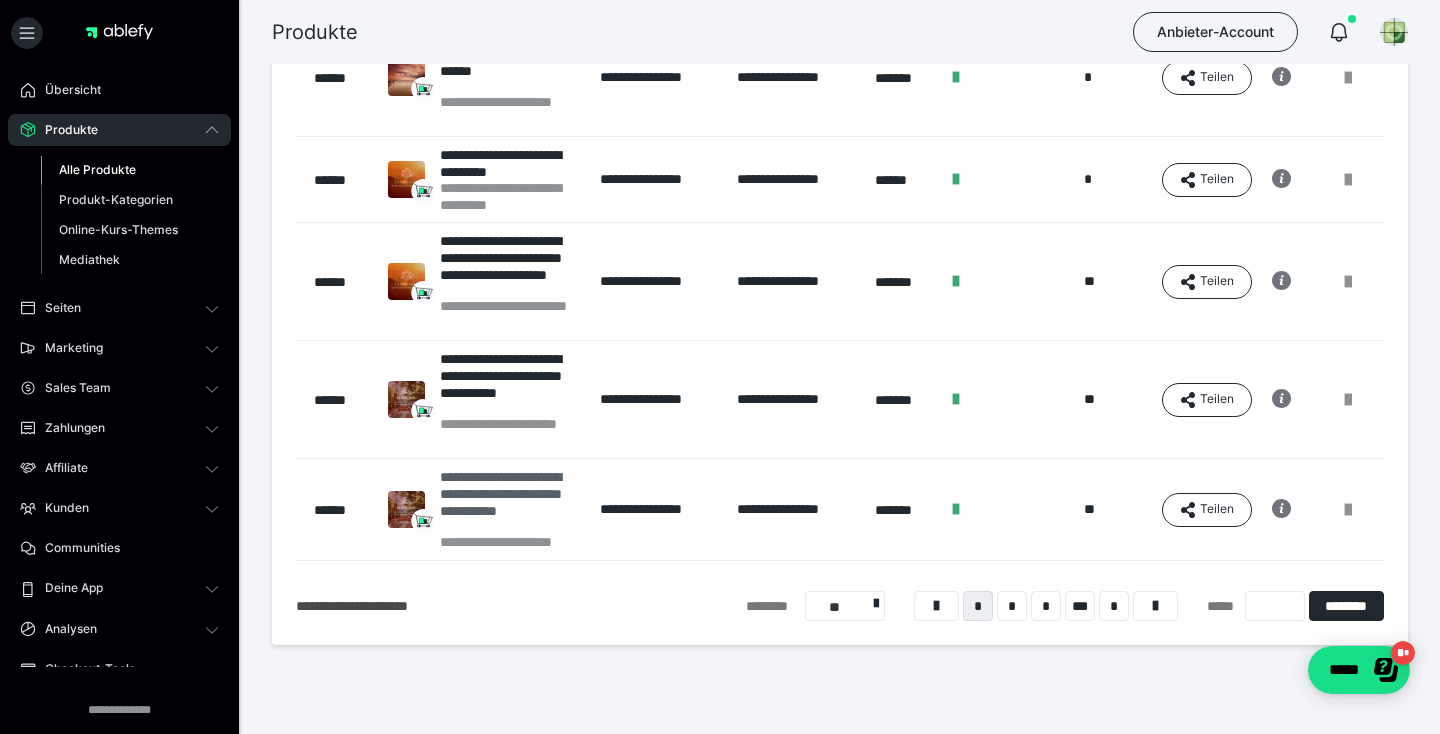 click on "**********" at bounding box center [510, 501] 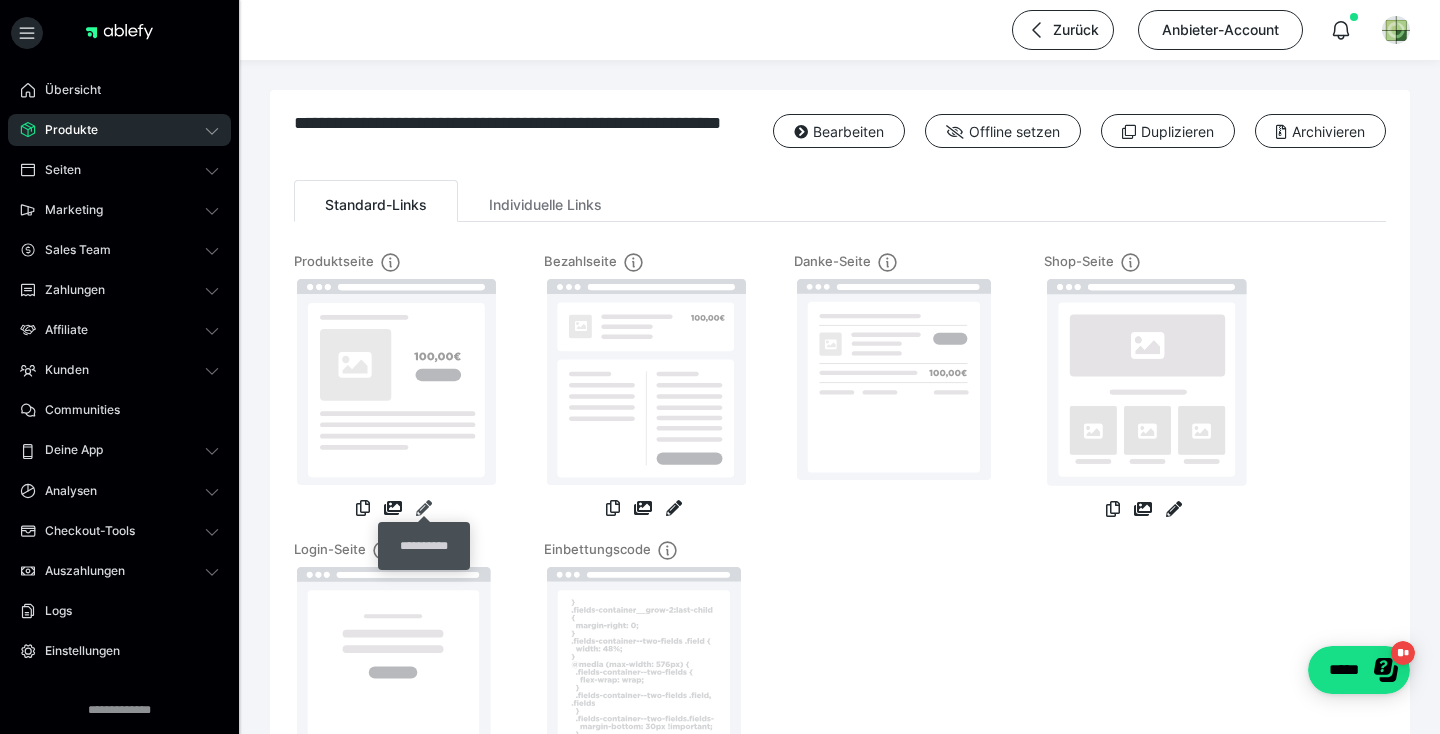 click at bounding box center (424, 508) 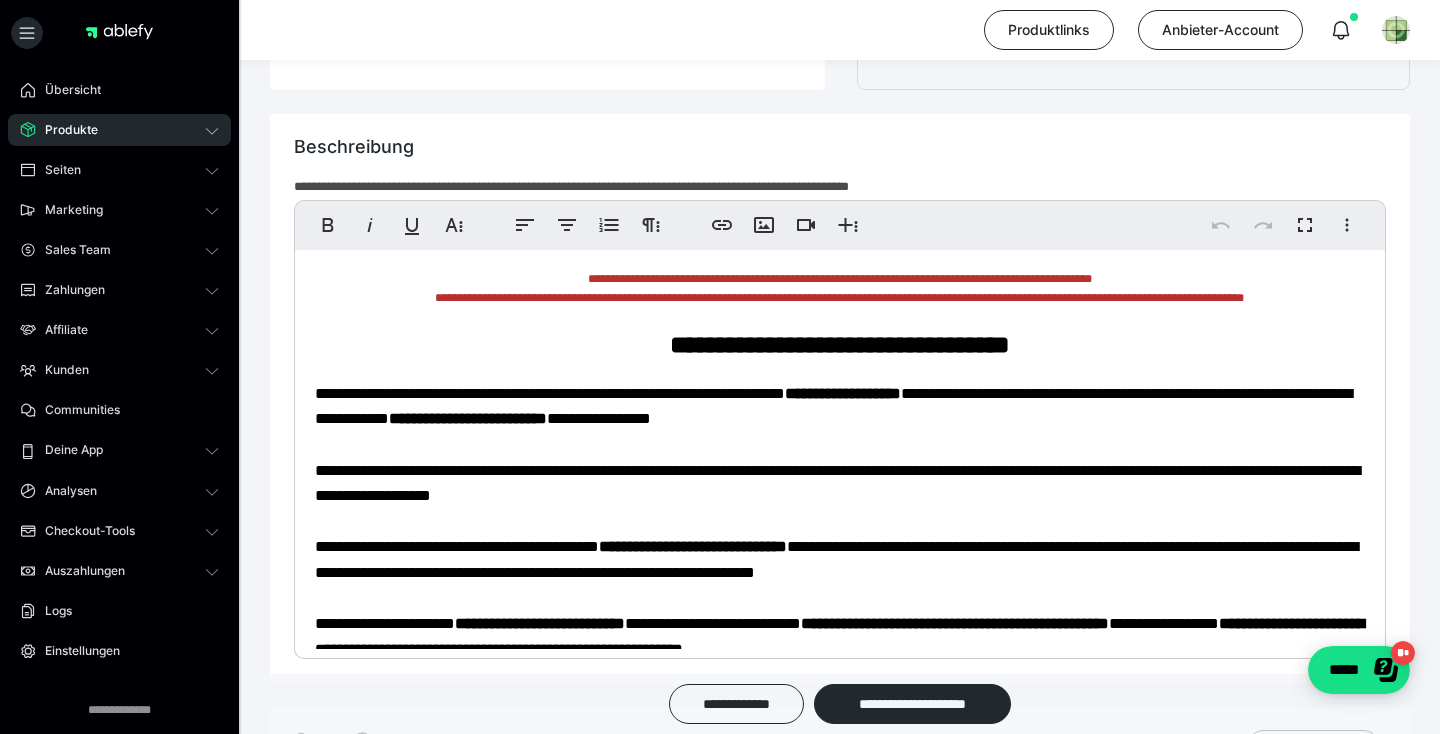 scroll, scrollTop: 1018, scrollLeft: 0, axis: vertical 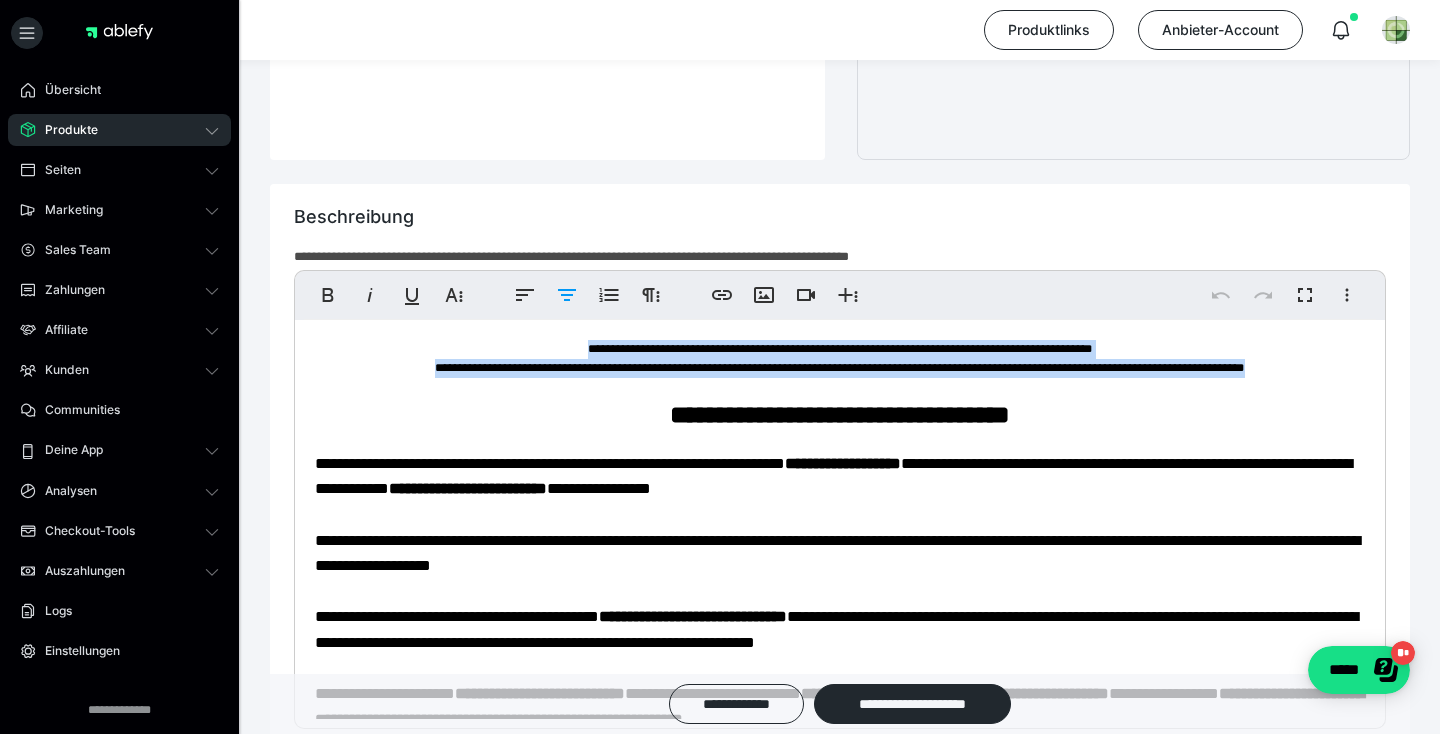 drag, startPoint x: 1312, startPoint y: 369, endPoint x: 545, endPoint y: 329, distance: 768.0423 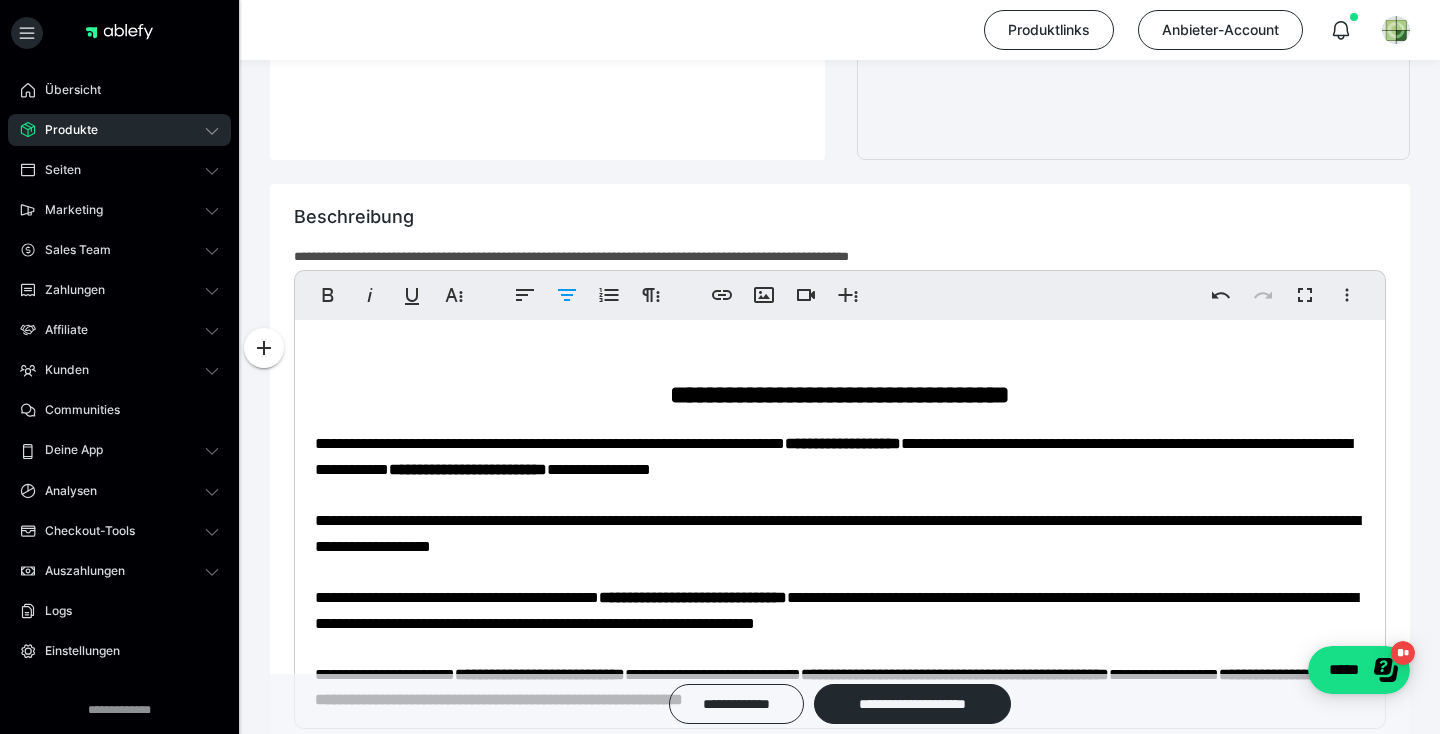 click on "**********" at bounding box center [840, 395] 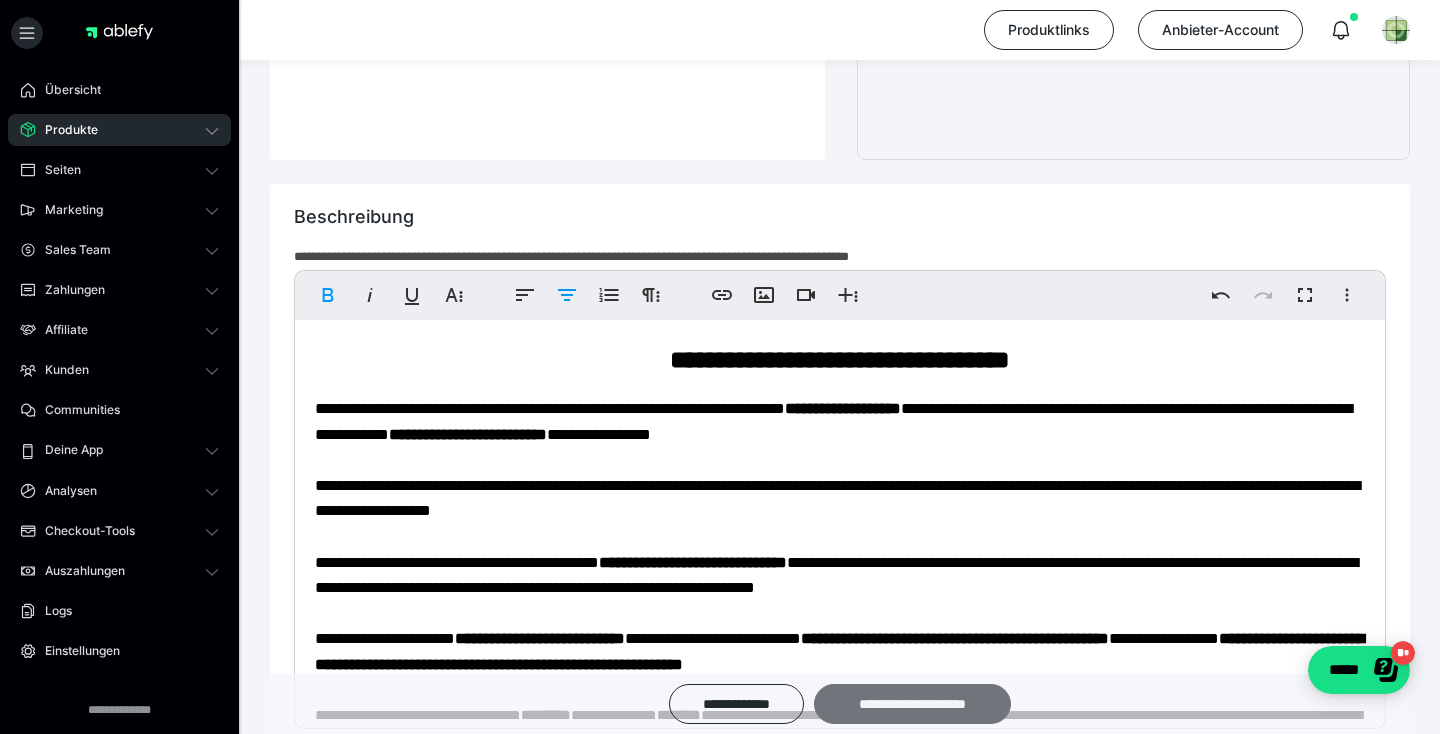 click on "**********" at bounding box center (912, 704) 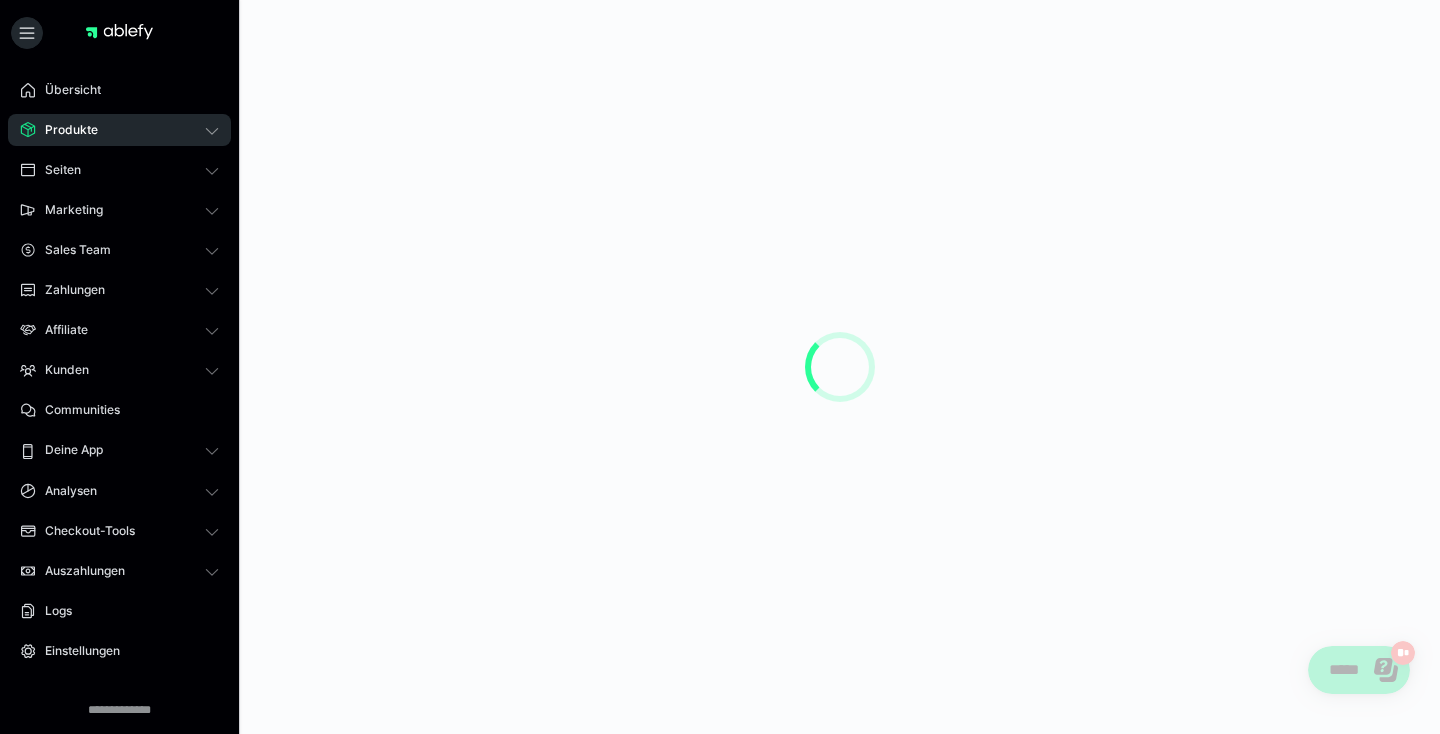 scroll, scrollTop: 0, scrollLeft: 0, axis: both 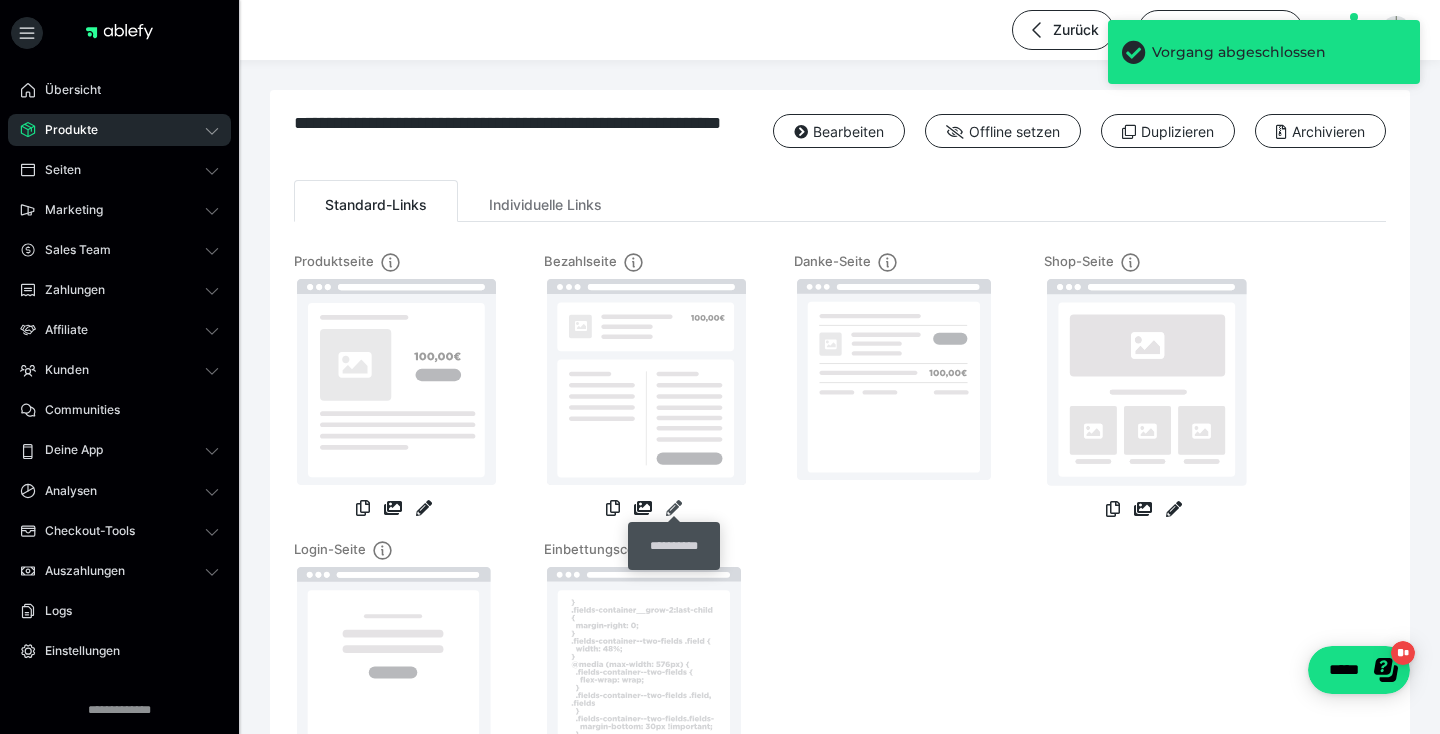 click at bounding box center (674, 508) 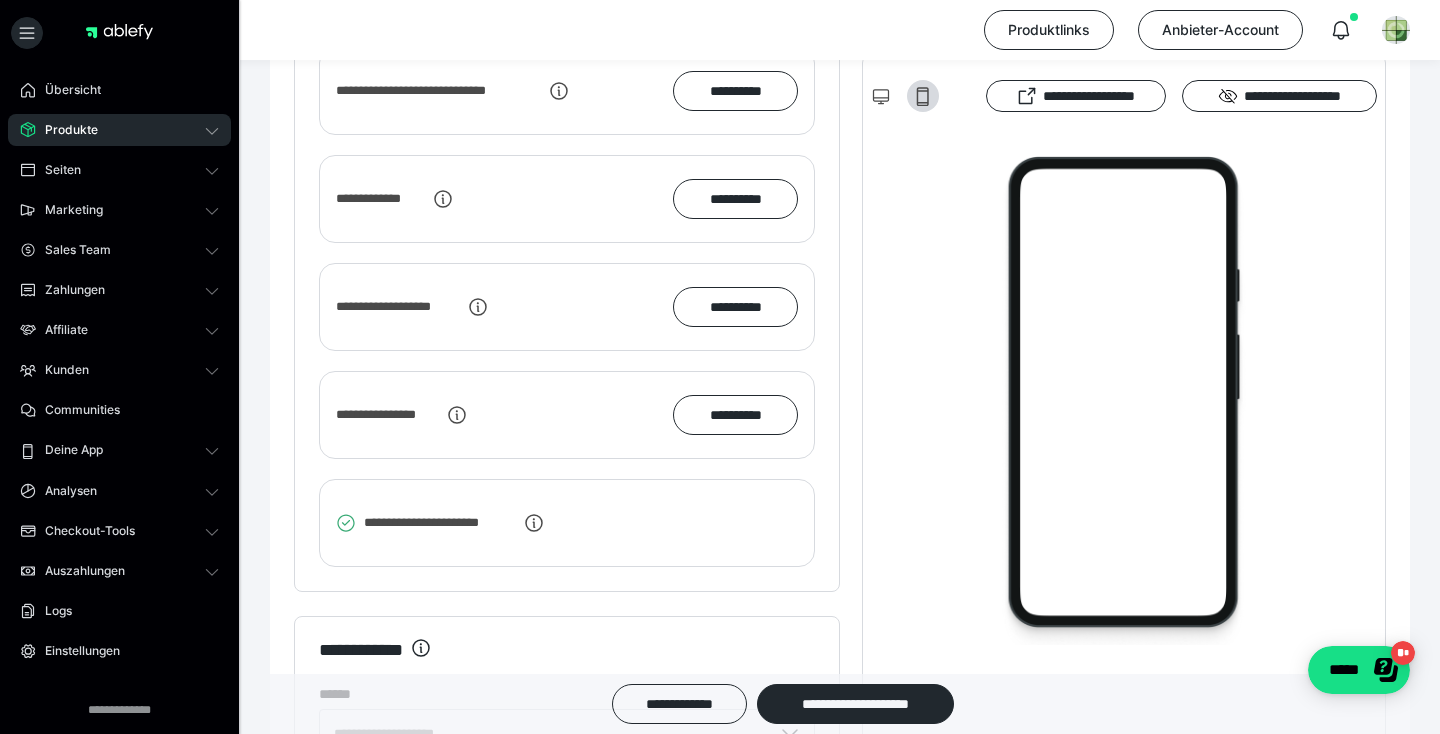 scroll, scrollTop: 4307, scrollLeft: 0, axis: vertical 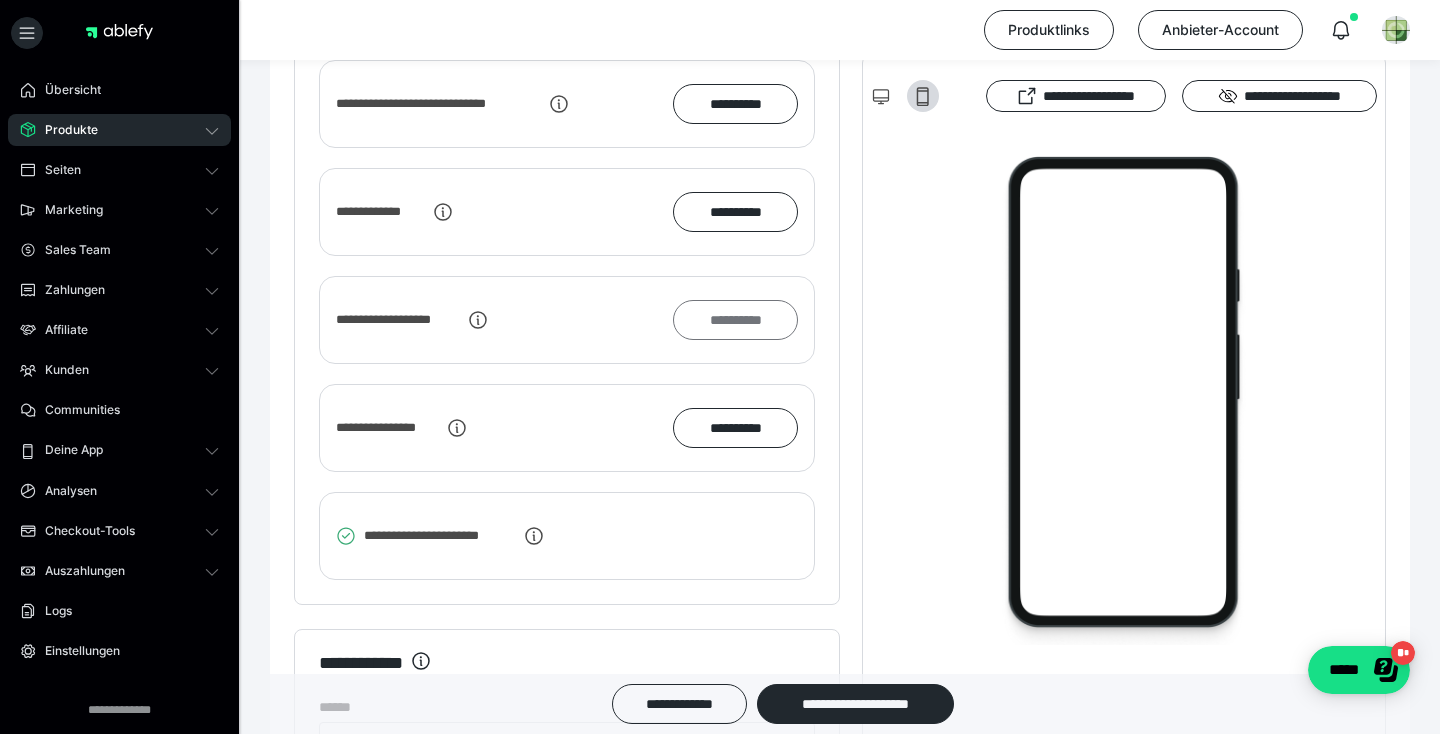 click on "**********" at bounding box center [735, 320] 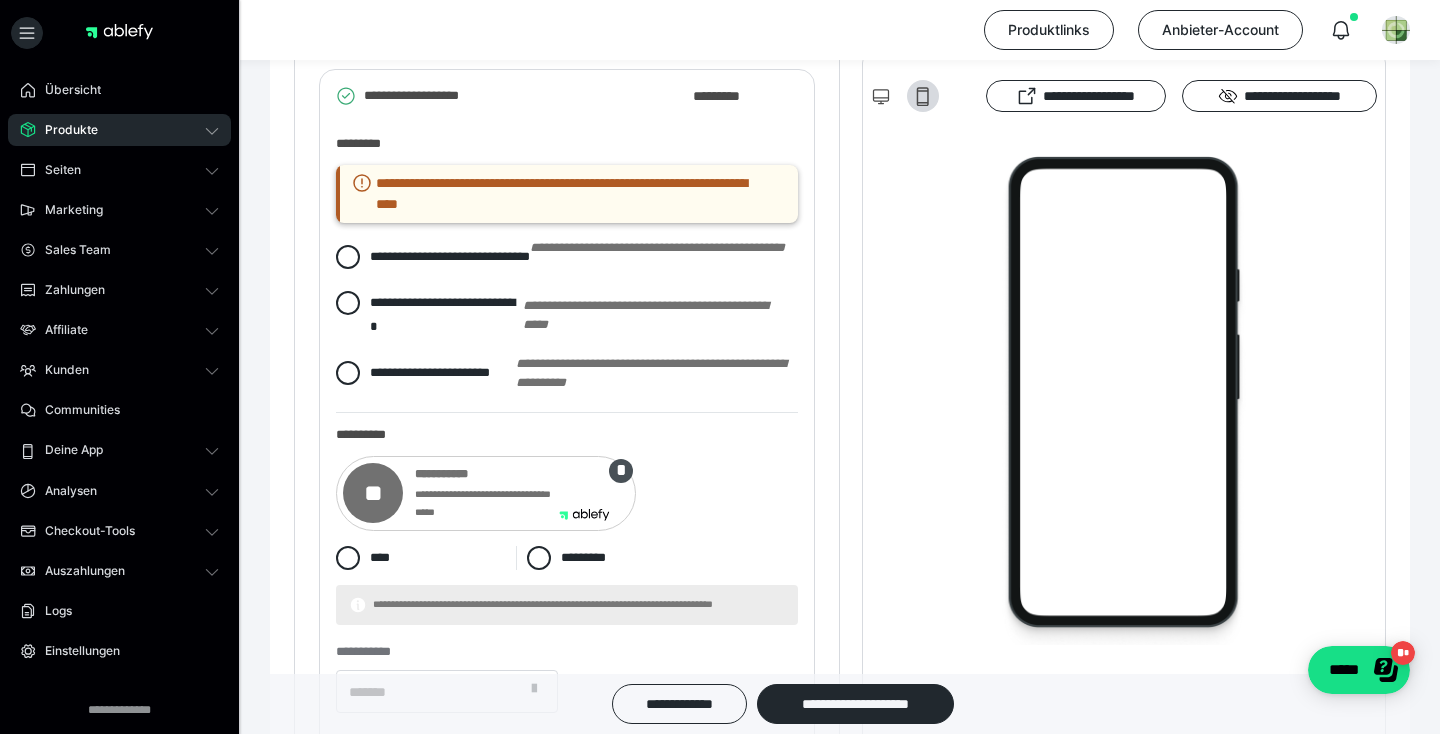 scroll, scrollTop: 4516, scrollLeft: 0, axis: vertical 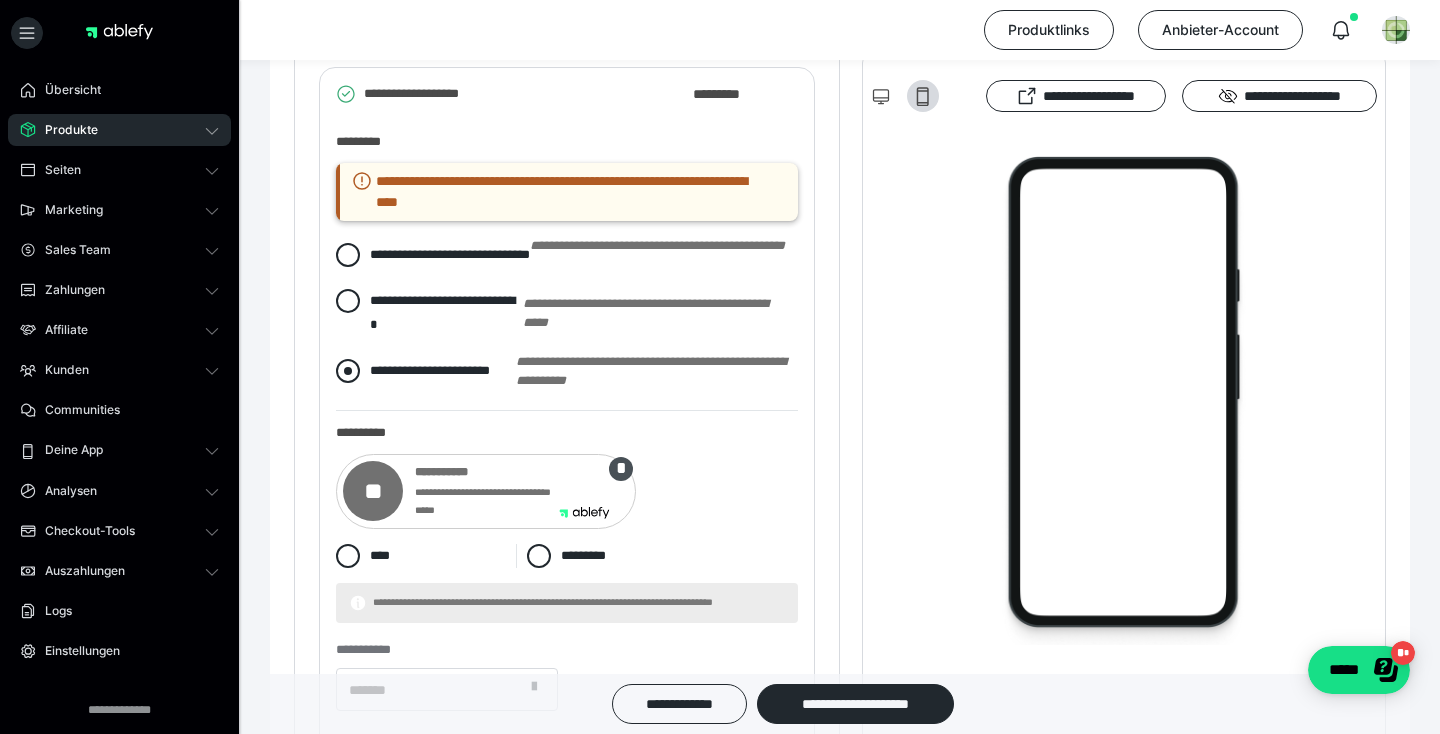 click at bounding box center [348, 371] 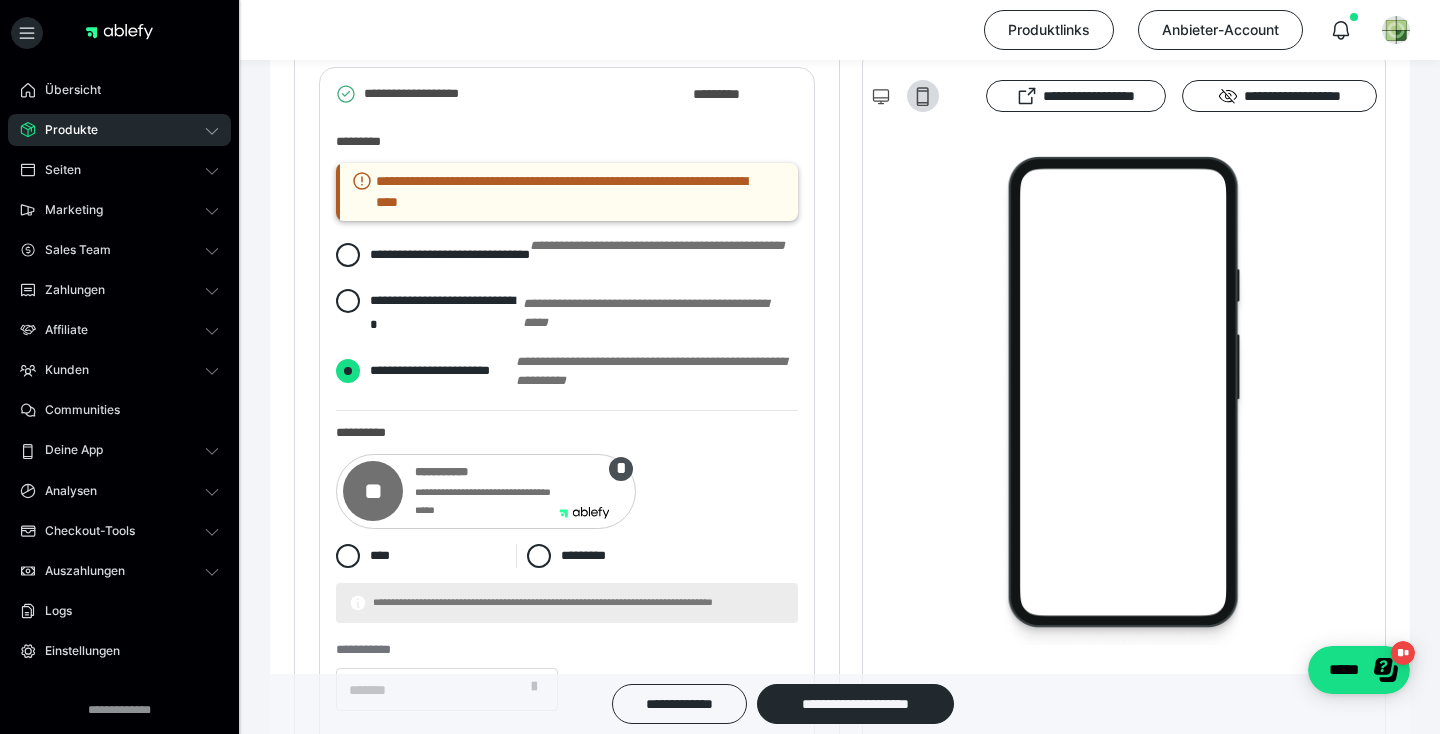 radio on "****" 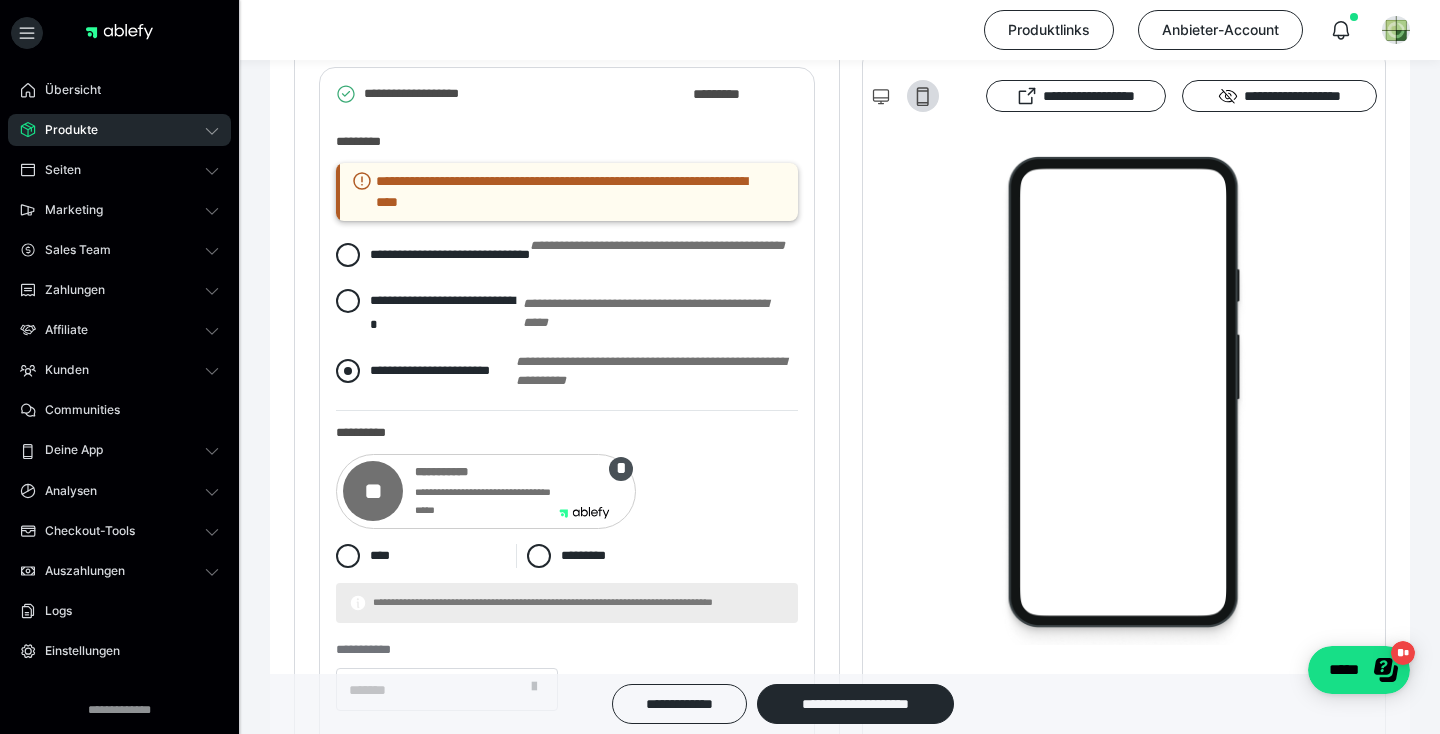 radio on "*****" 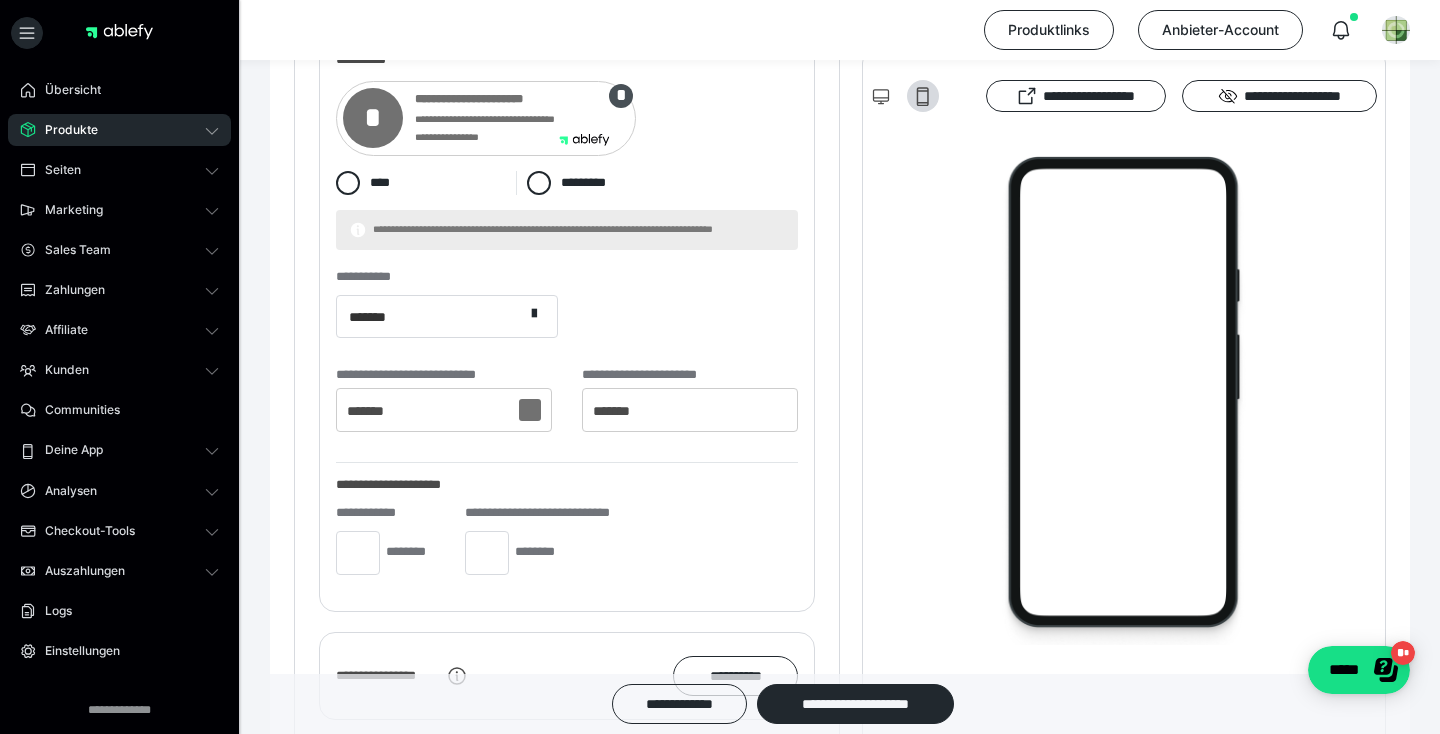 scroll, scrollTop: 4892, scrollLeft: 0, axis: vertical 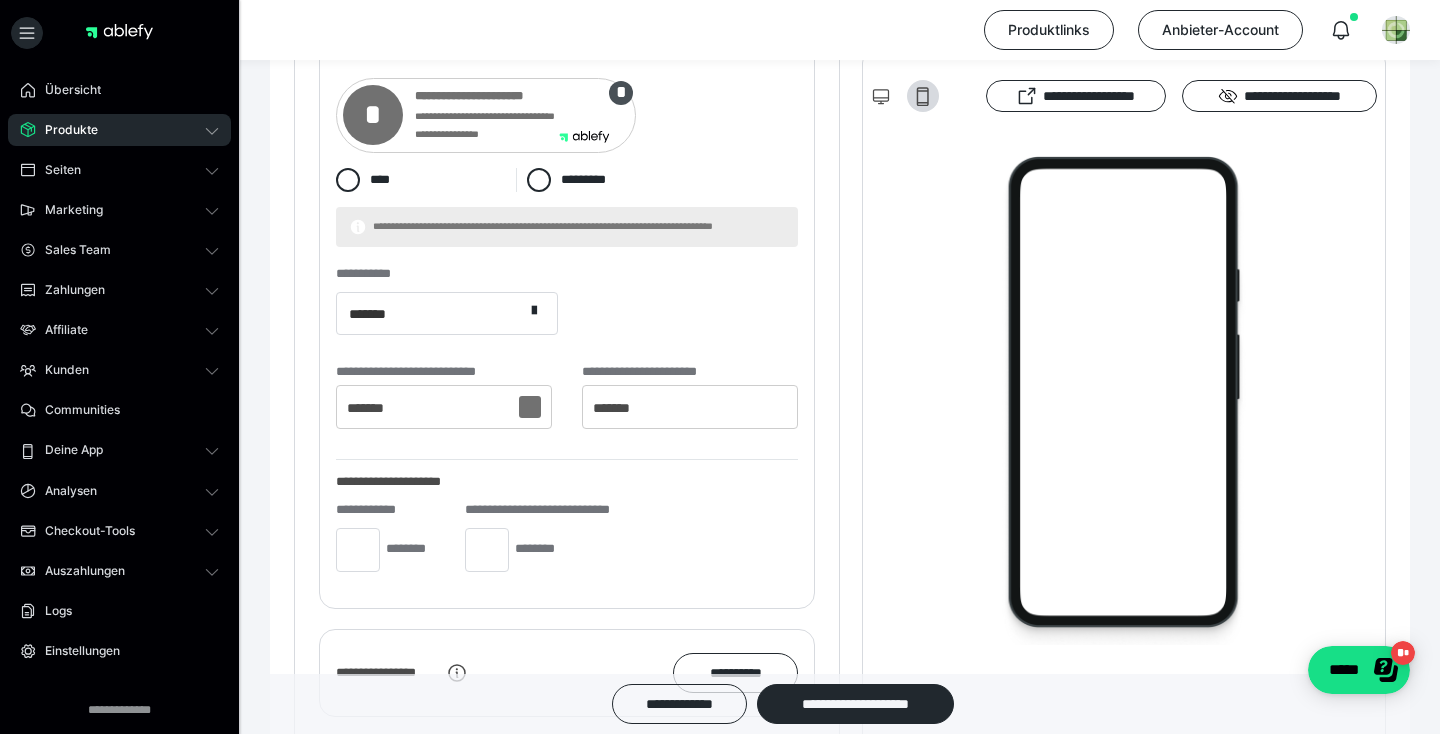 click at bounding box center (530, 407) 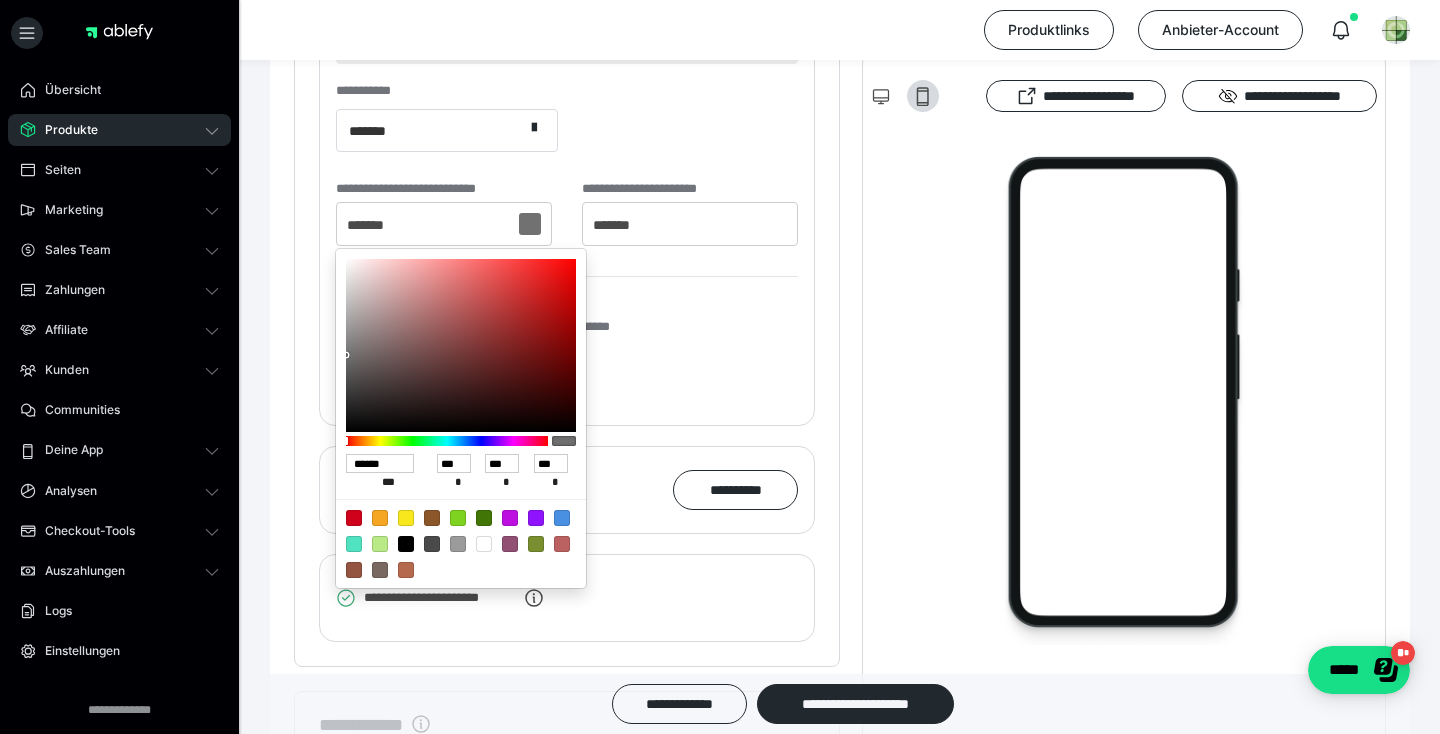scroll, scrollTop: 5078, scrollLeft: 0, axis: vertical 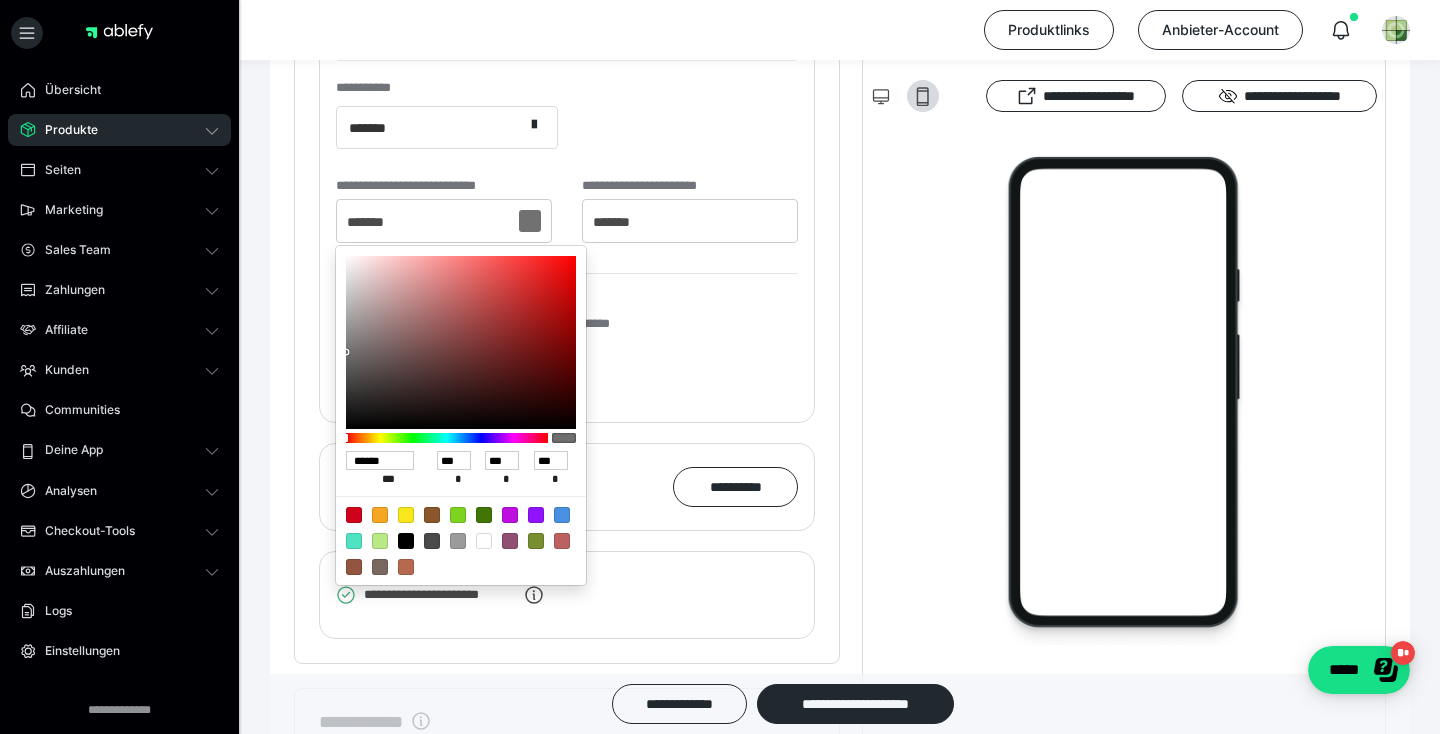 click at bounding box center (536, 541) 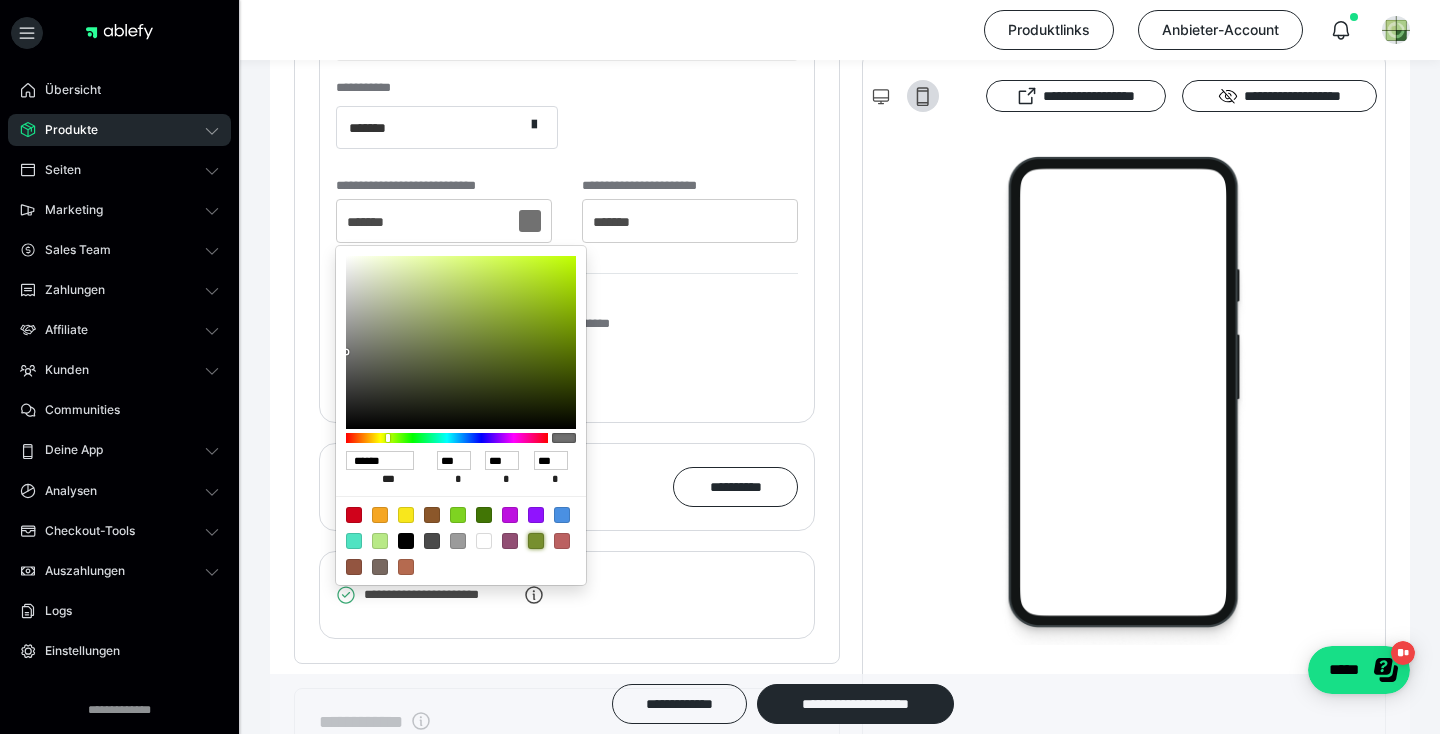 type on "******" 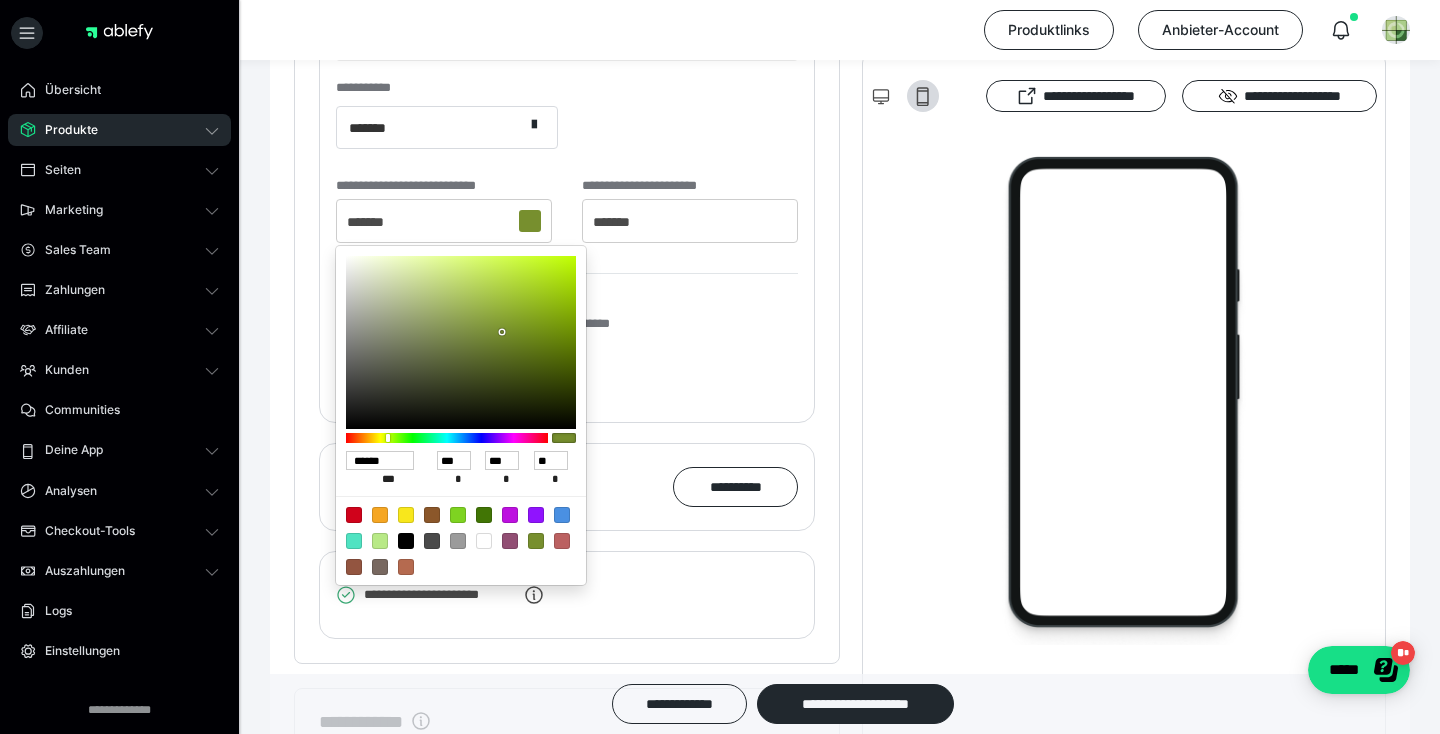 click at bounding box center [720, 367] 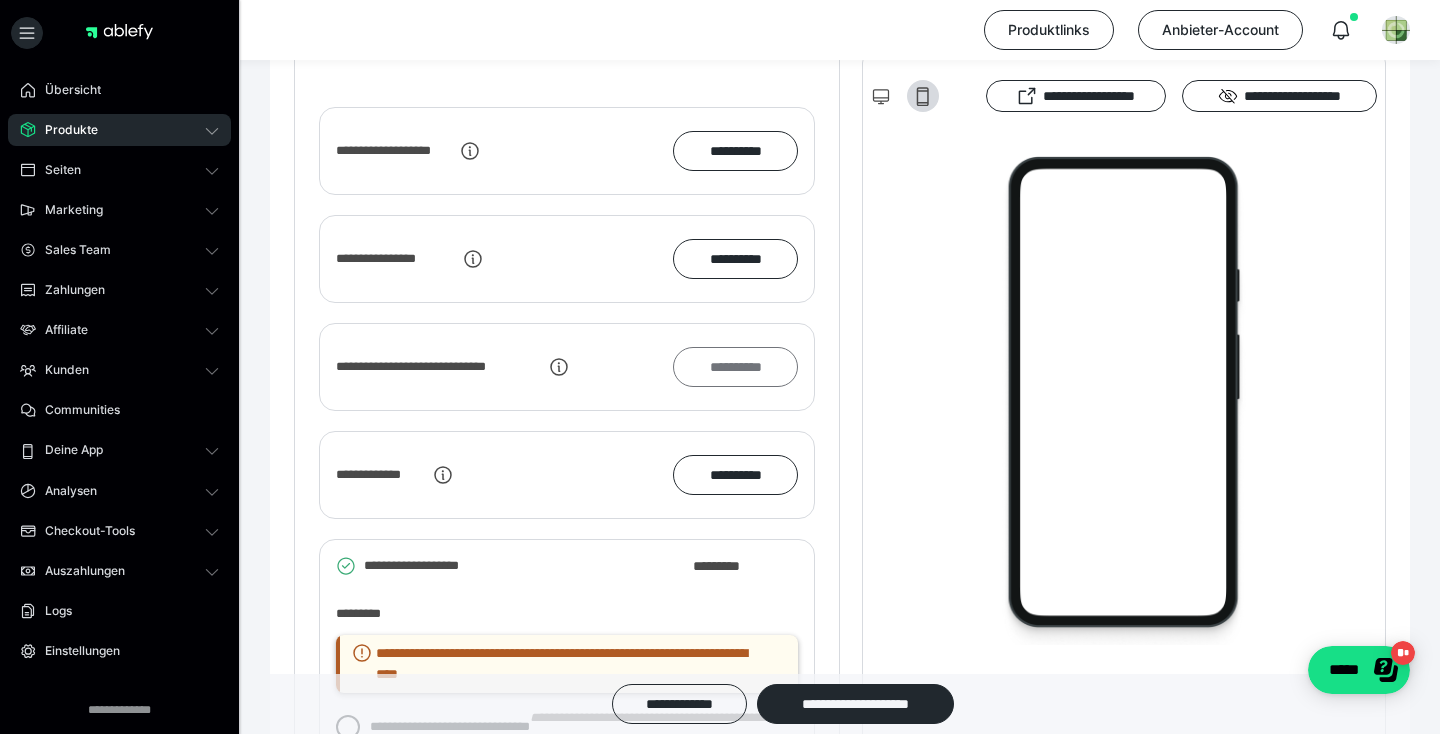 scroll, scrollTop: 4048, scrollLeft: 0, axis: vertical 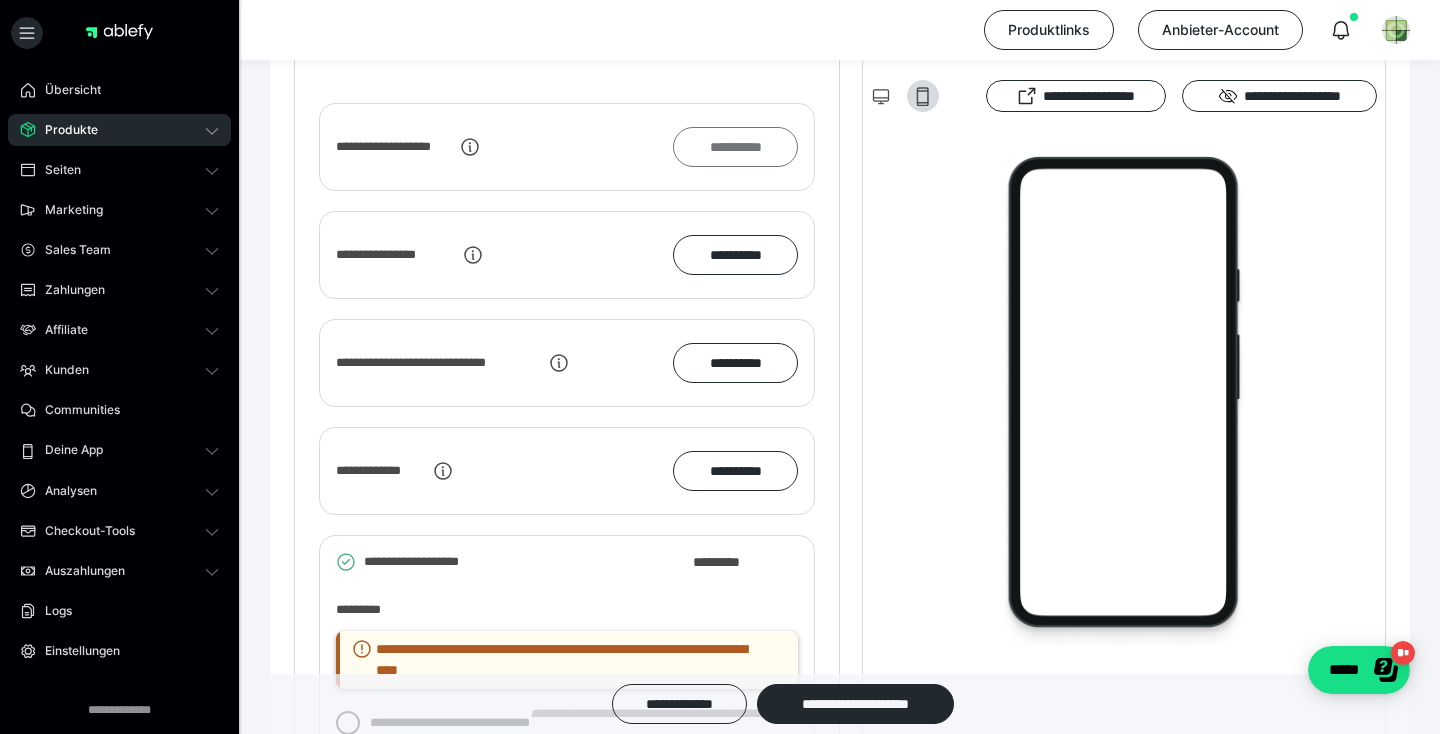 click on "**********" at bounding box center [735, 147] 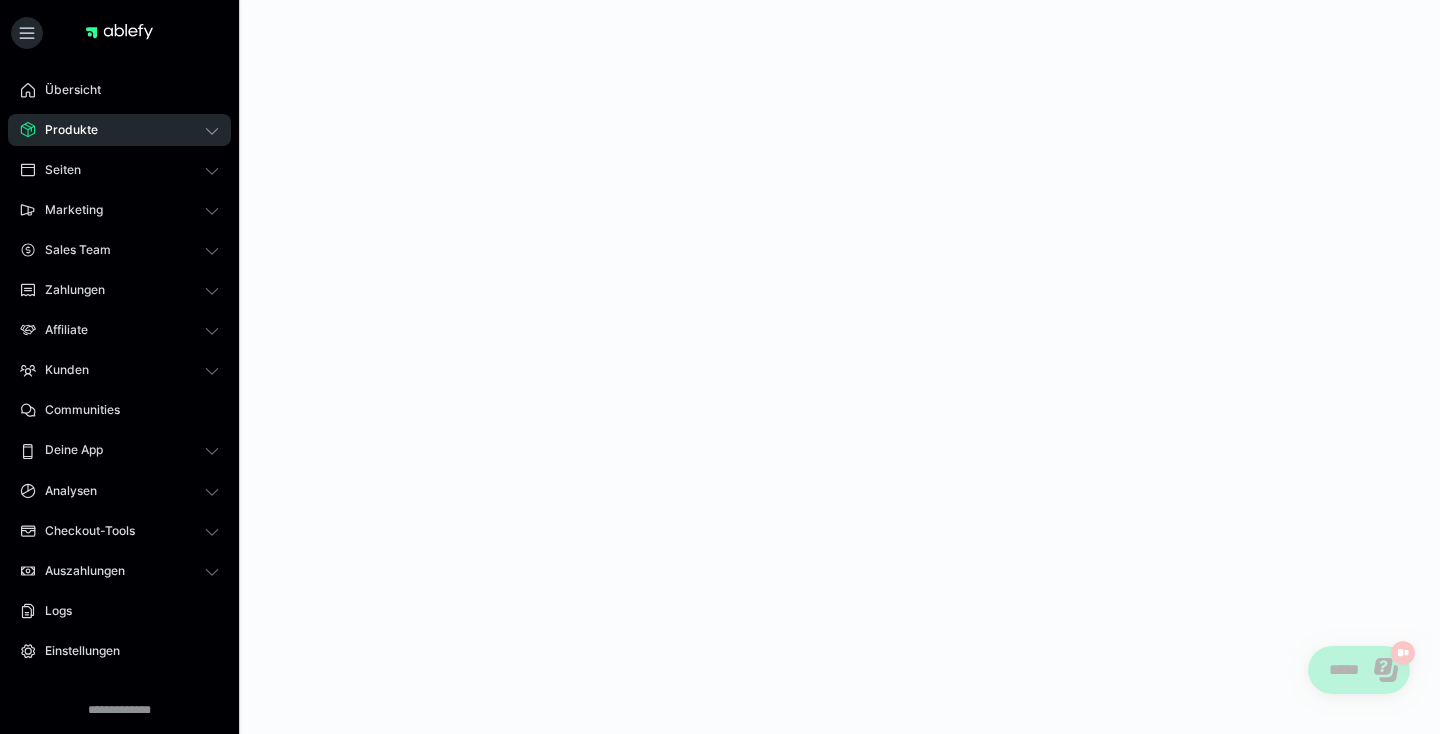 scroll, scrollTop: 0, scrollLeft: 0, axis: both 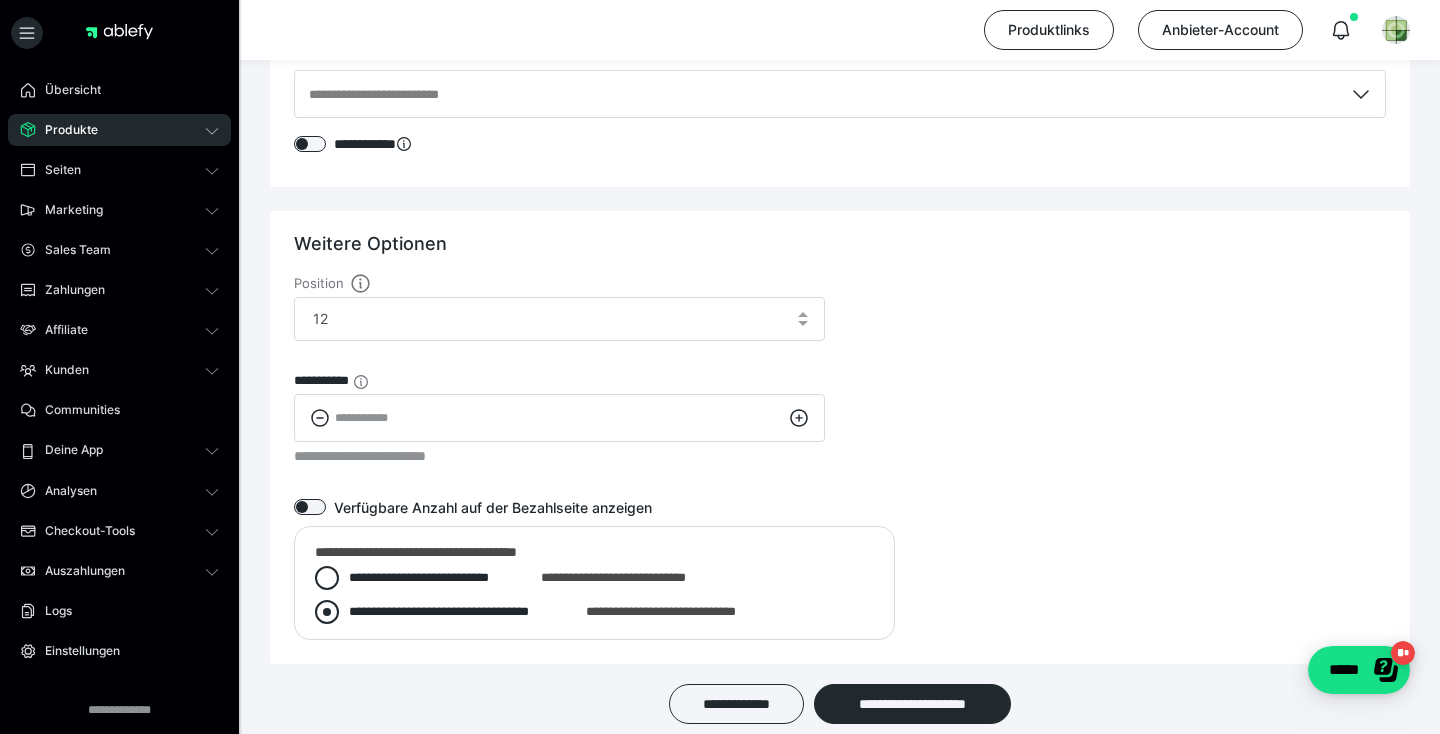 click at bounding box center [327, 612] 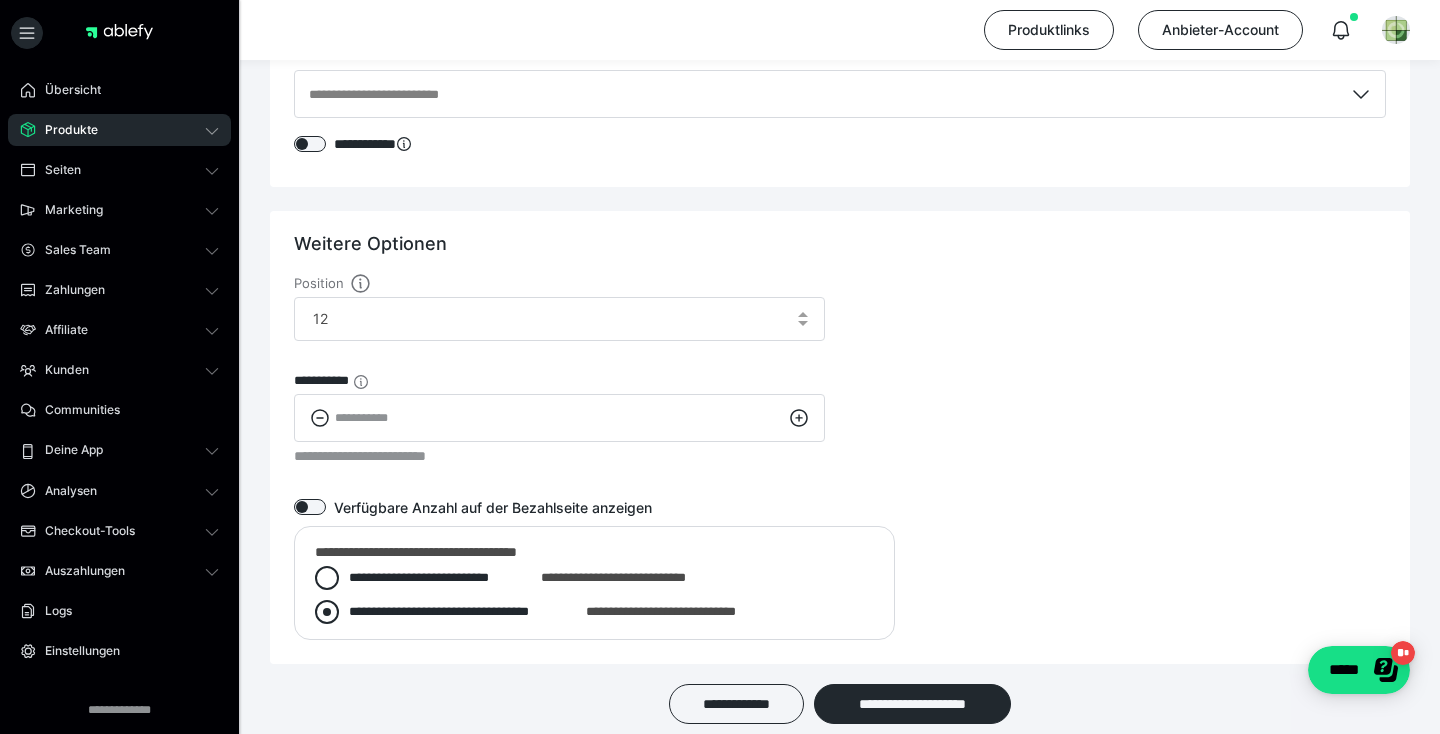 radio on "****" 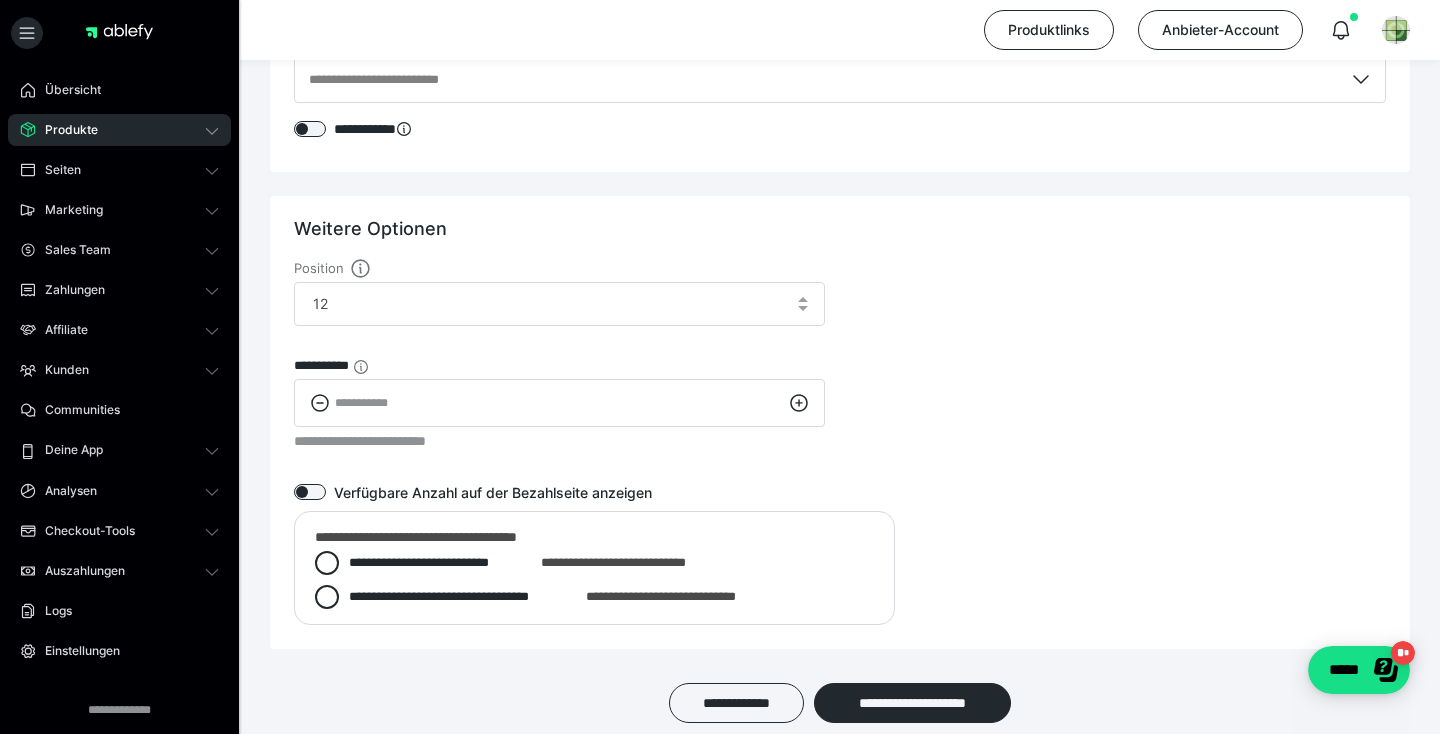 scroll, scrollTop: 2765, scrollLeft: 0, axis: vertical 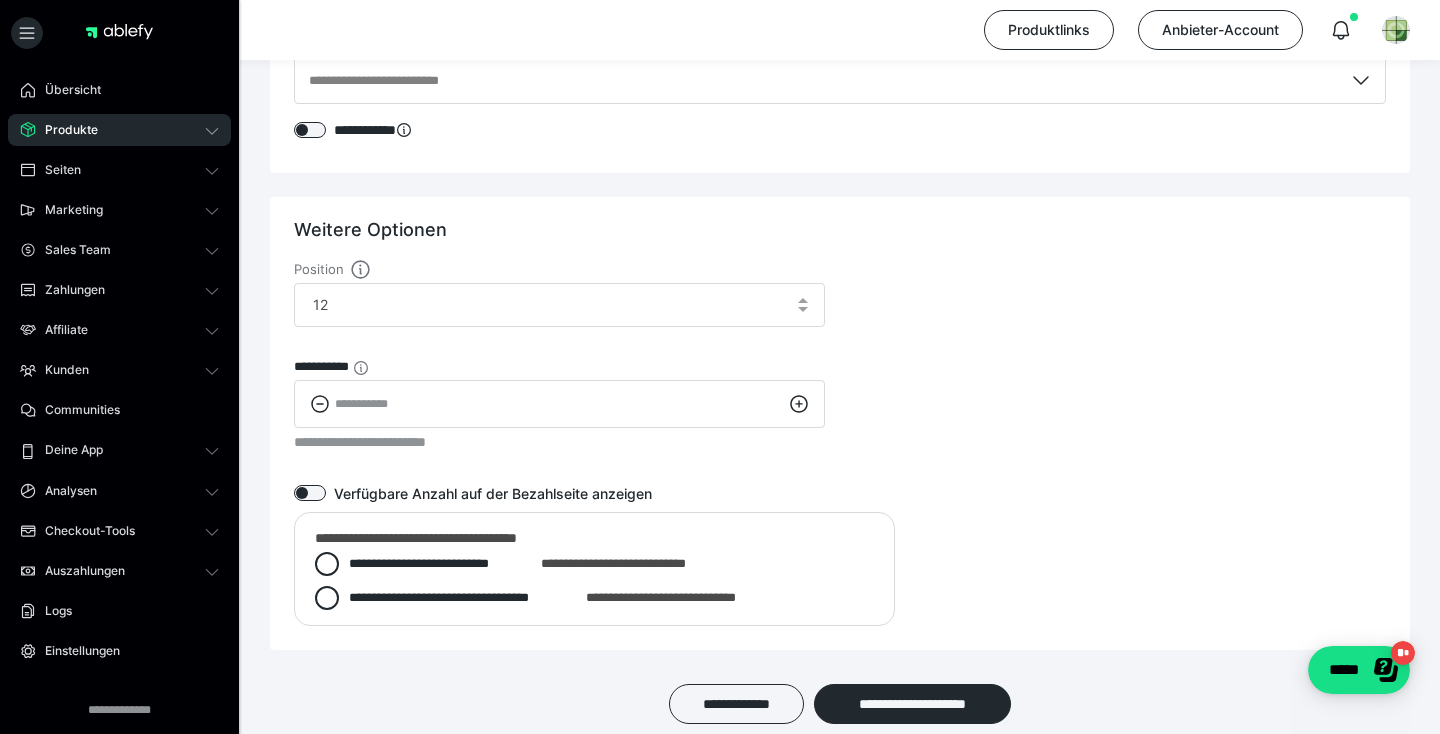 click 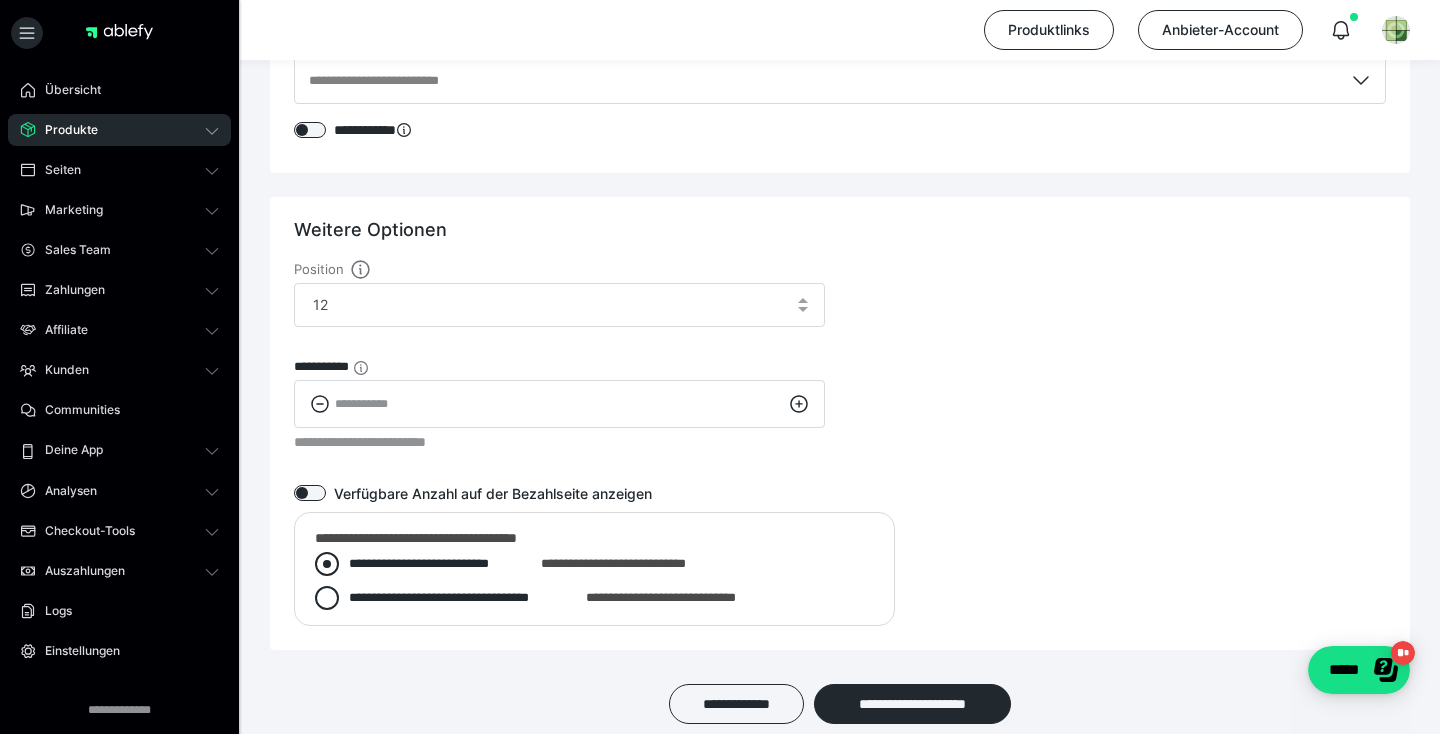 click at bounding box center (327, 564) 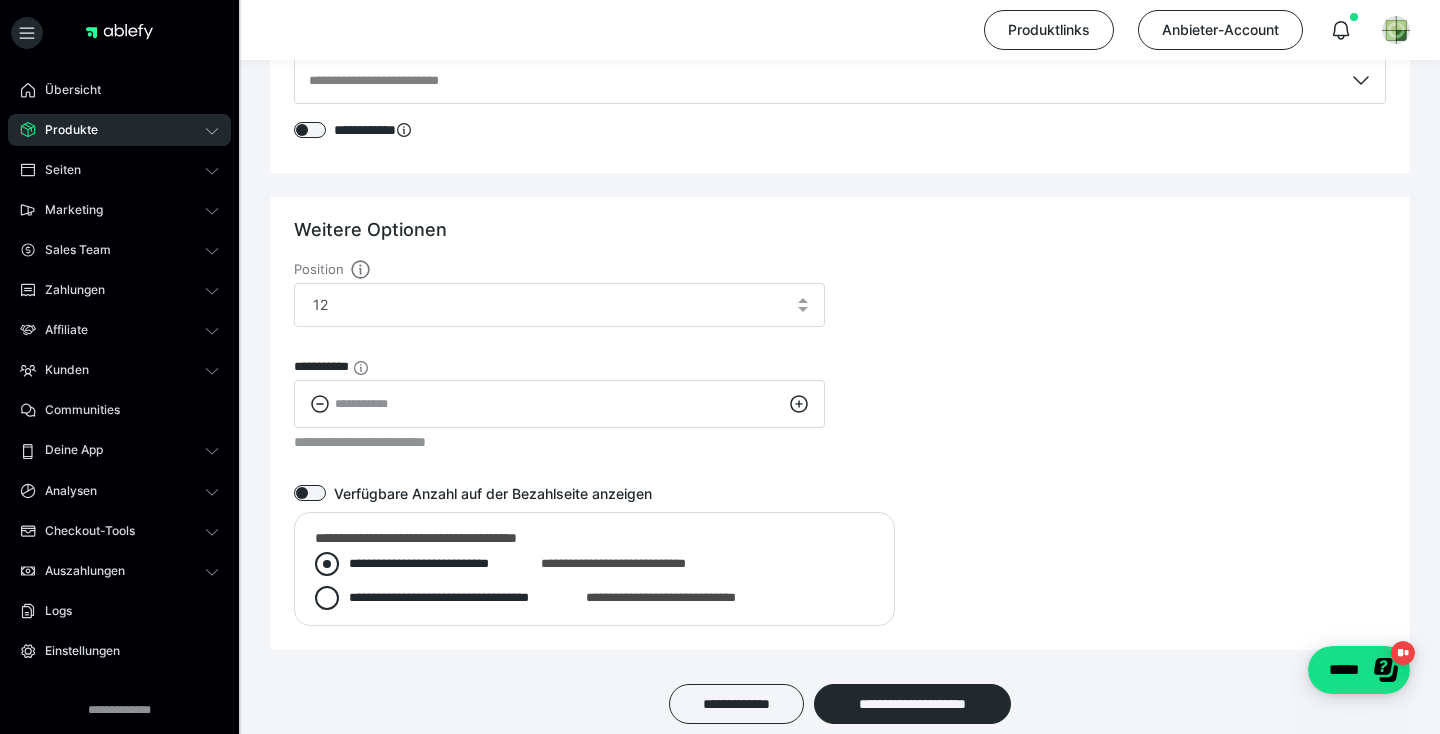 radio on "****" 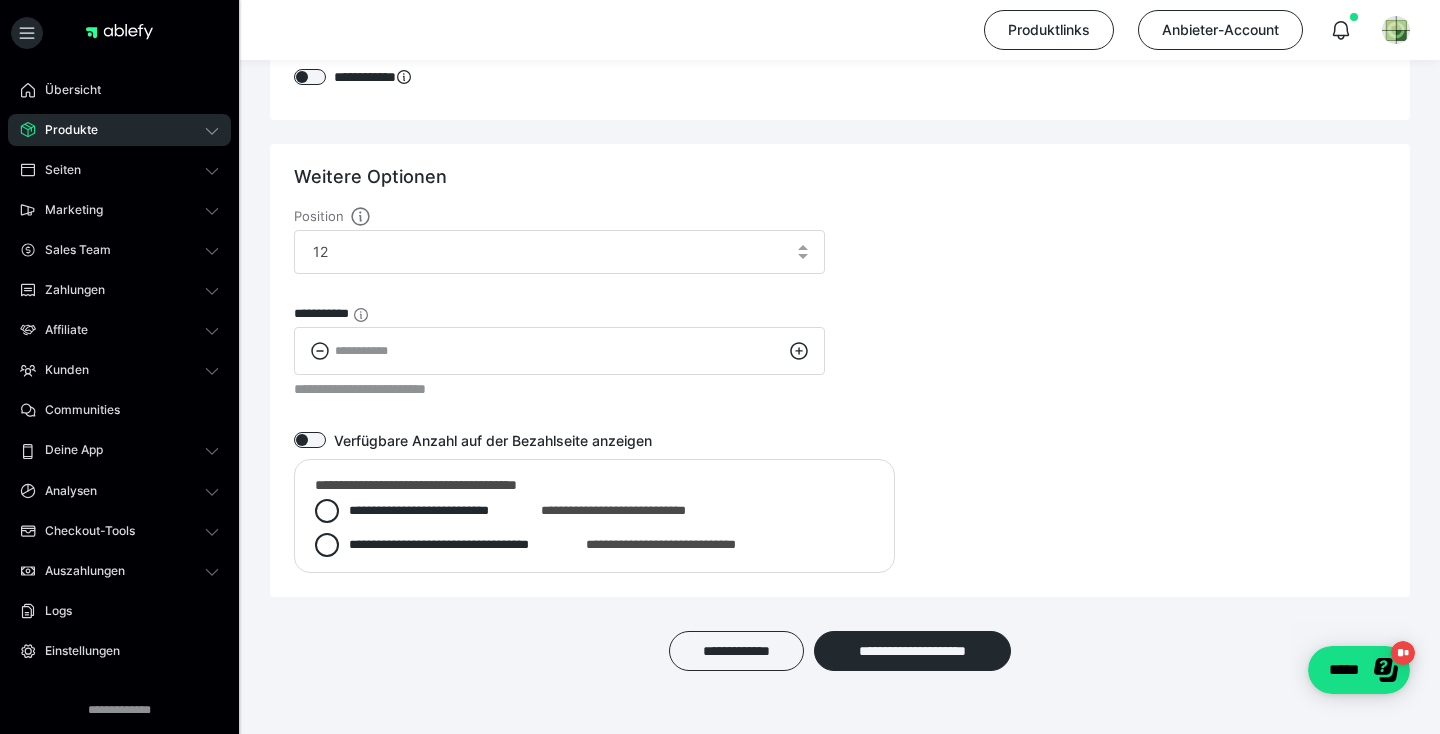 scroll, scrollTop: 2827, scrollLeft: 0, axis: vertical 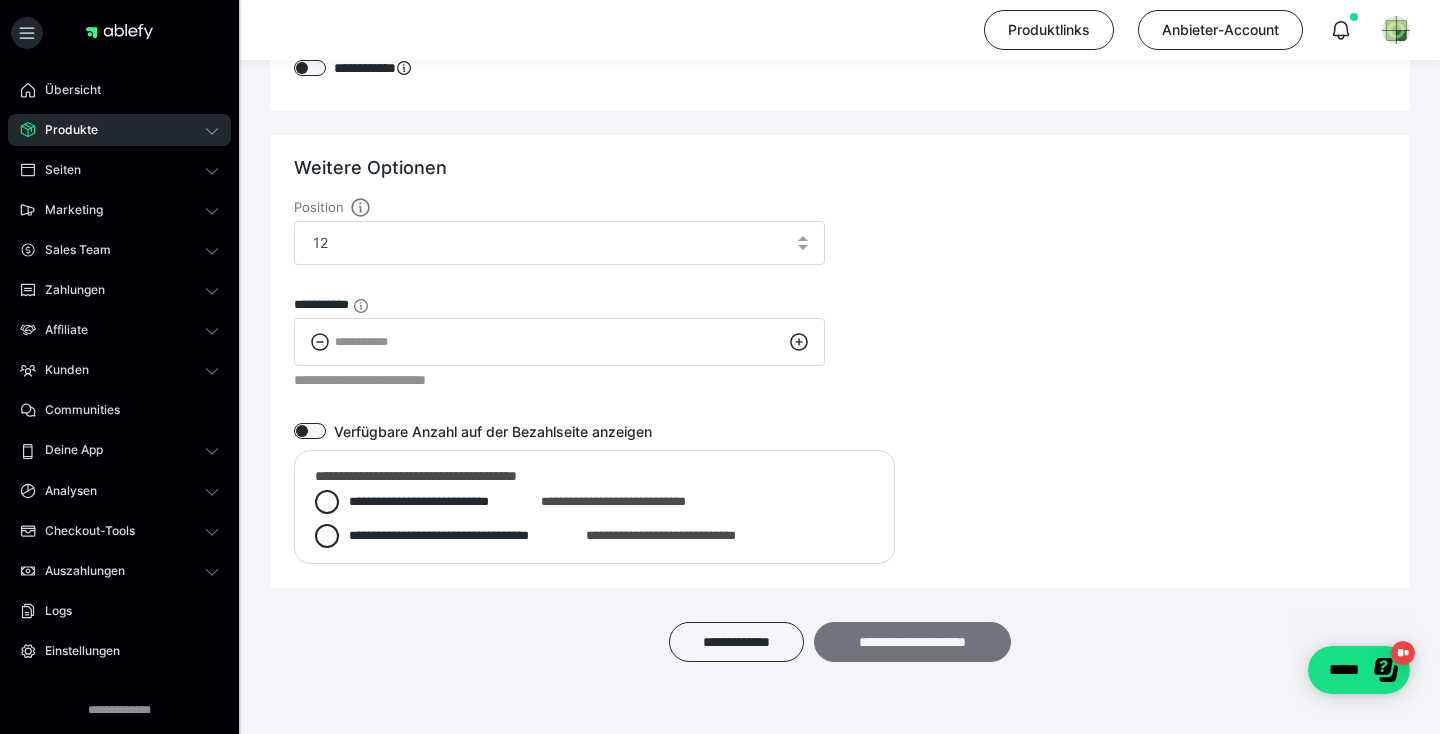 click on "**********" at bounding box center (912, 642) 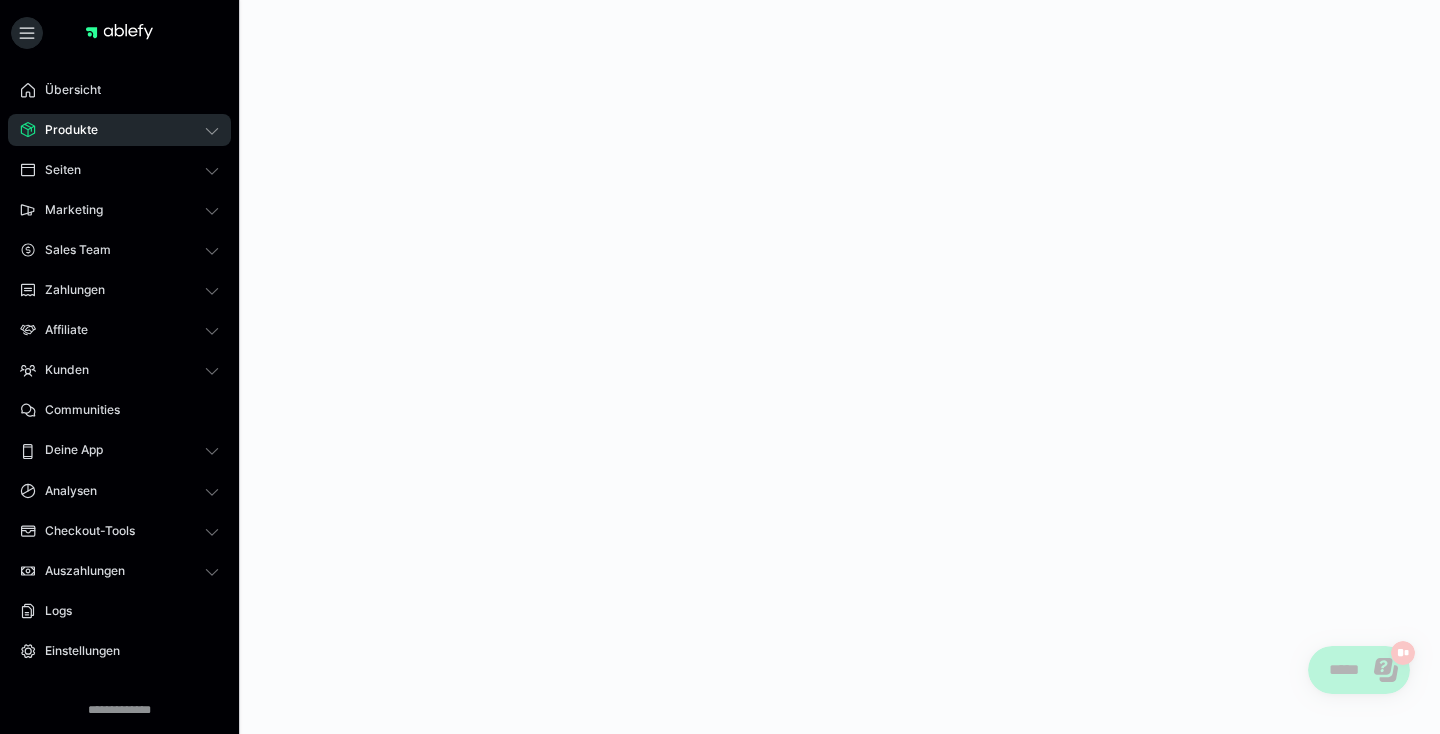 scroll, scrollTop: 0, scrollLeft: 0, axis: both 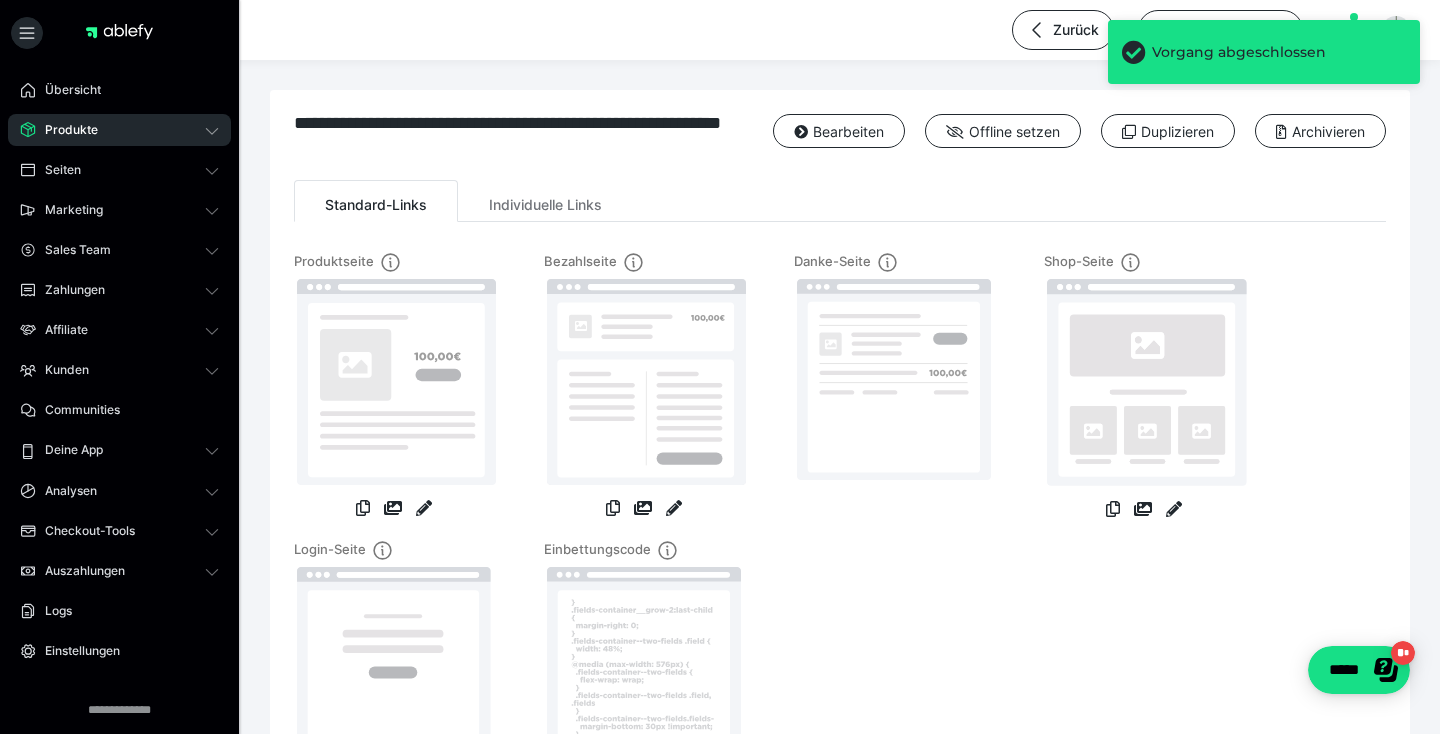 click on "Produkte" at bounding box center [64, 130] 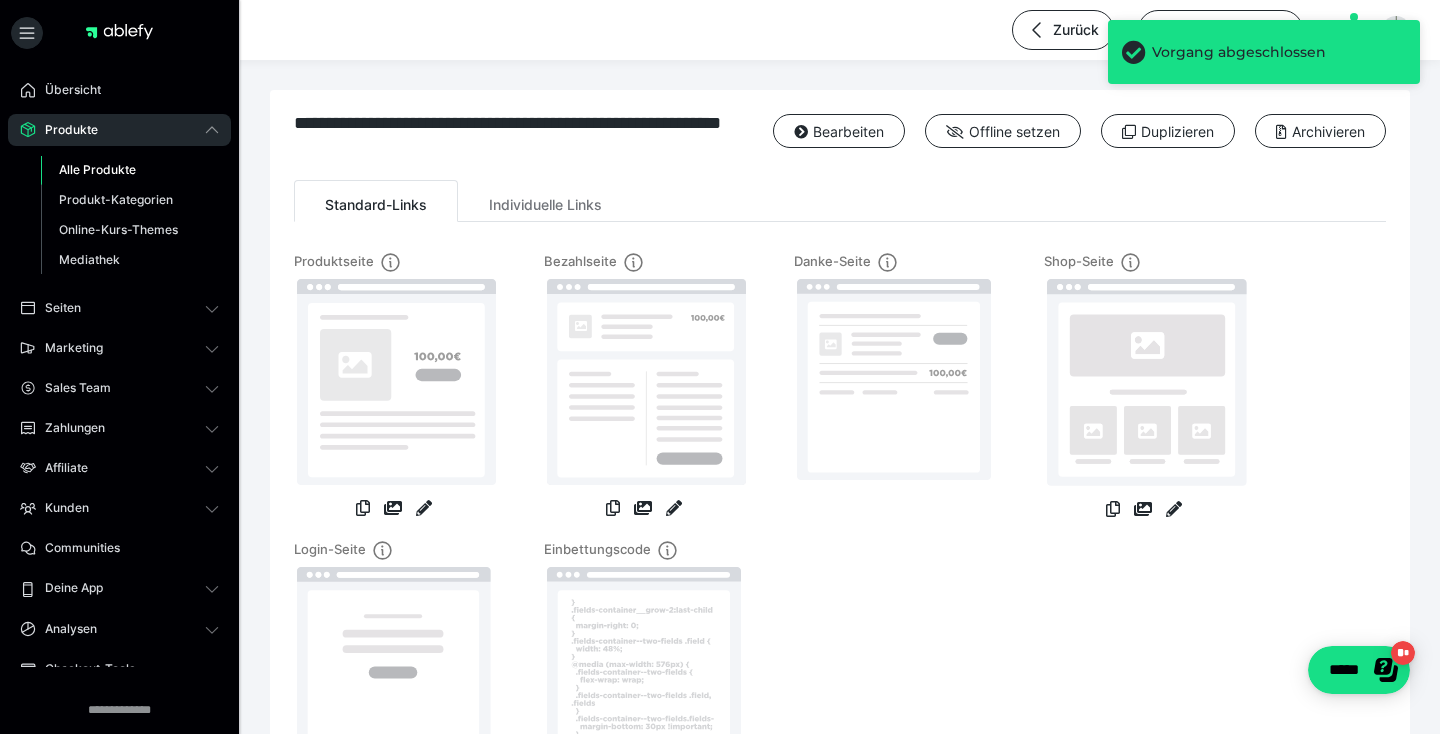 click on "Alle Produkte" at bounding box center (97, 169) 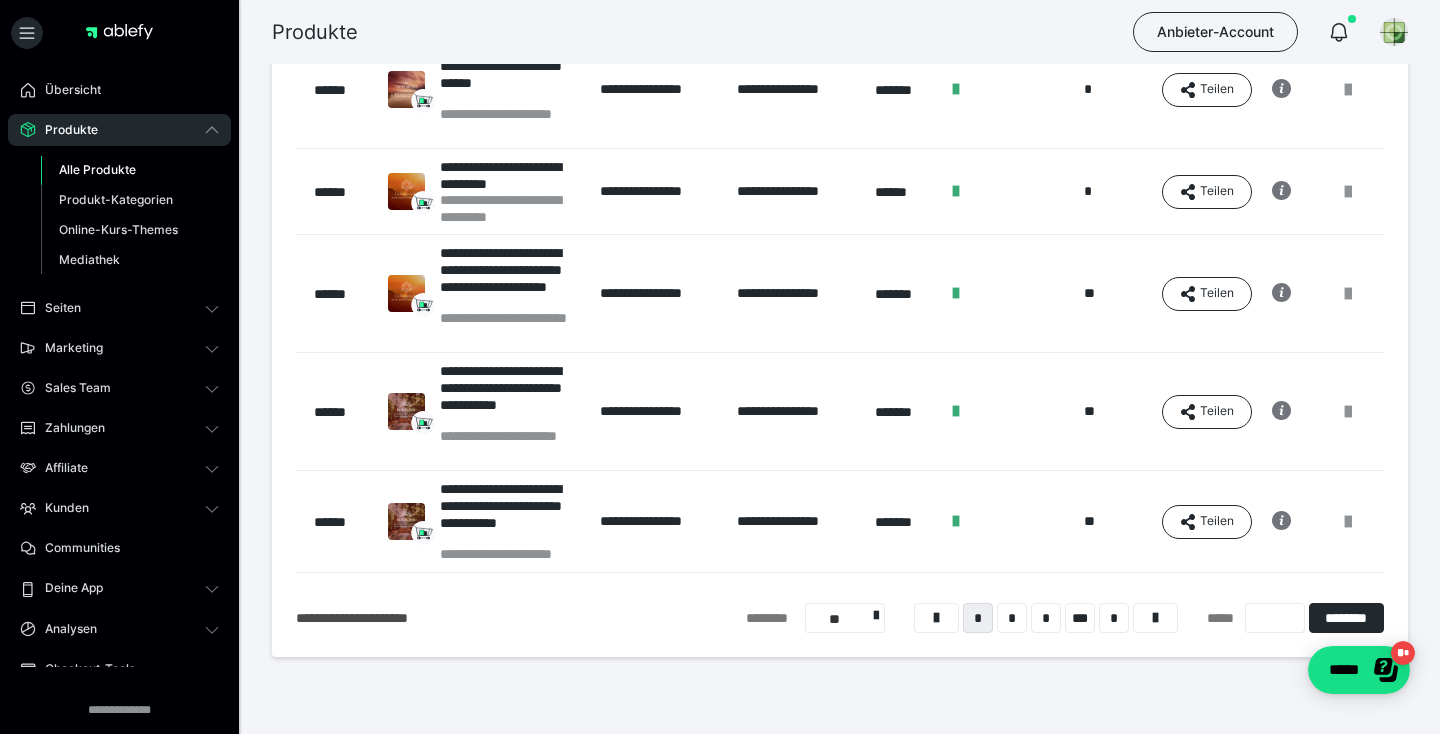 scroll, scrollTop: 769, scrollLeft: 0, axis: vertical 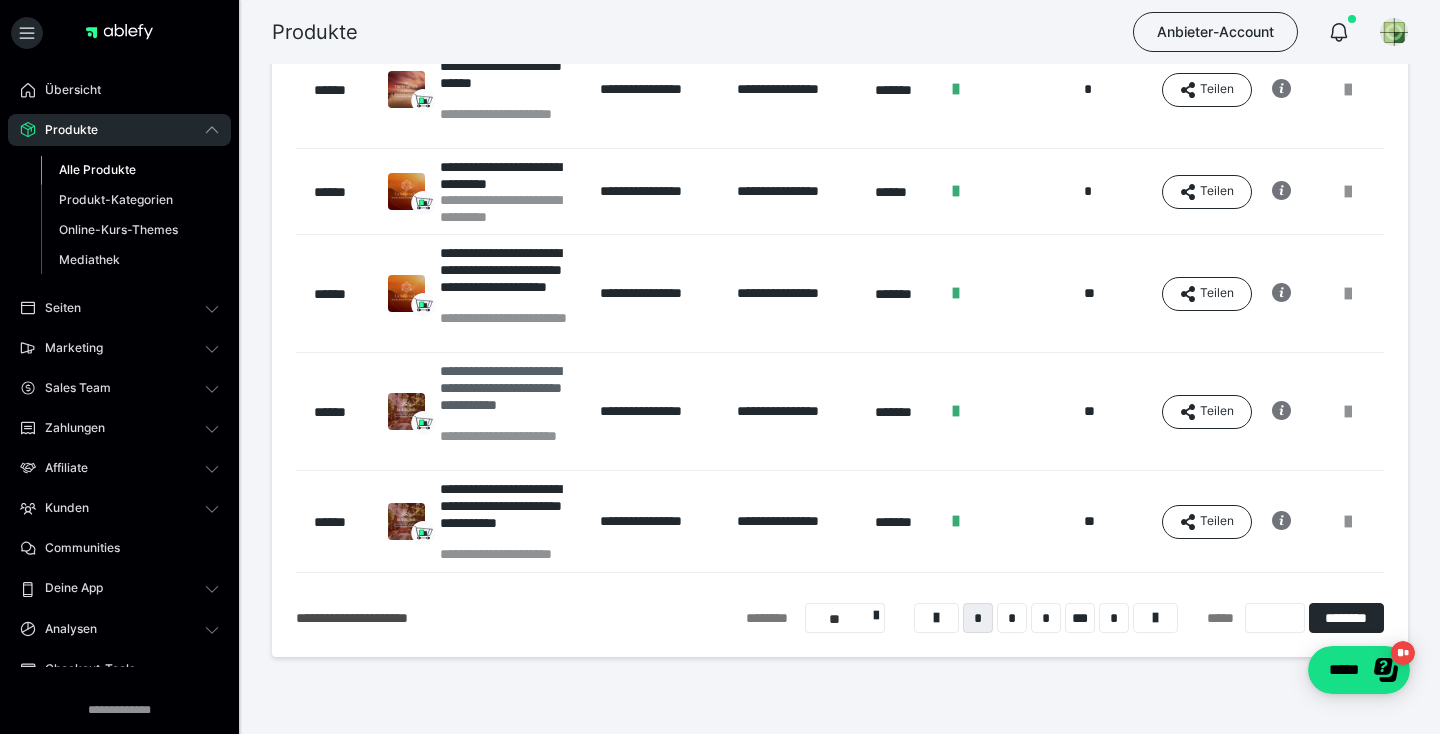 click on "**********" at bounding box center [510, 395] 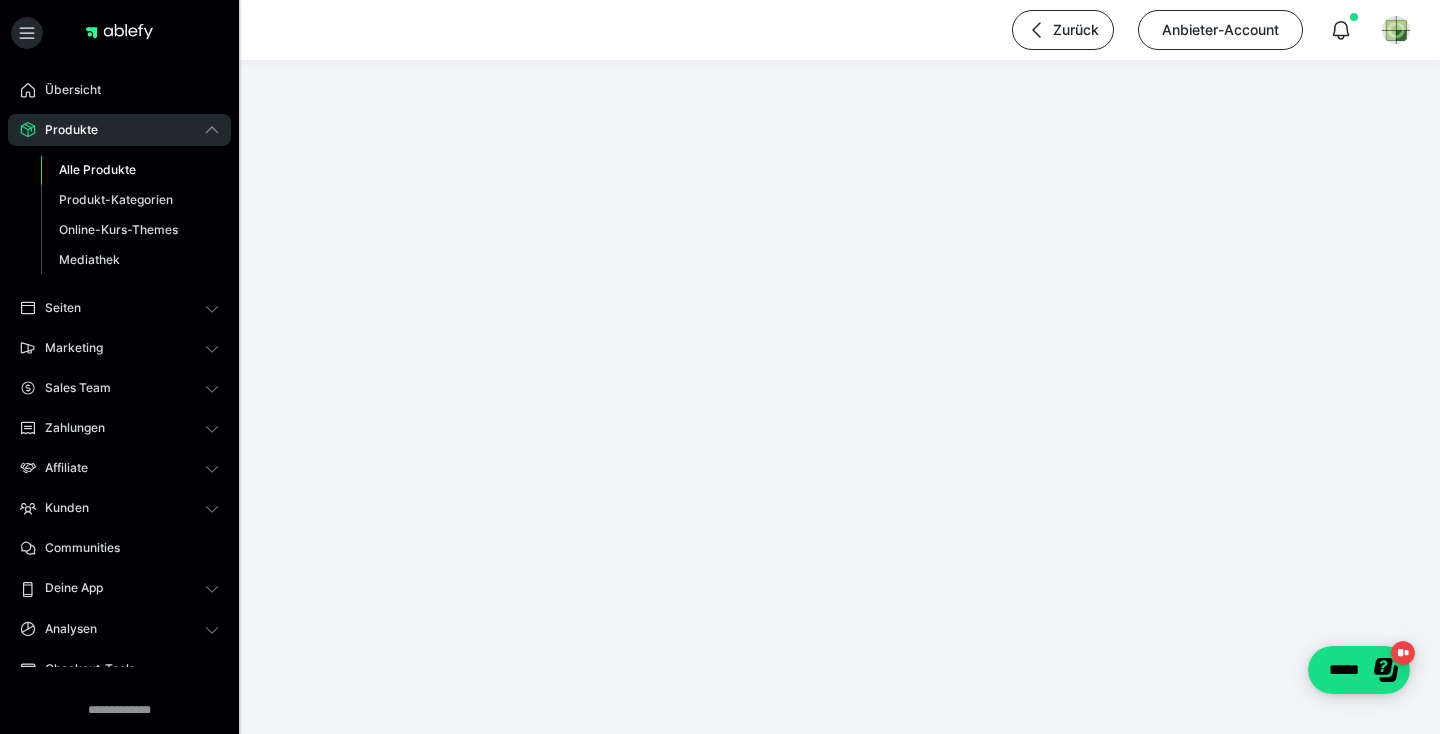 scroll, scrollTop: 0, scrollLeft: 0, axis: both 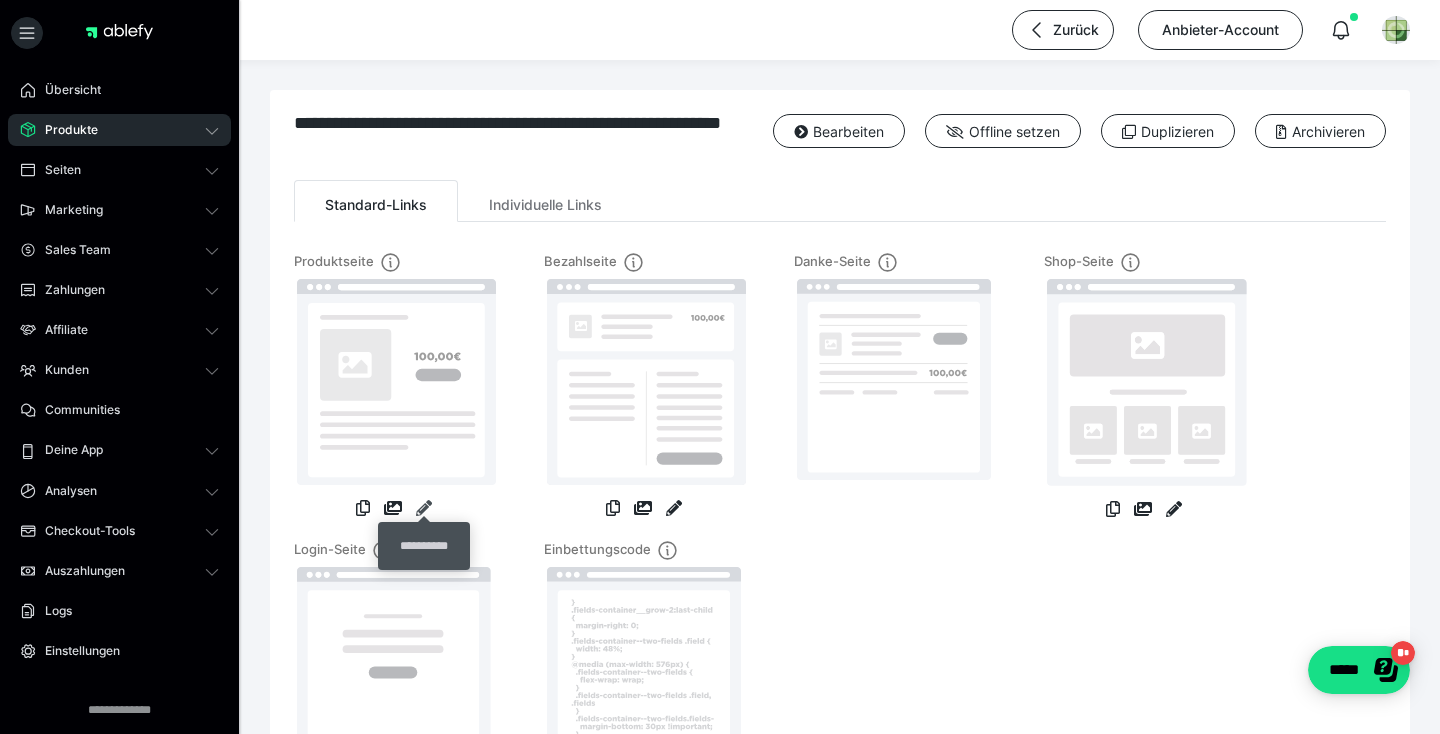 click at bounding box center (424, 508) 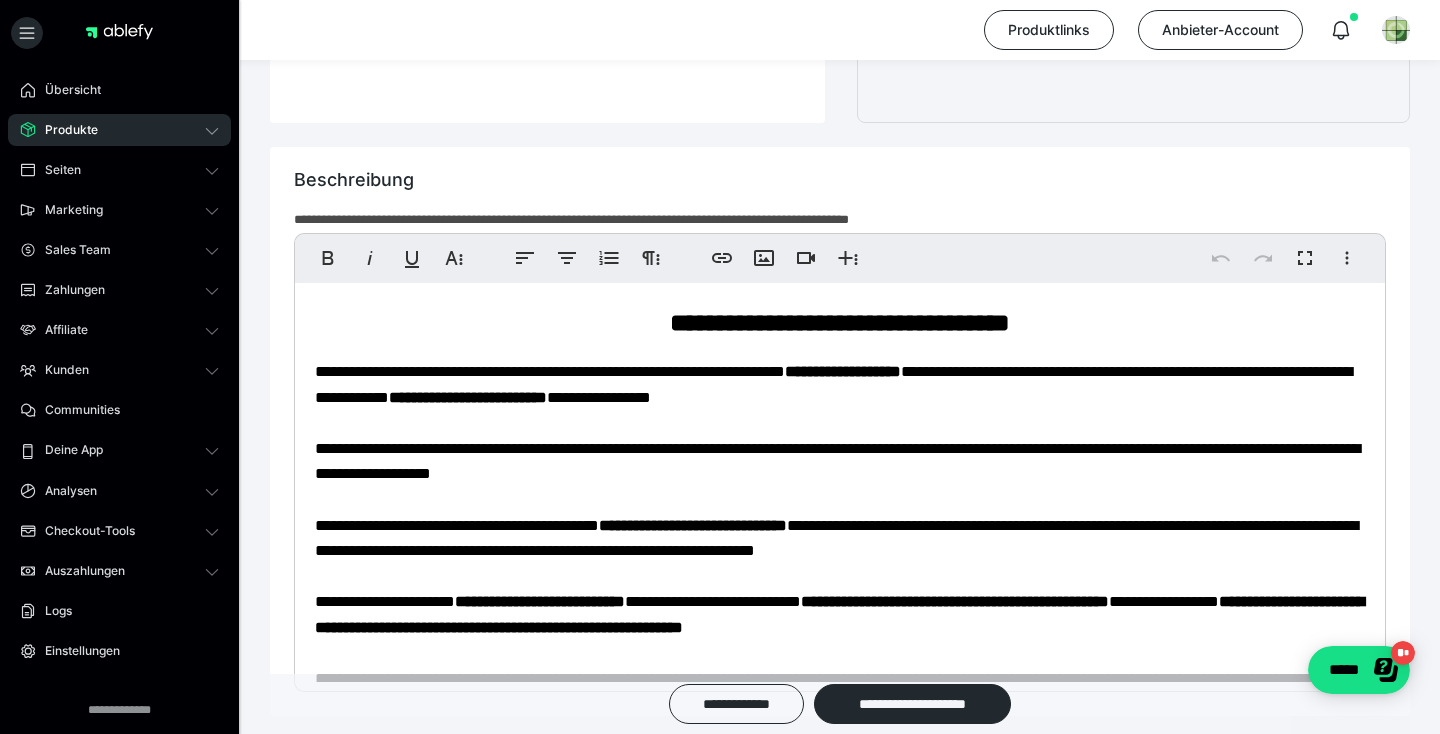 scroll, scrollTop: 989, scrollLeft: 0, axis: vertical 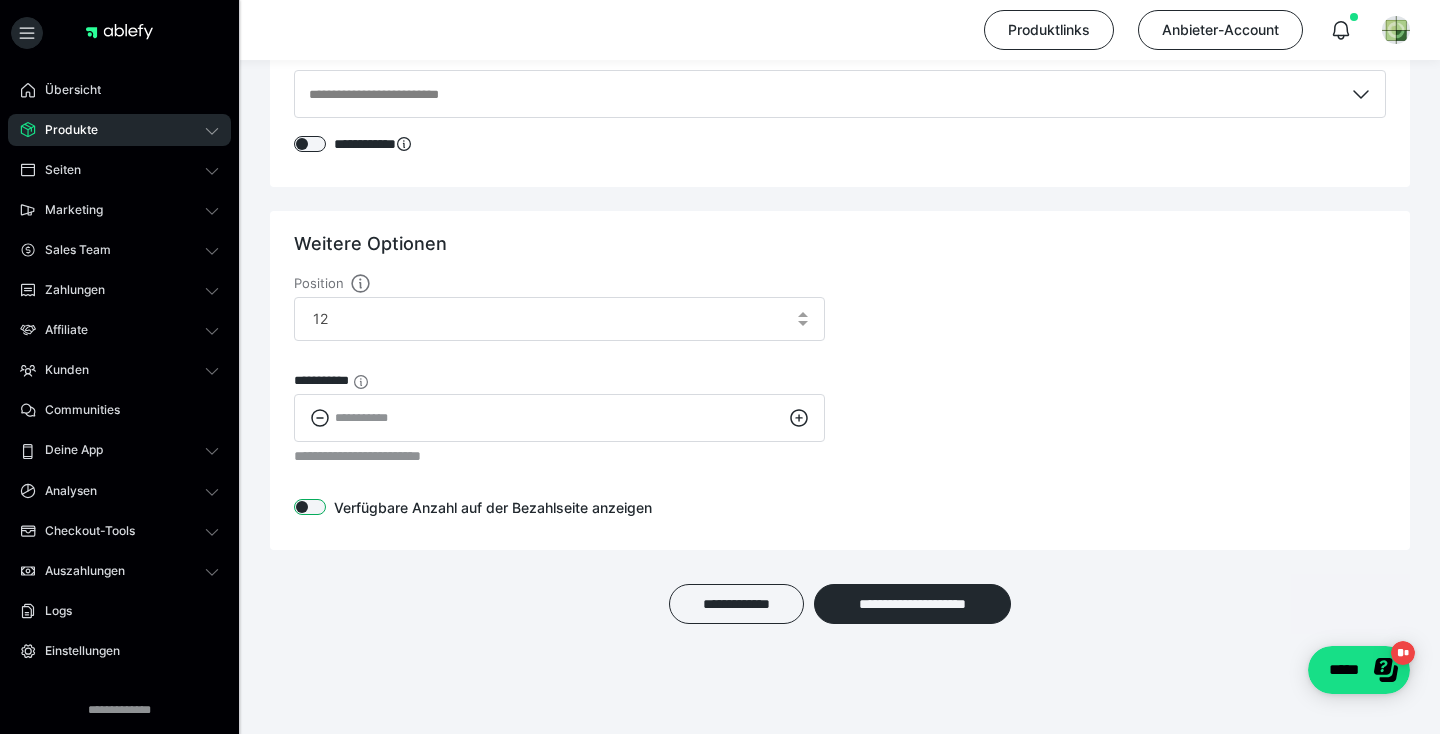 click at bounding box center (310, 507) 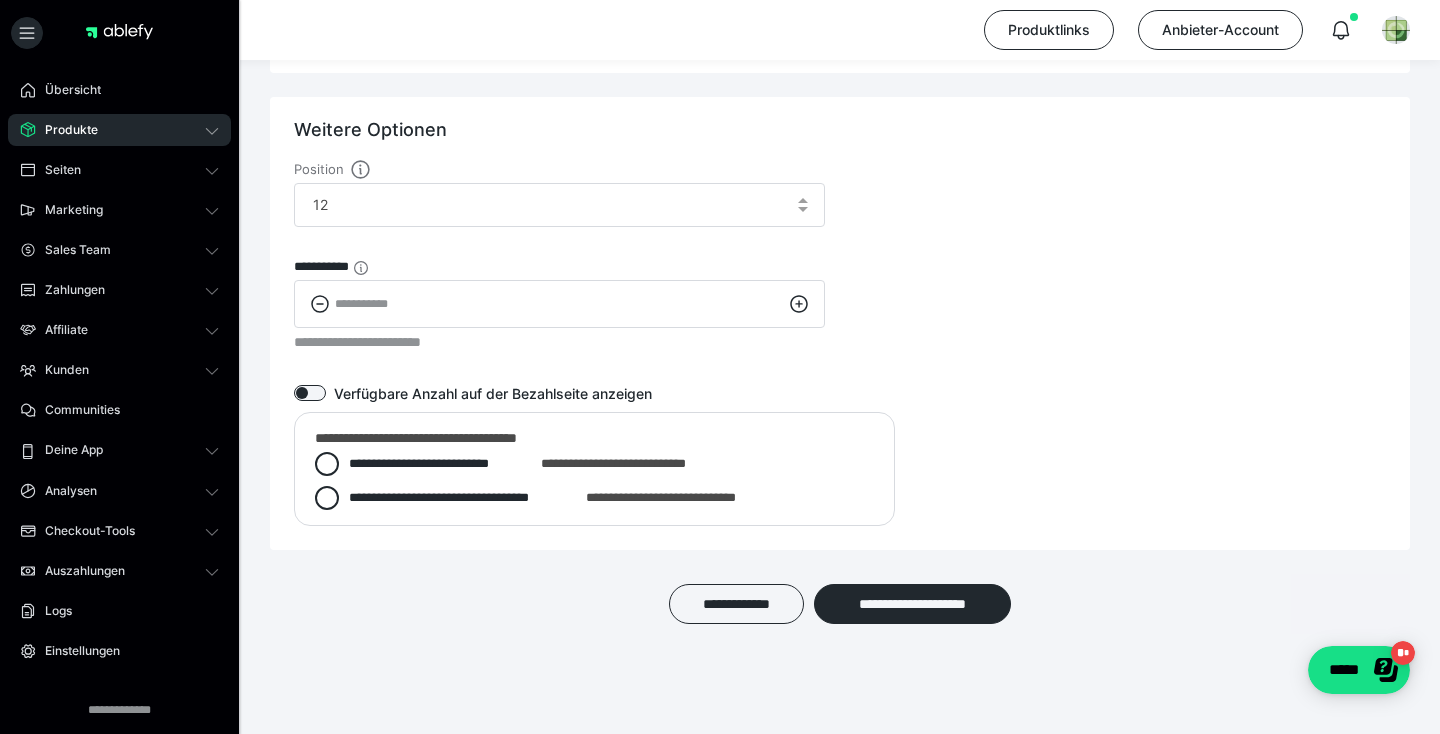 scroll, scrollTop: 2865, scrollLeft: 0, axis: vertical 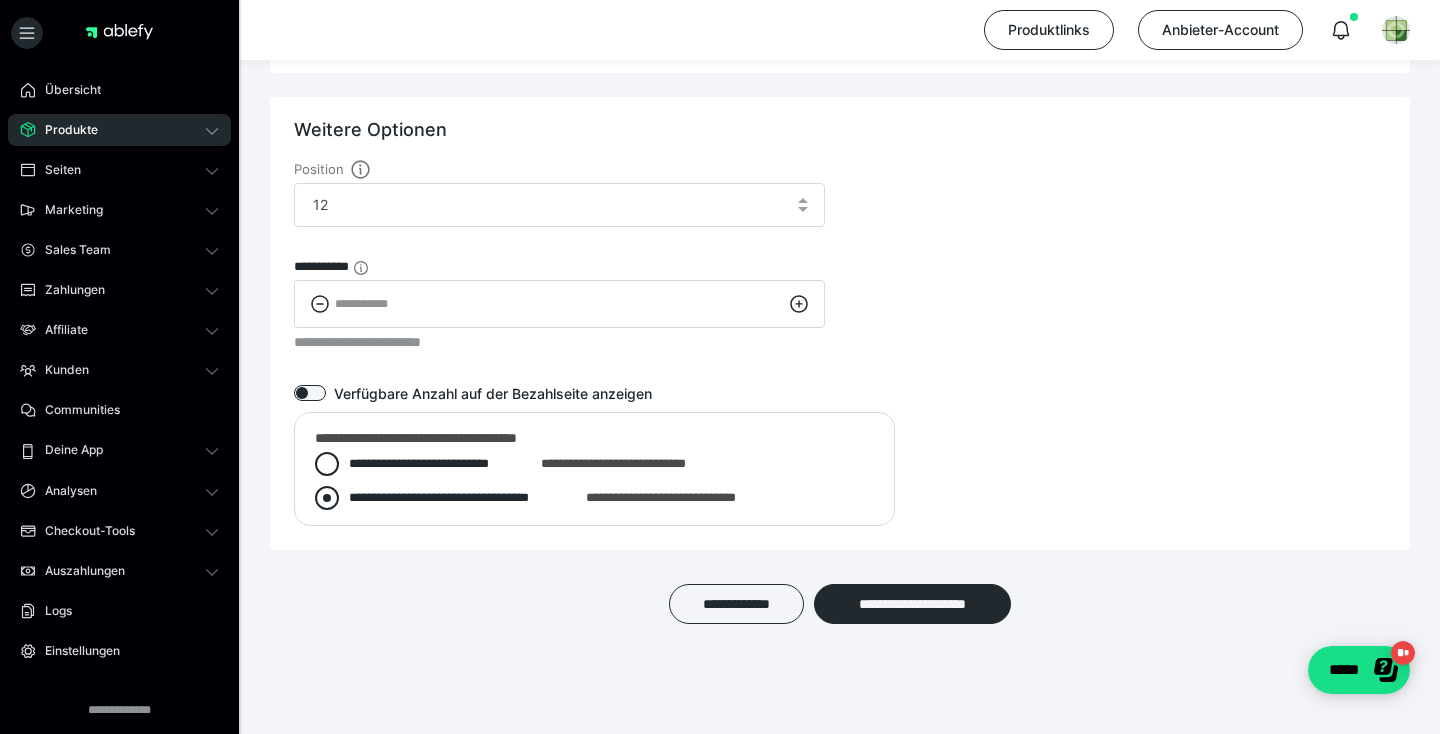 click at bounding box center [327, 498] 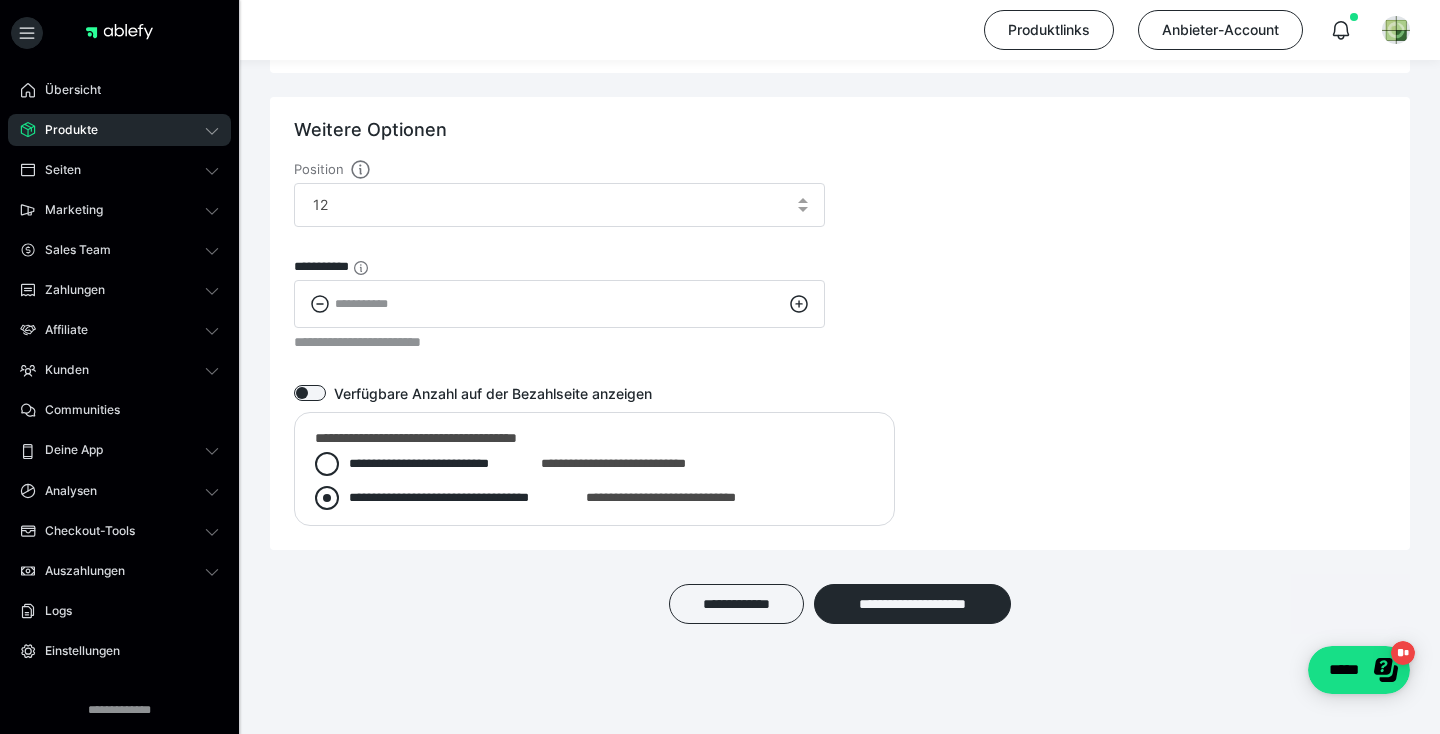 radio on "****" 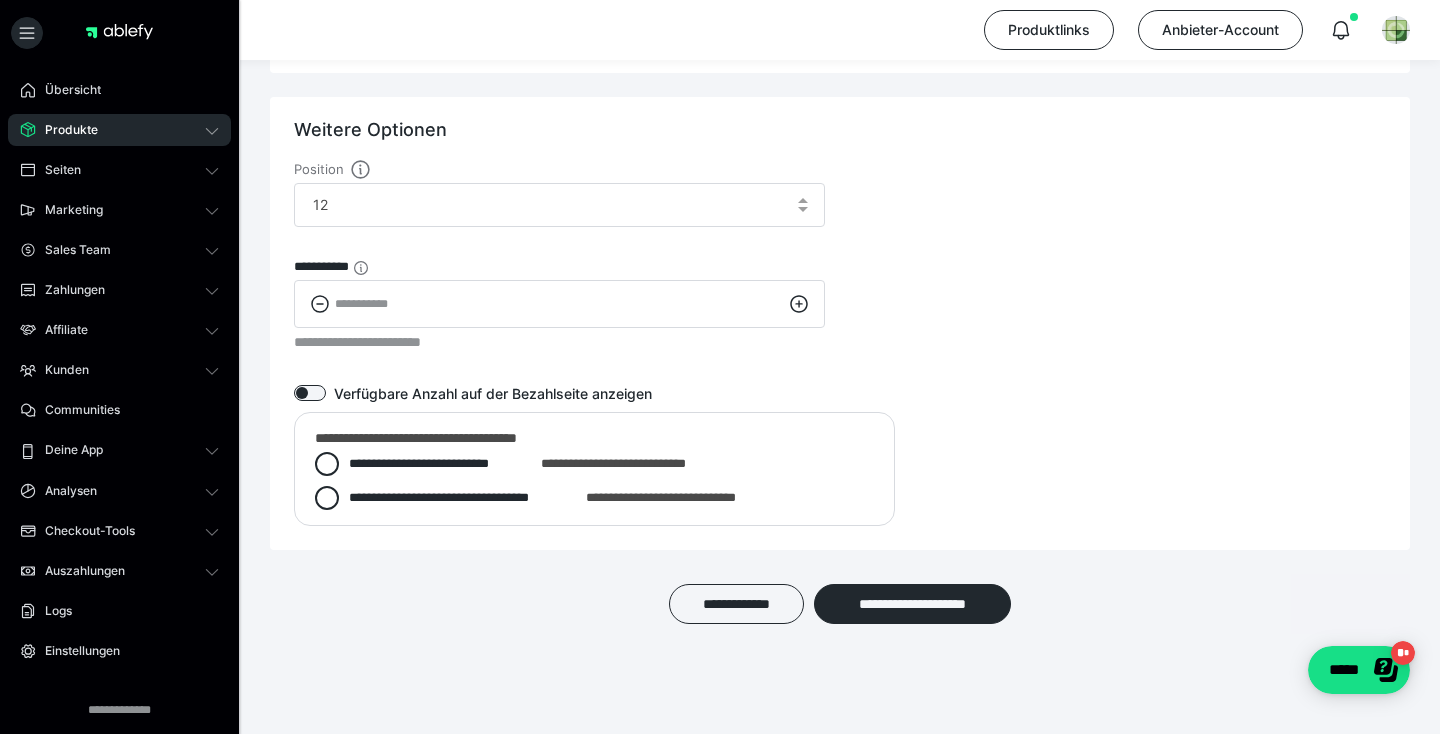 click 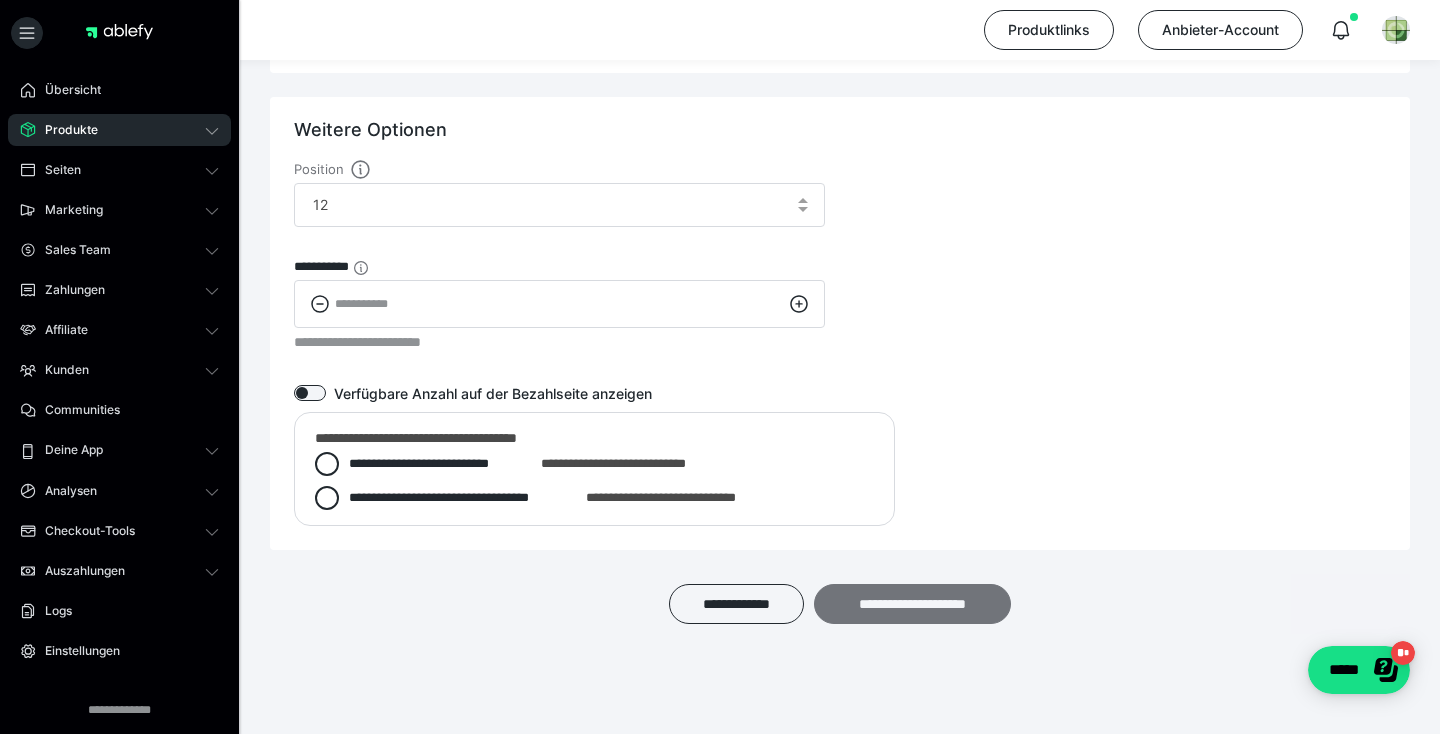 click on "**********" at bounding box center [912, 604] 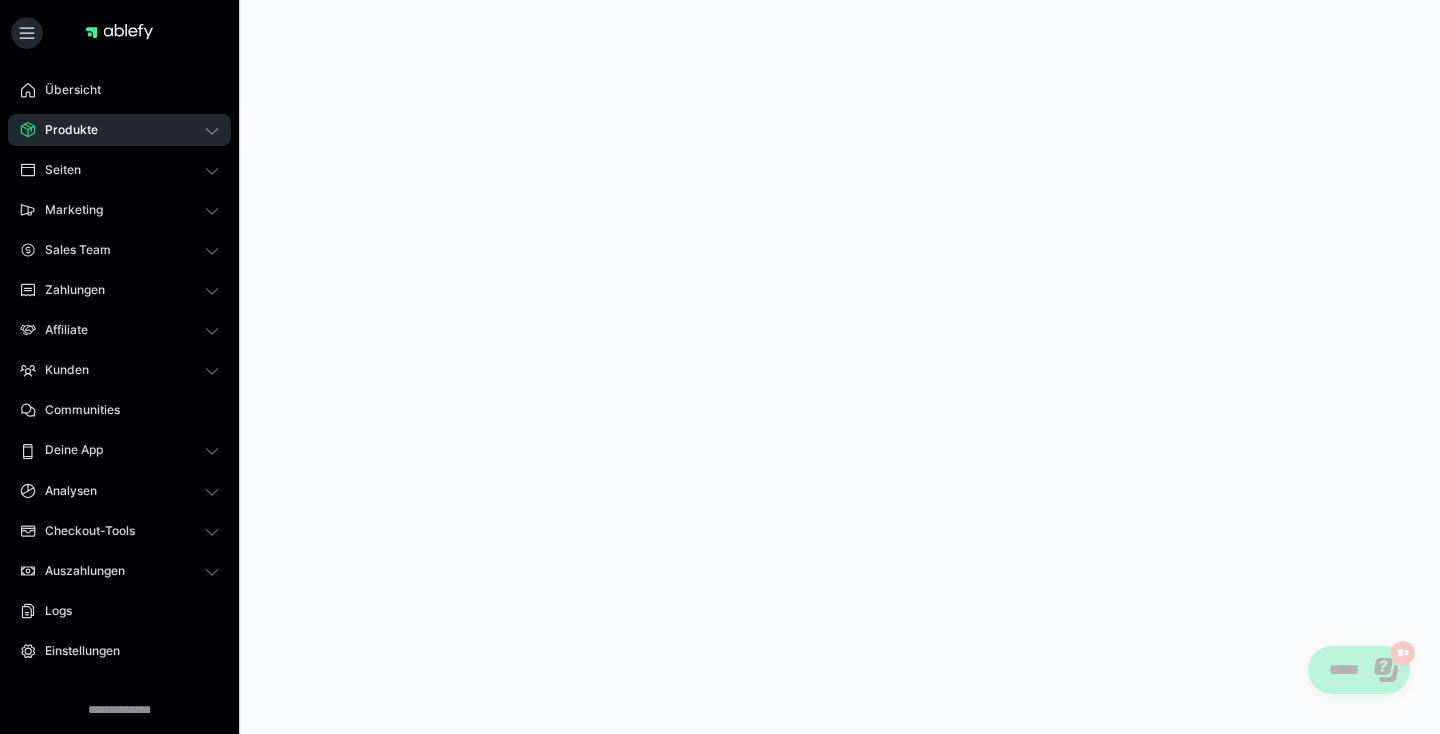 scroll, scrollTop: 0, scrollLeft: 0, axis: both 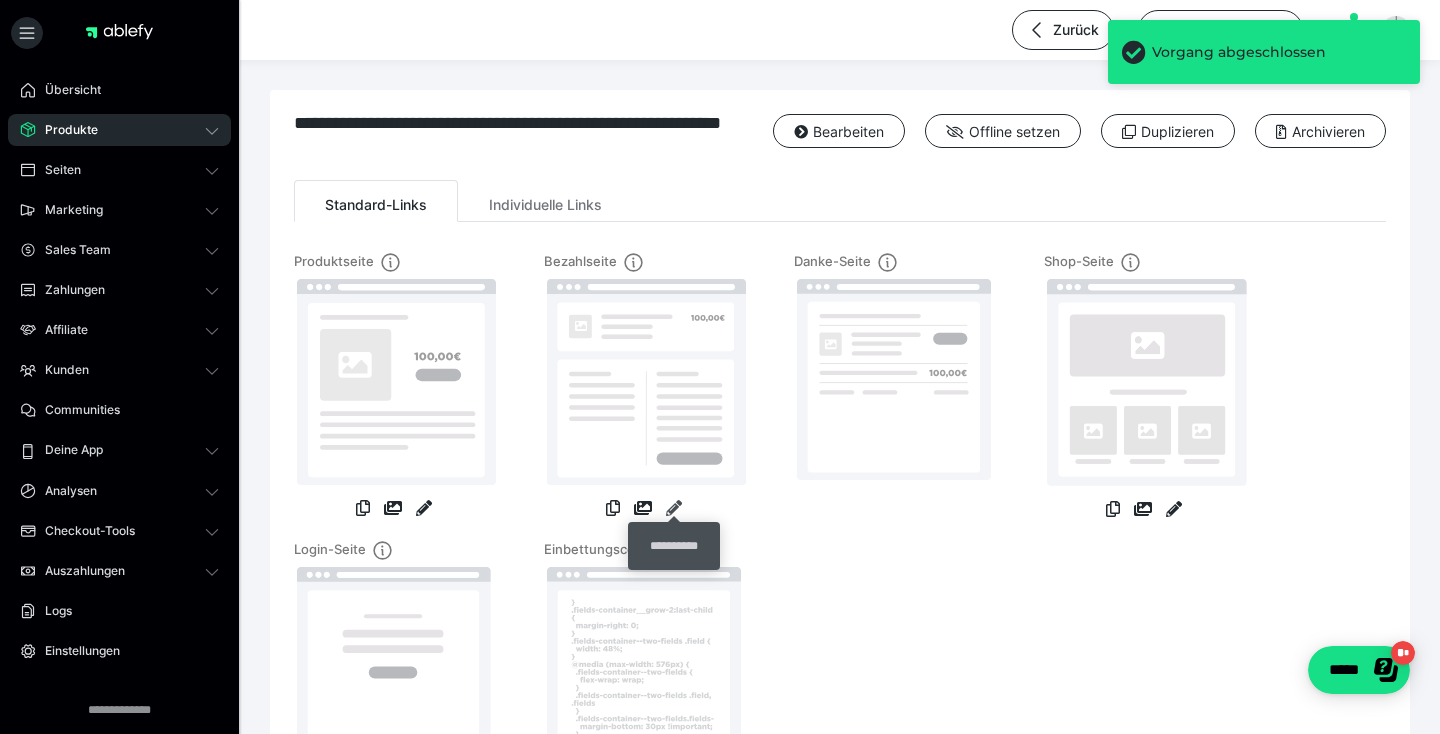click at bounding box center (674, 508) 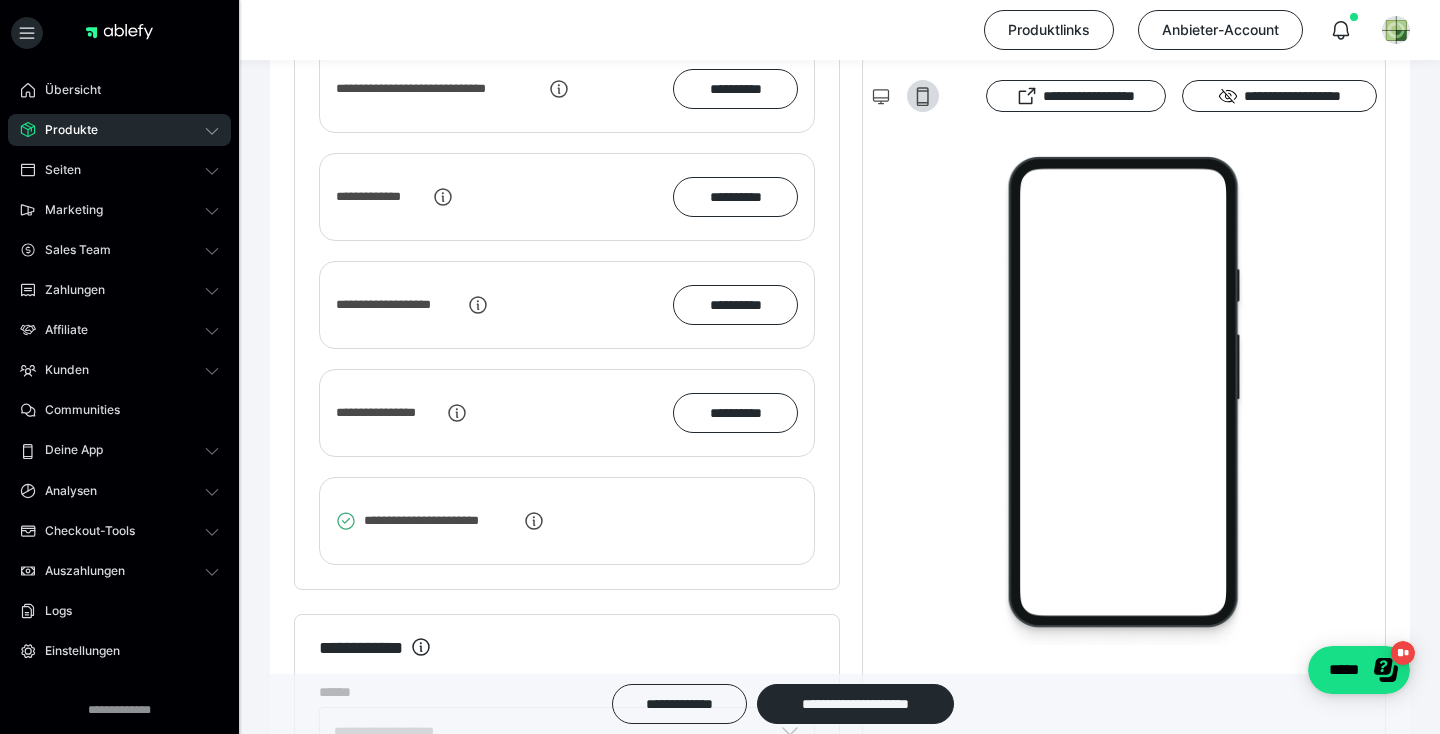 scroll, scrollTop: 4182, scrollLeft: 0, axis: vertical 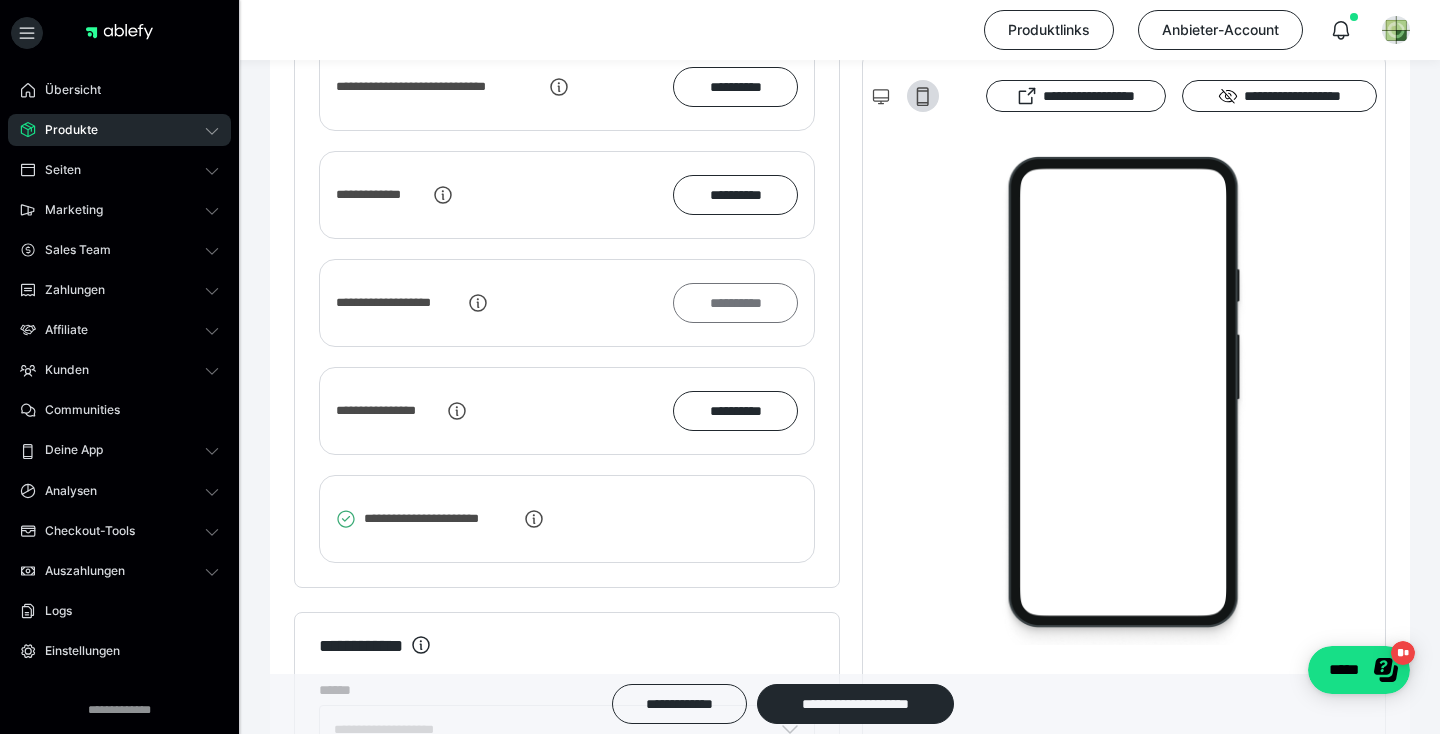 click on "**********" at bounding box center [735, 303] 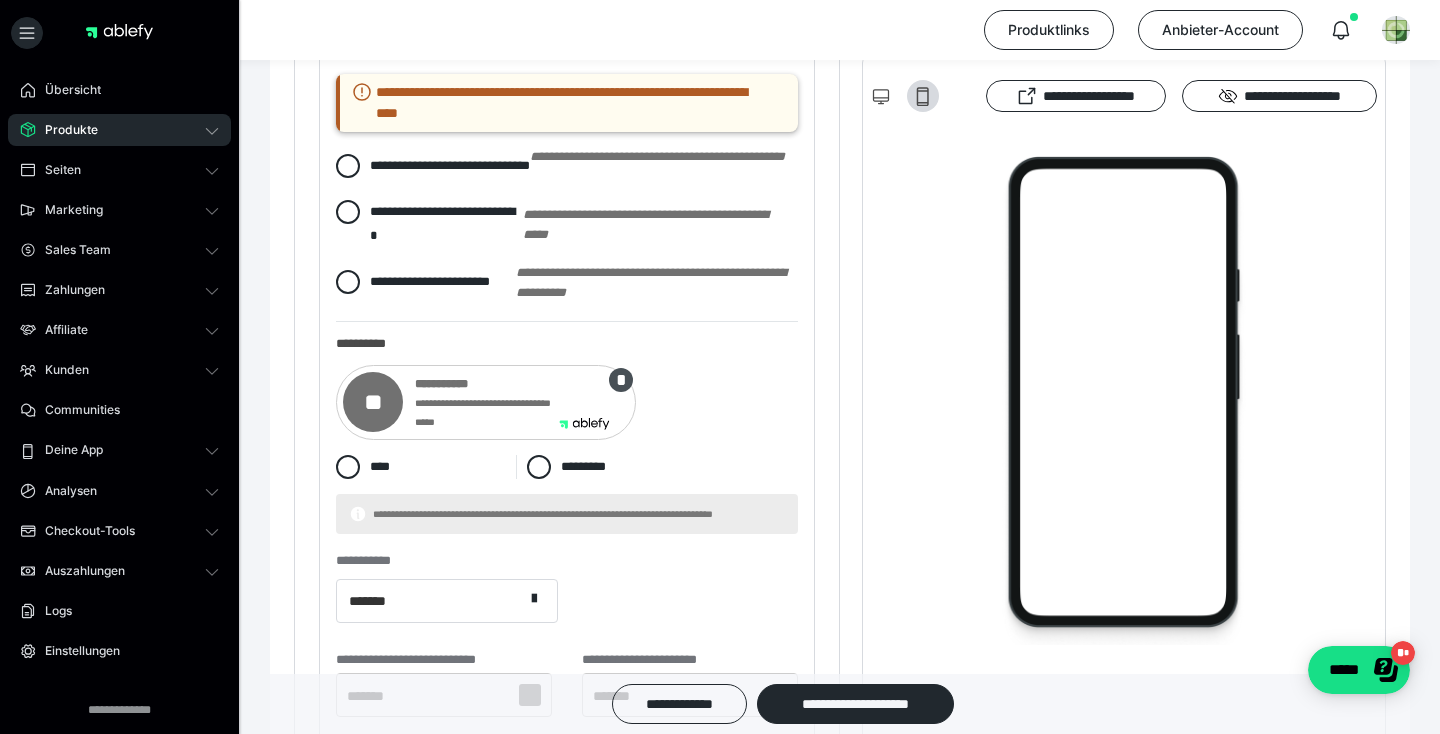 scroll, scrollTop: 4477, scrollLeft: 0, axis: vertical 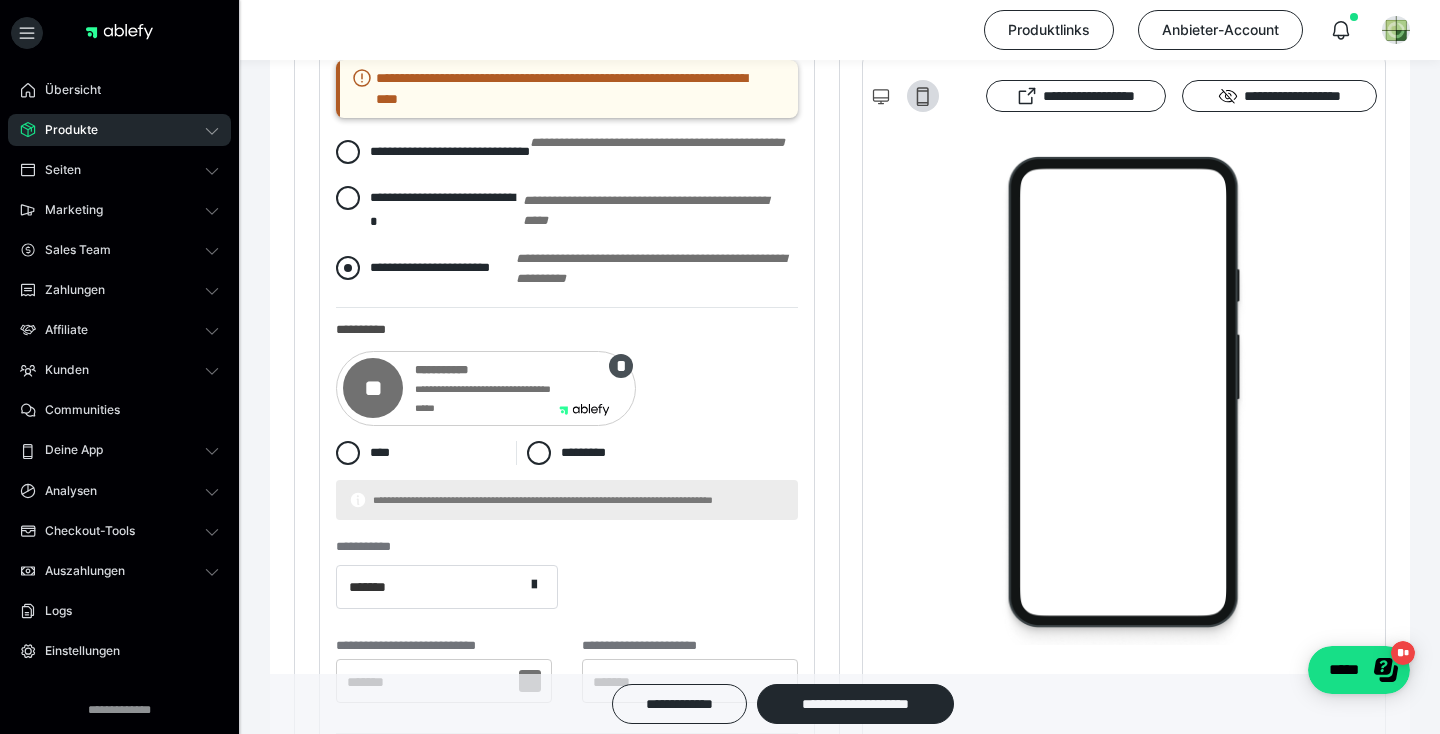 click at bounding box center (348, 268) 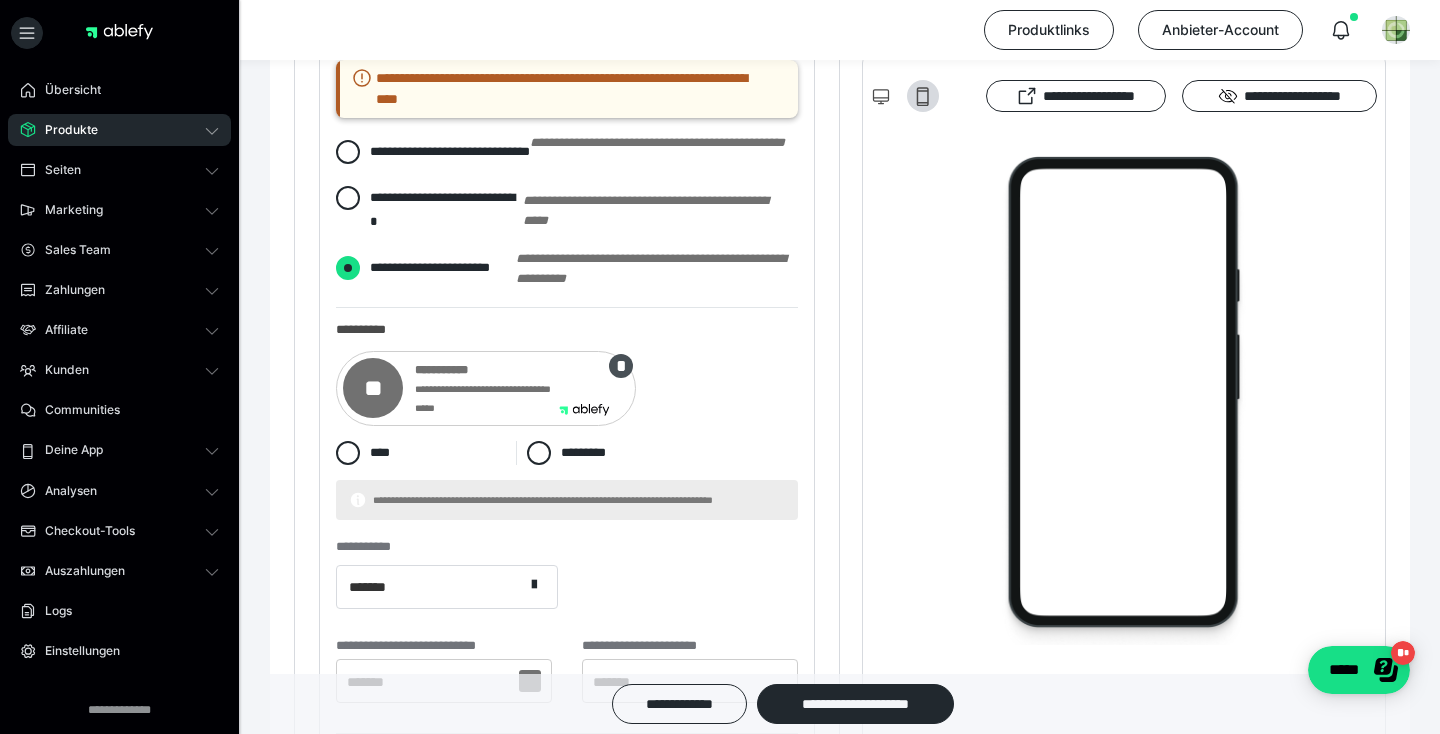 radio on "****" 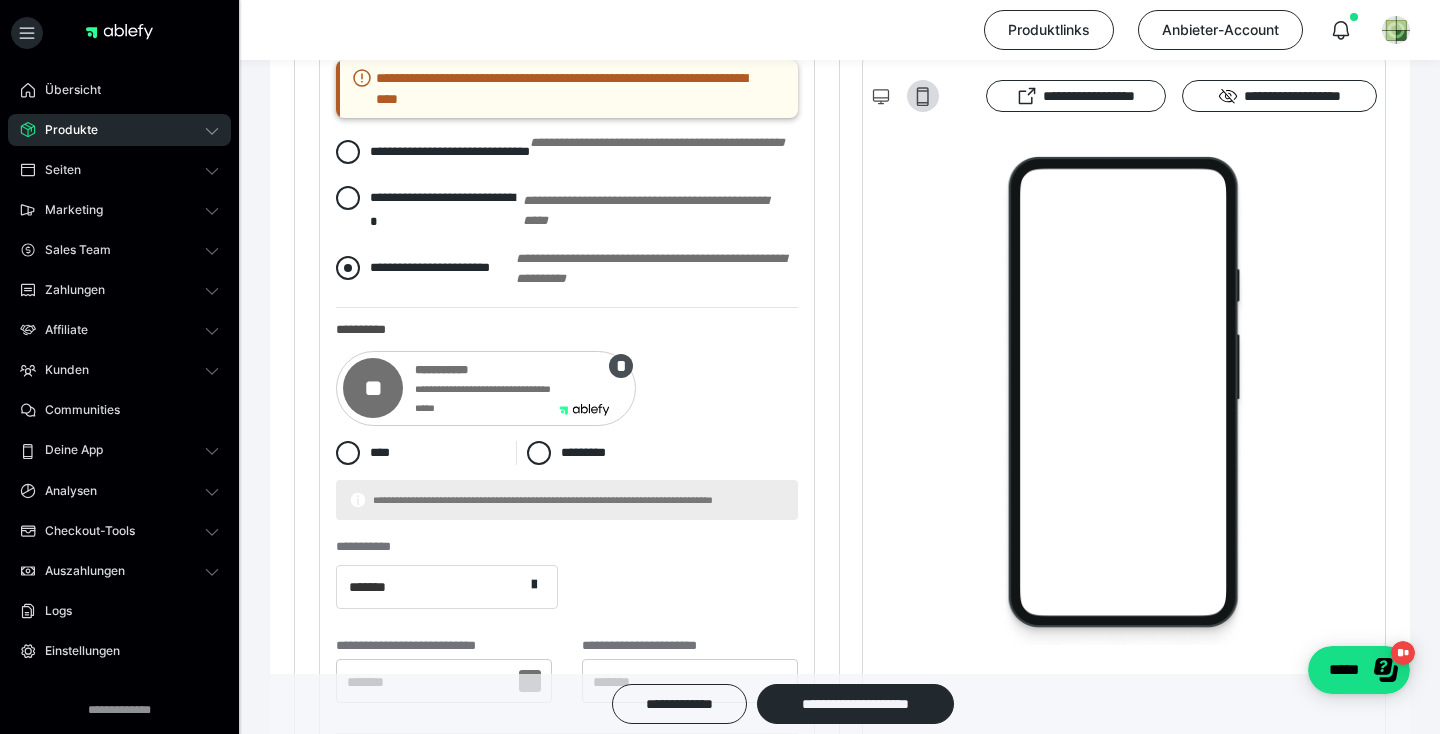 radio on "*****" 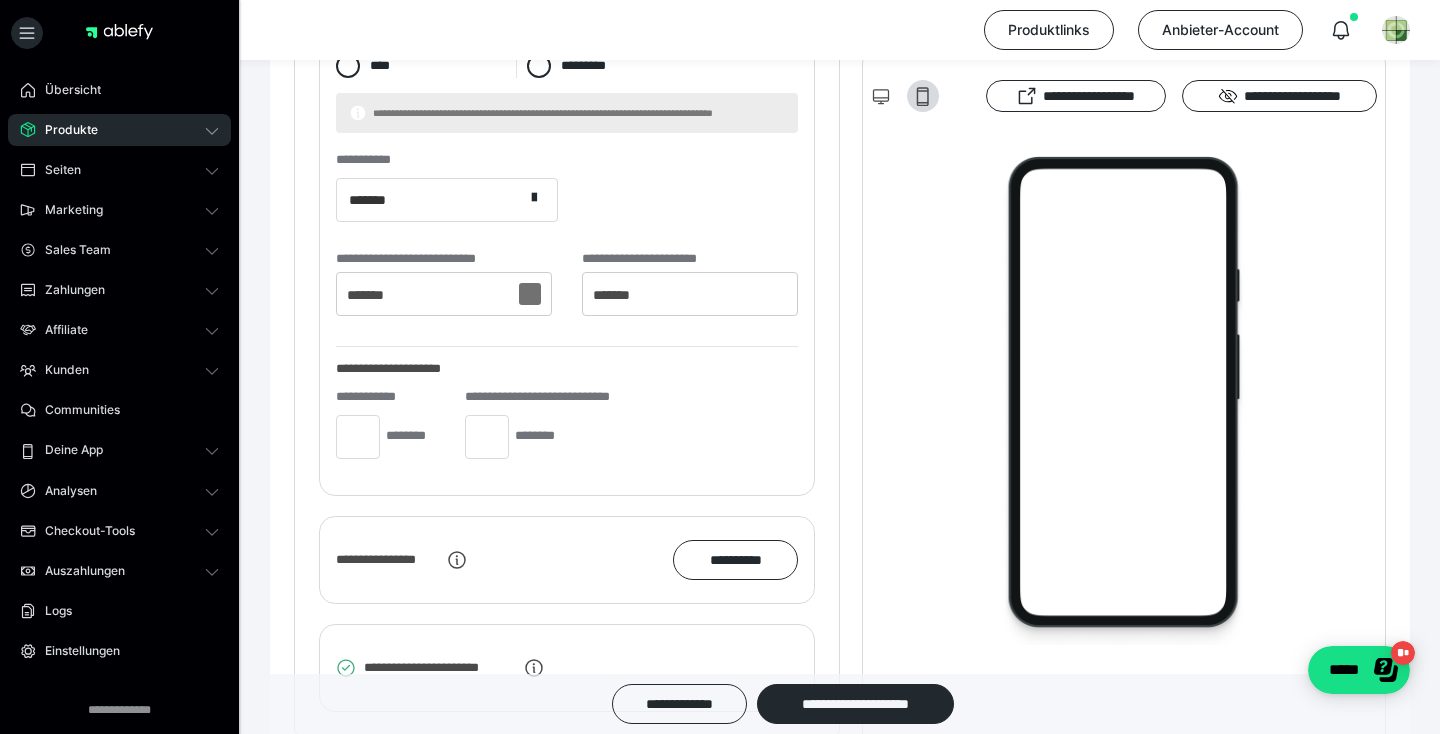 scroll, scrollTop: 4867, scrollLeft: 0, axis: vertical 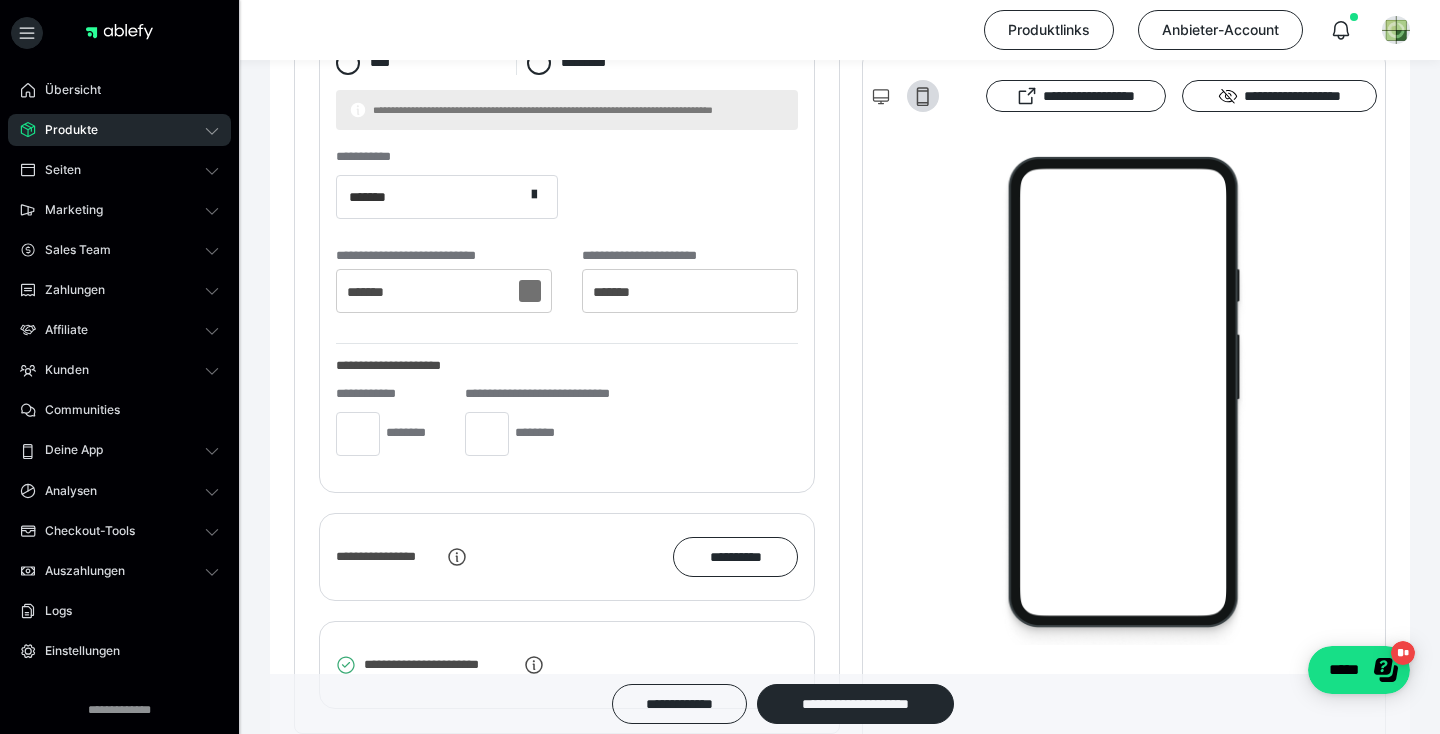 click at bounding box center [530, 291] 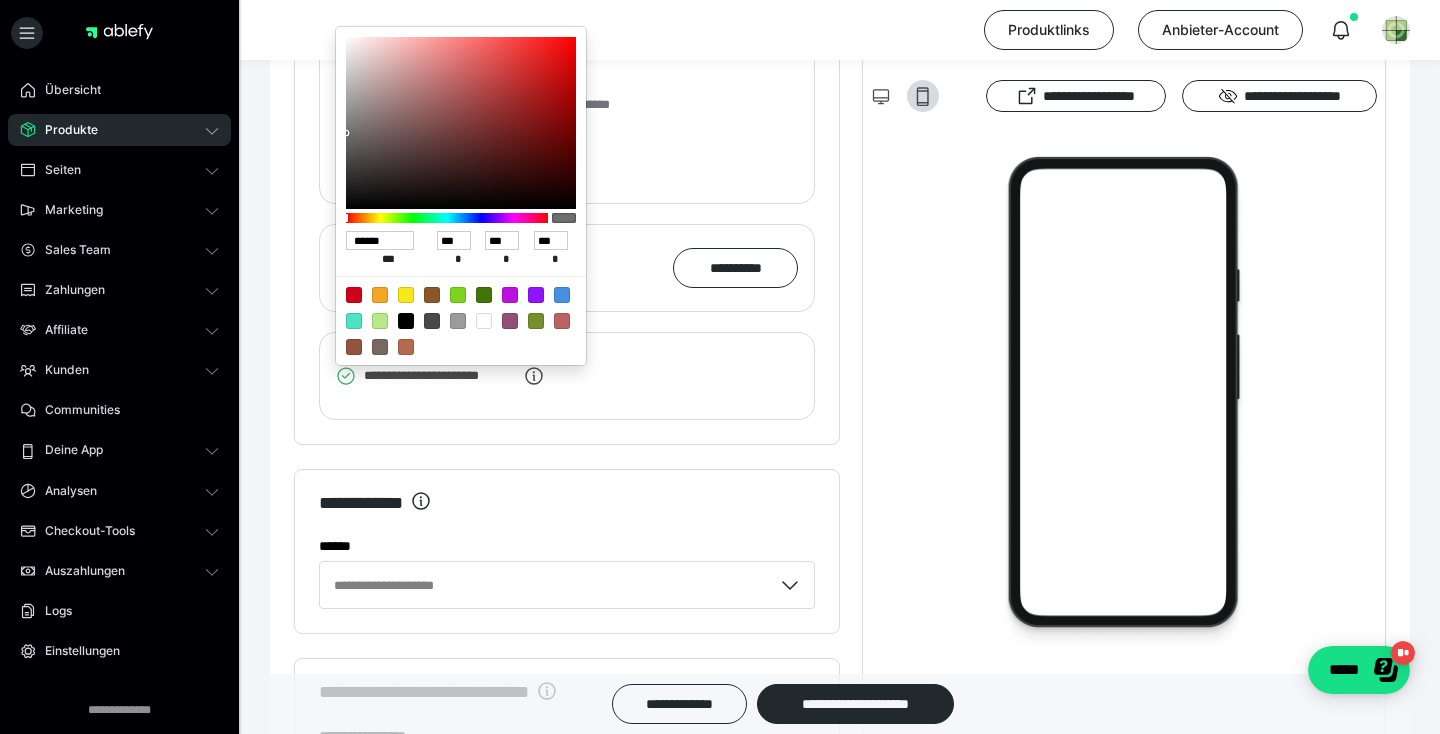 scroll, scrollTop: 5193, scrollLeft: 0, axis: vertical 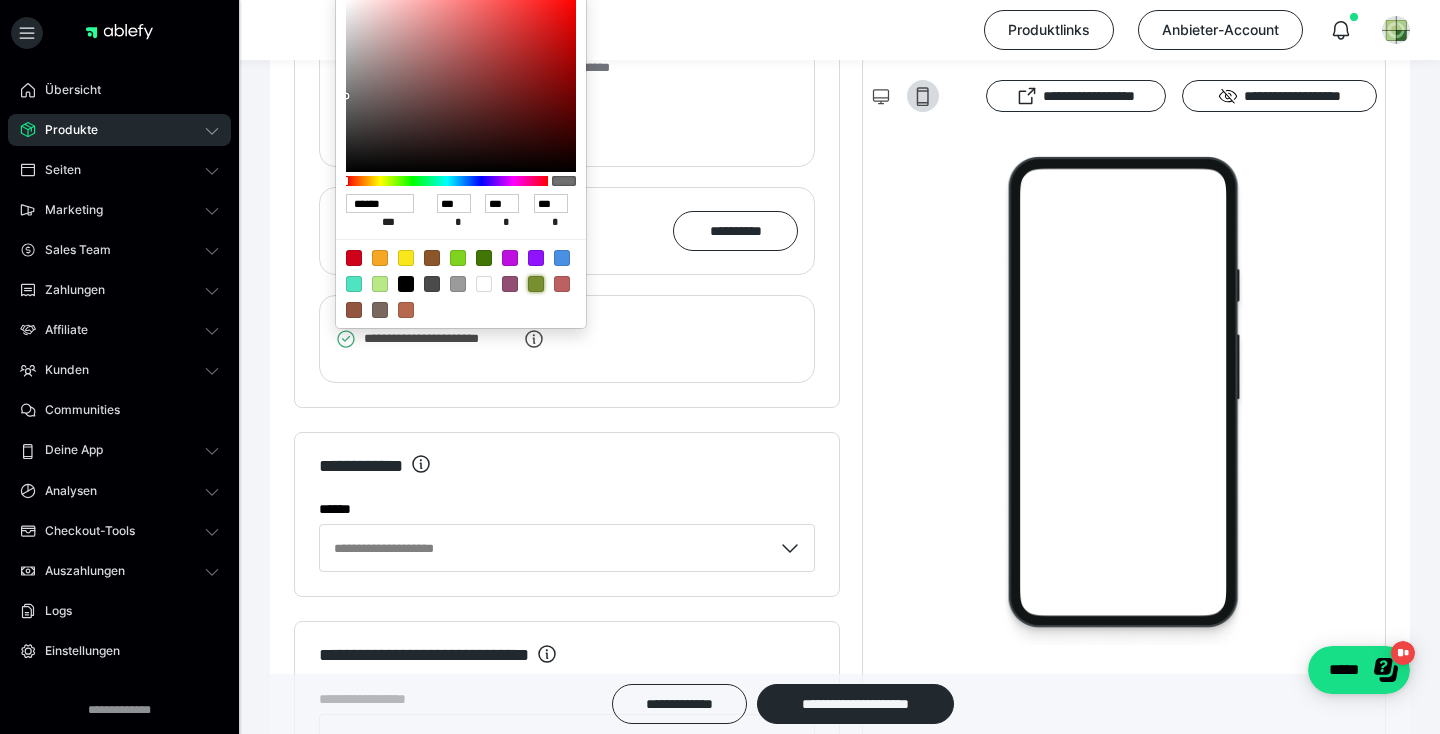 click at bounding box center [536, 284] 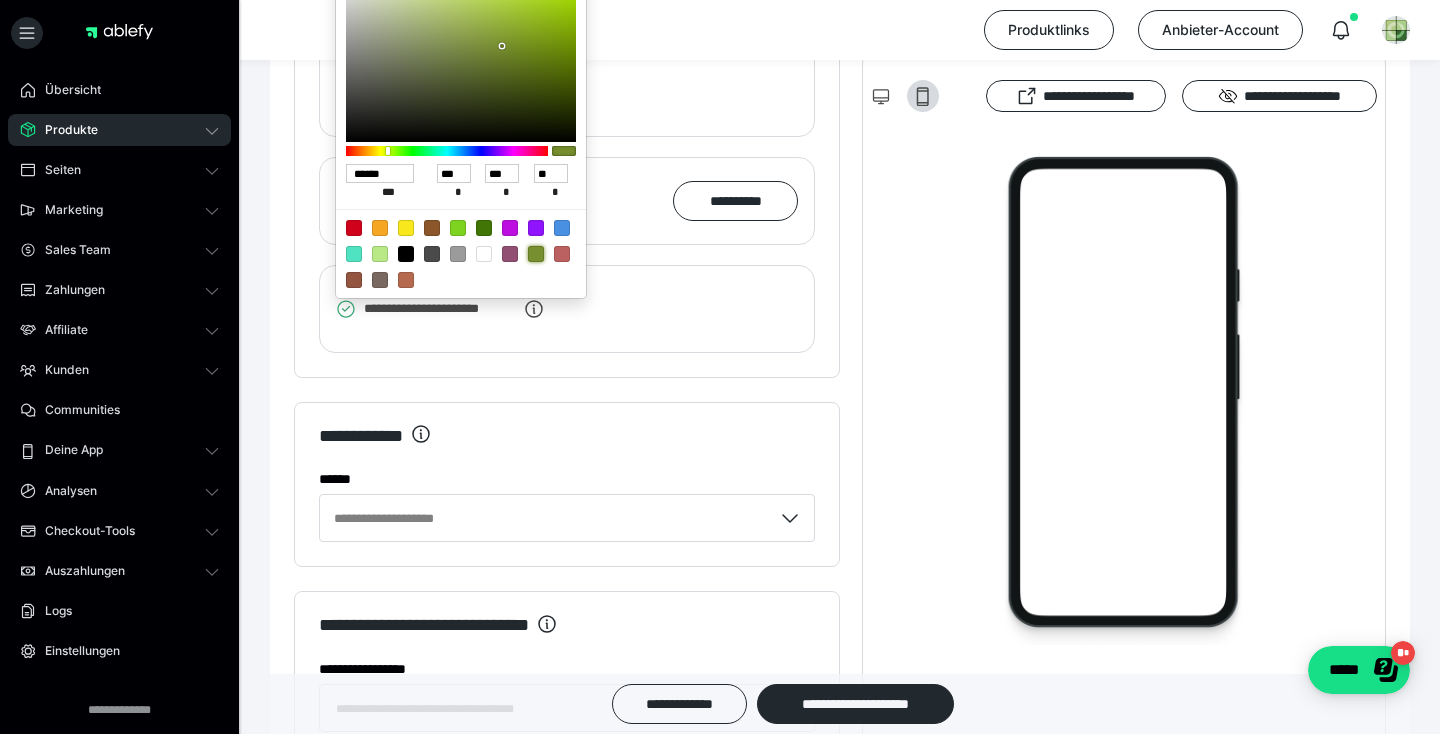 scroll, scrollTop: 5226, scrollLeft: 0, axis: vertical 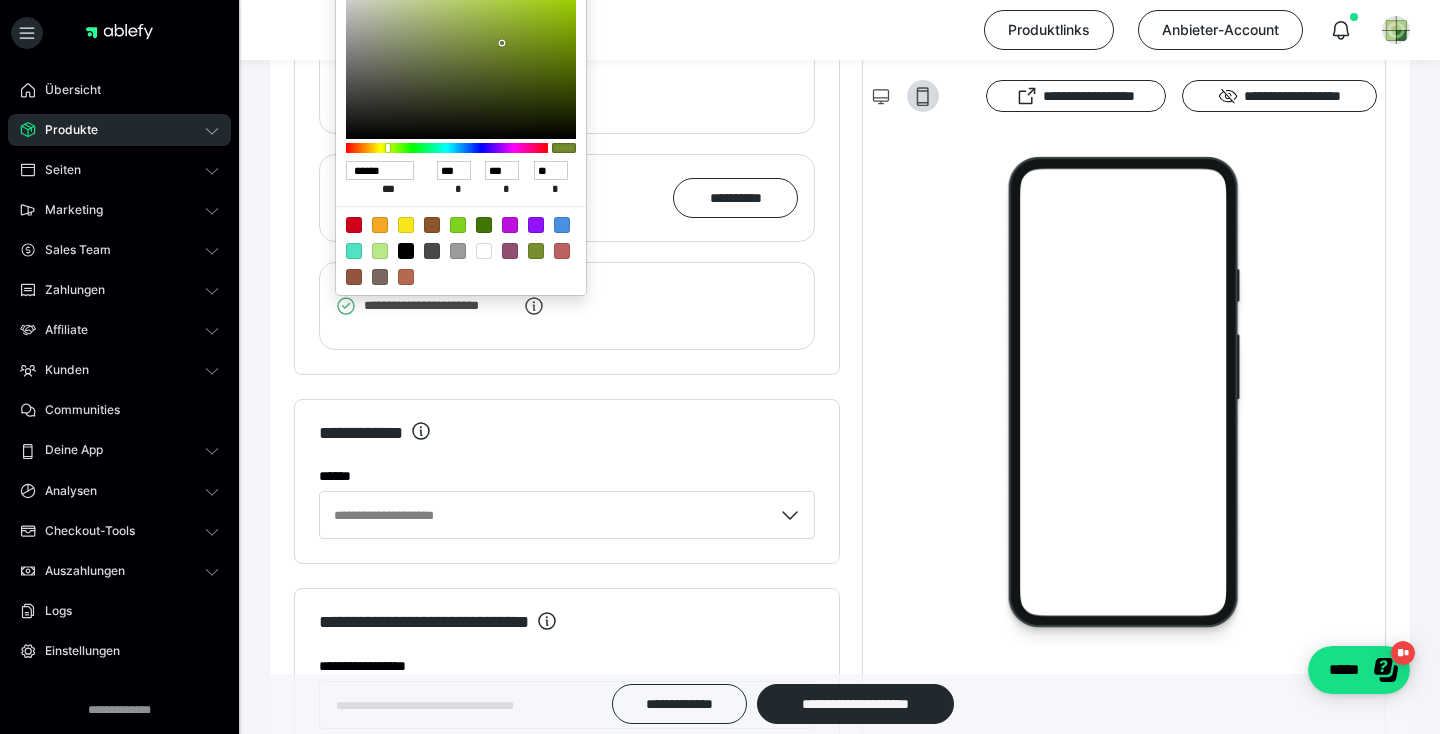 click at bounding box center (720, 367) 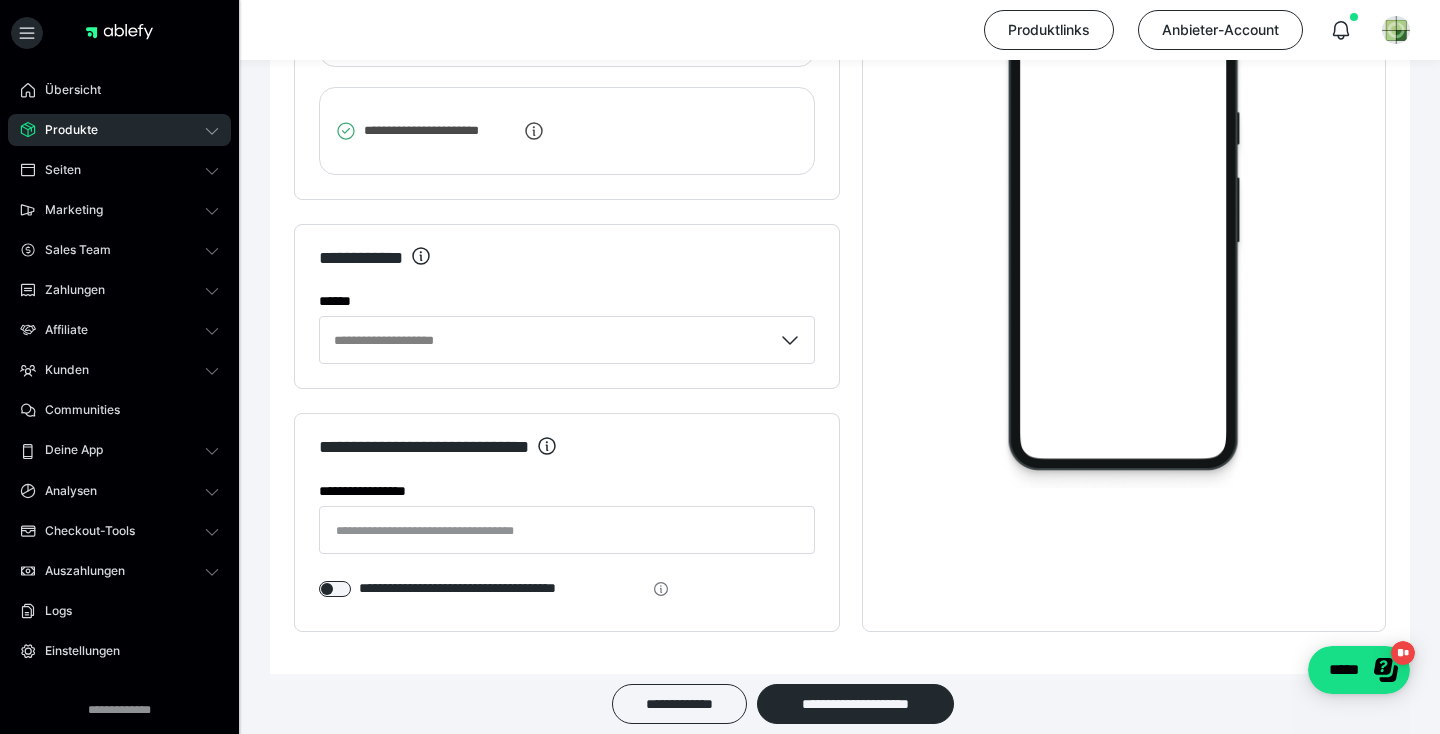 scroll, scrollTop: 5407, scrollLeft: 0, axis: vertical 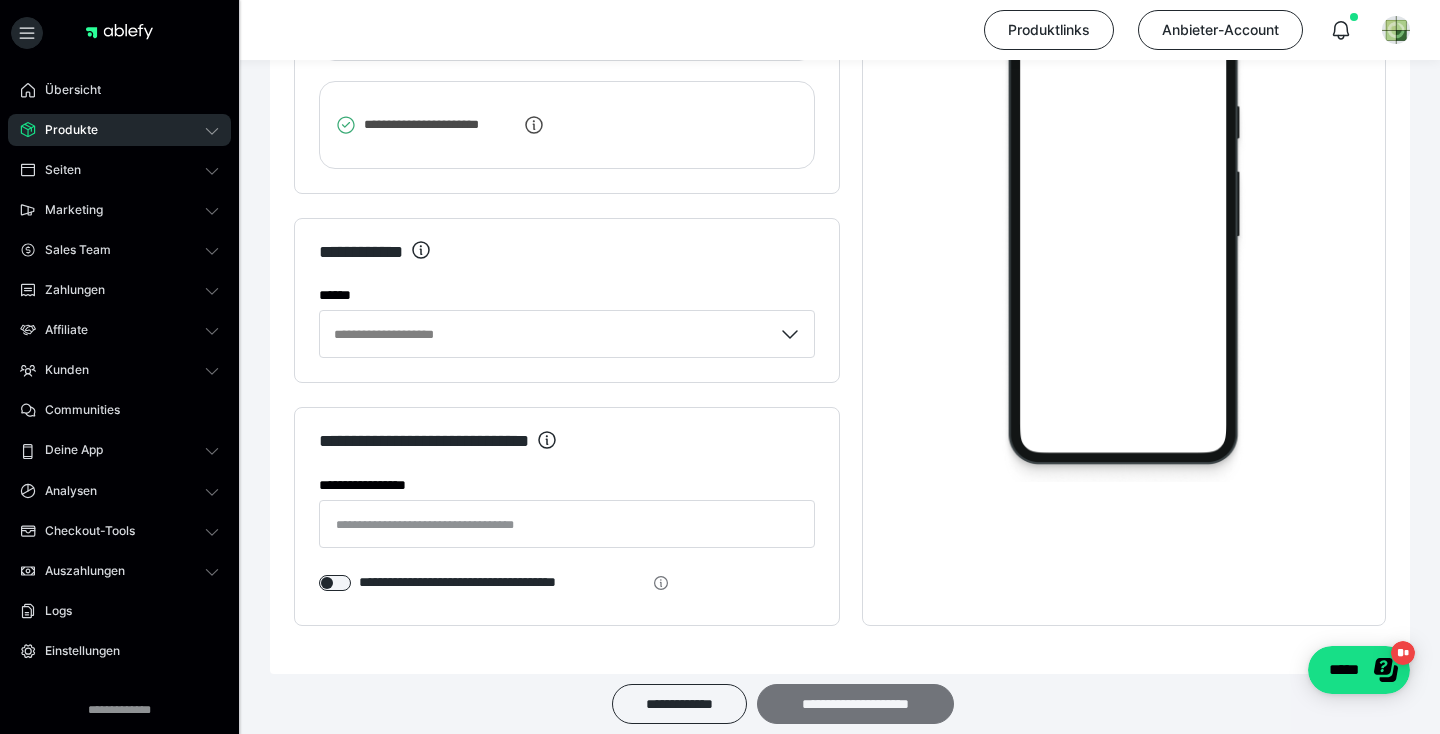 click on "**********" at bounding box center [855, 704] 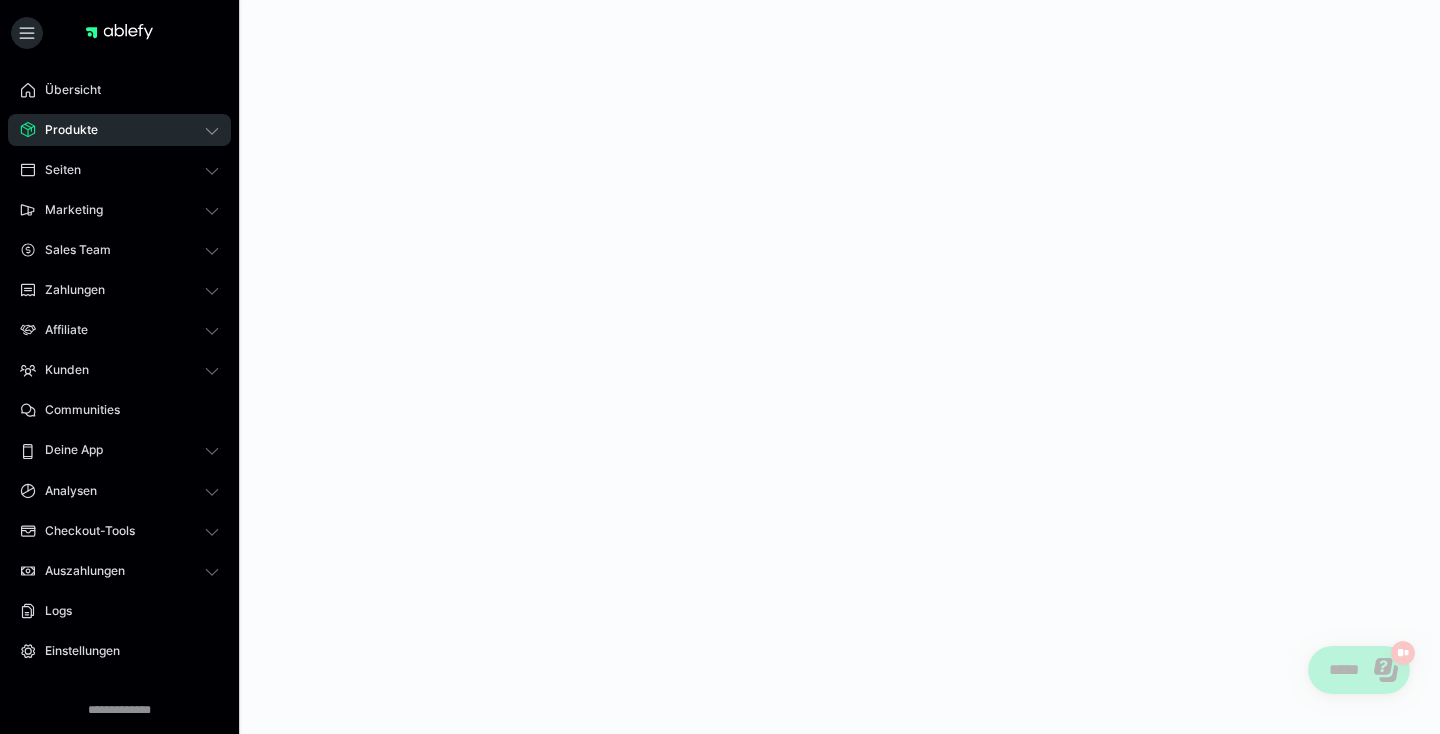 scroll, scrollTop: 0, scrollLeft: 0, axis: both 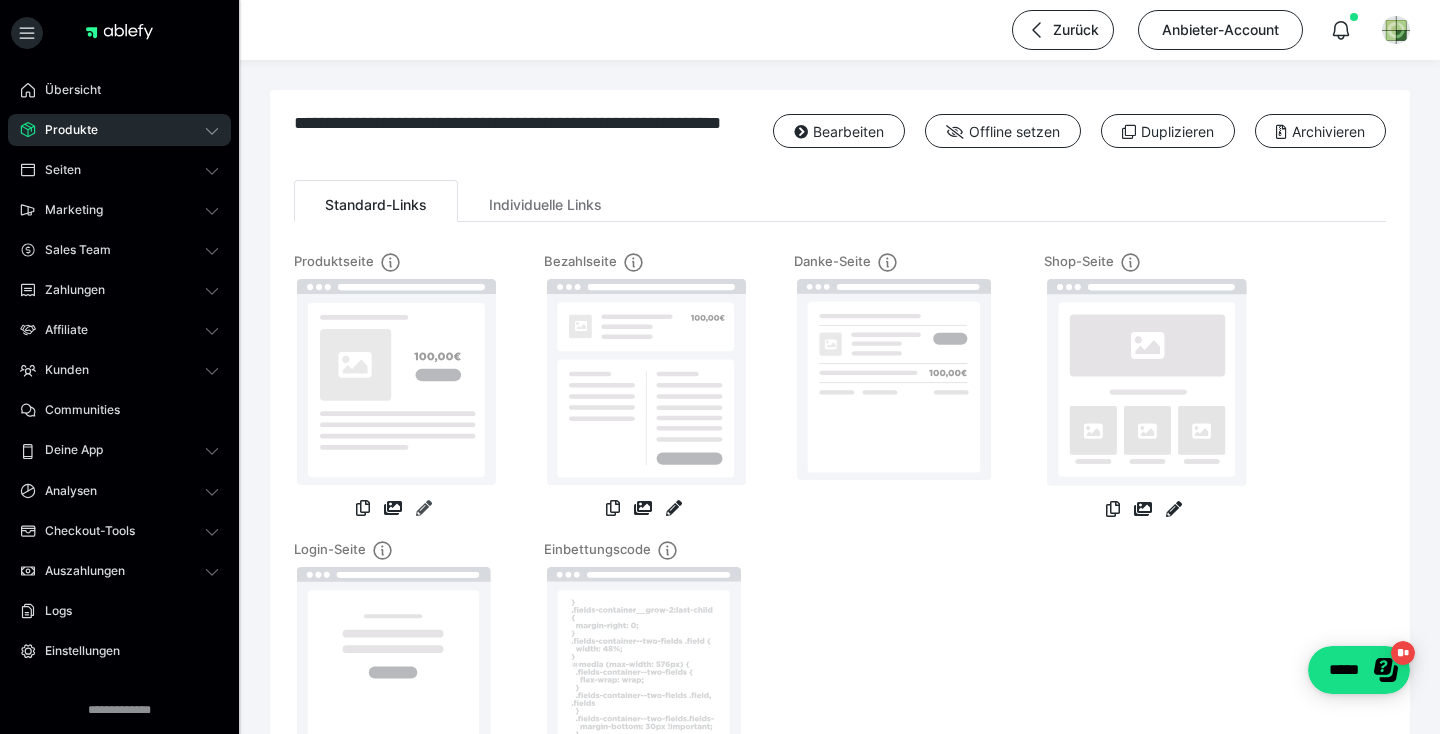 click at bounding box center [424, 508] 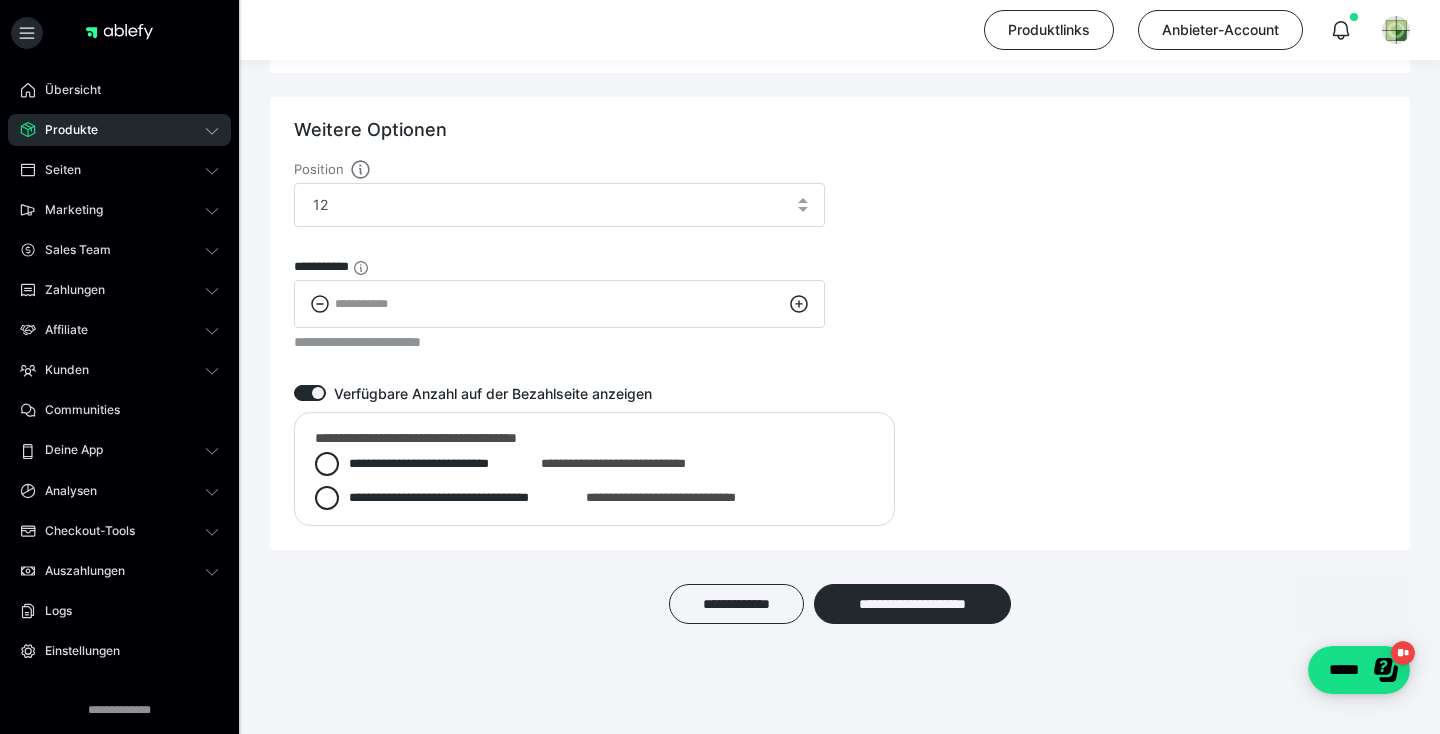 scroll, scrollTop: 2866, scrollLeft: 0, axis: vertical 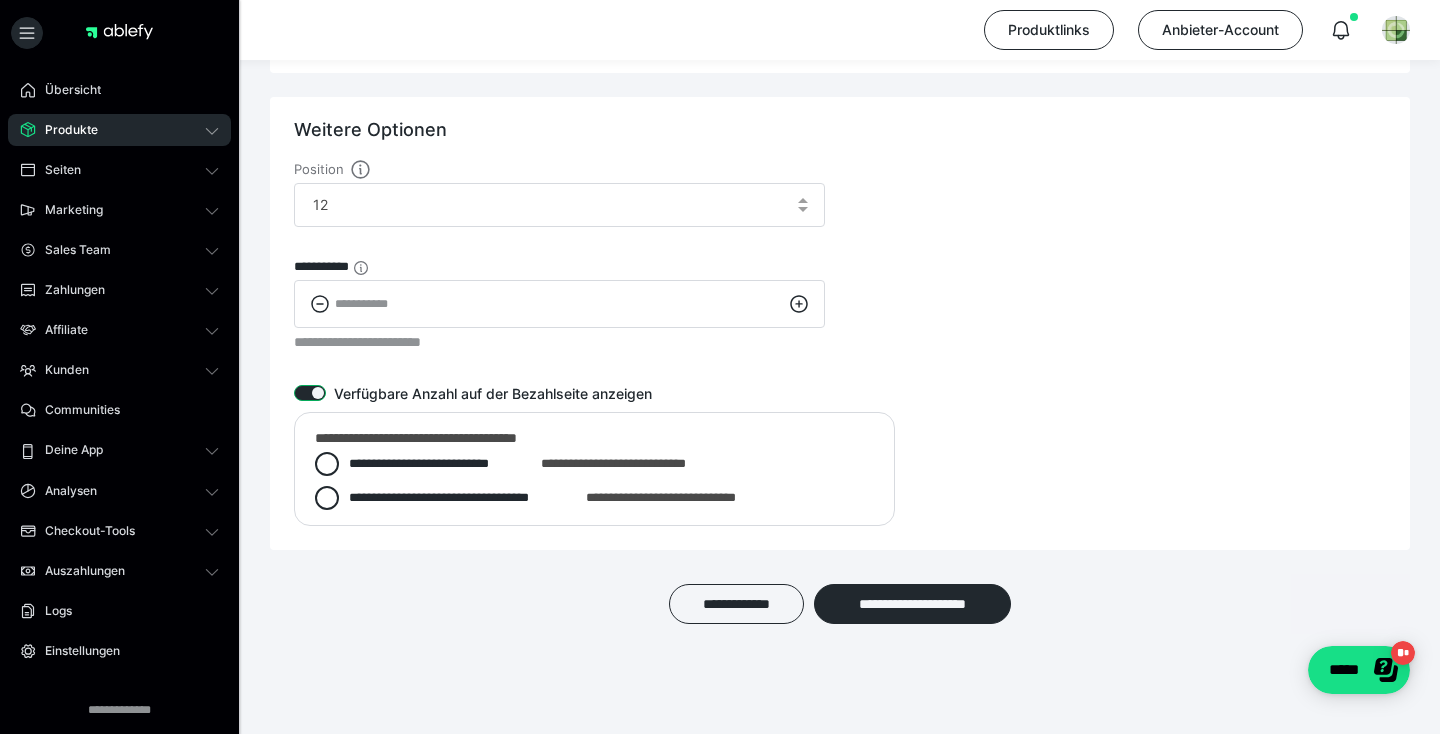 click at bounding box center [310, 393] 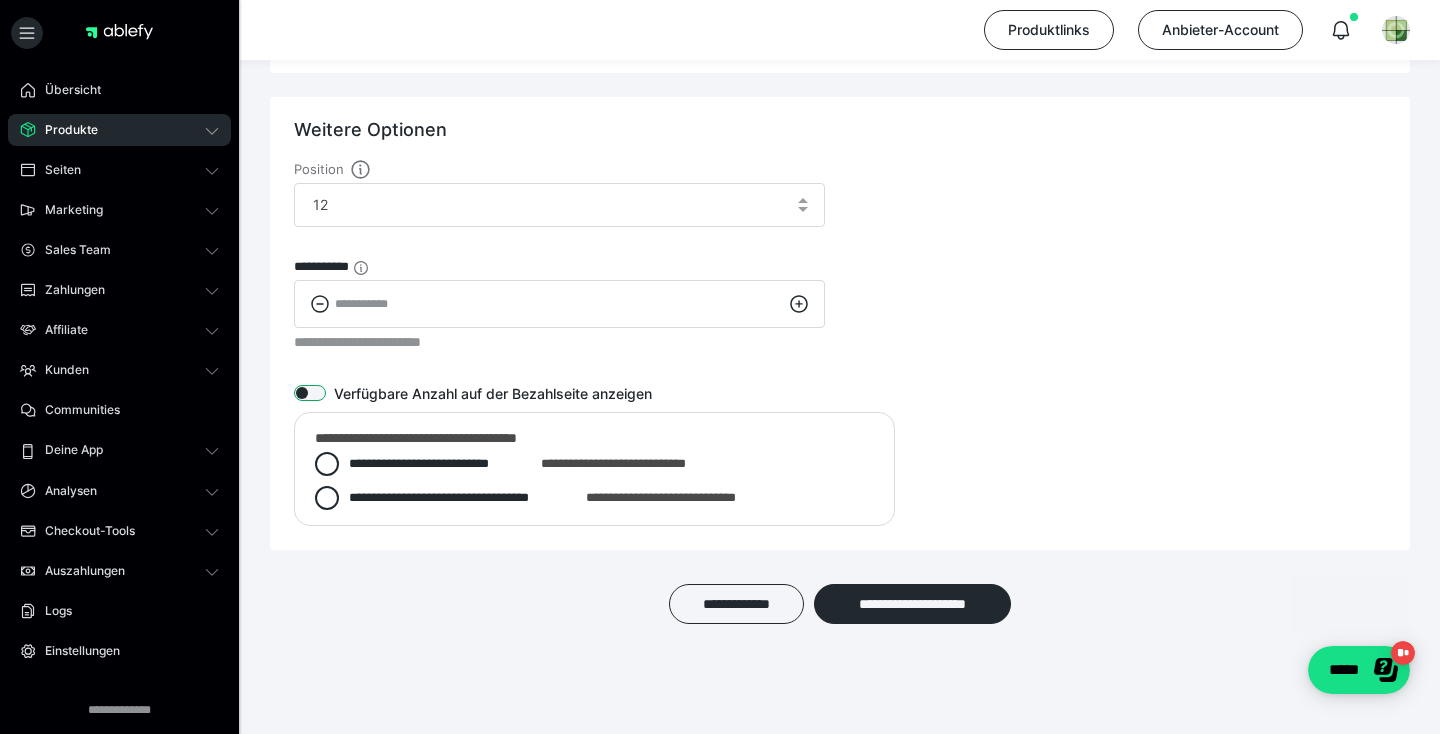 scroll, scrollTop: 2751, scrollLeft: 0, axis: vertical 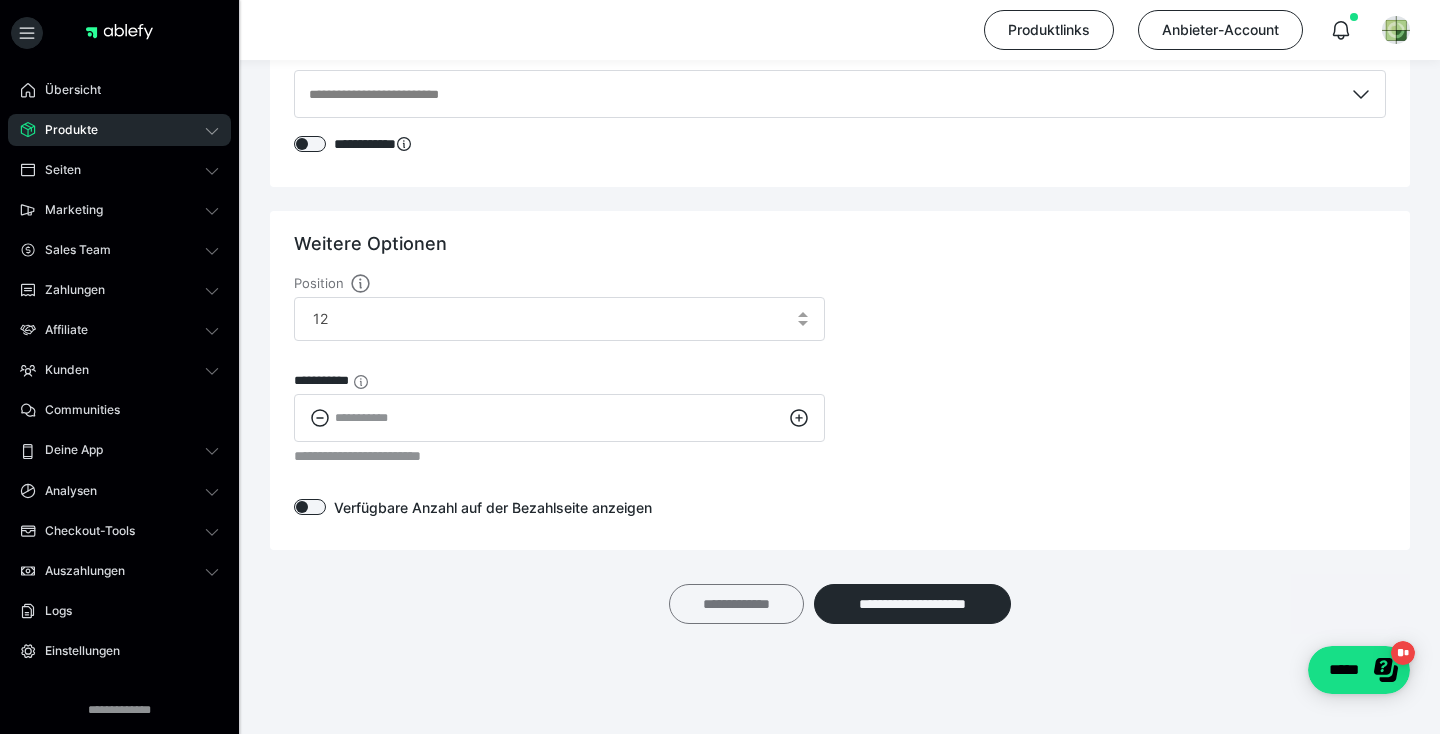 click on "**********" at bounding box center [736, 604] 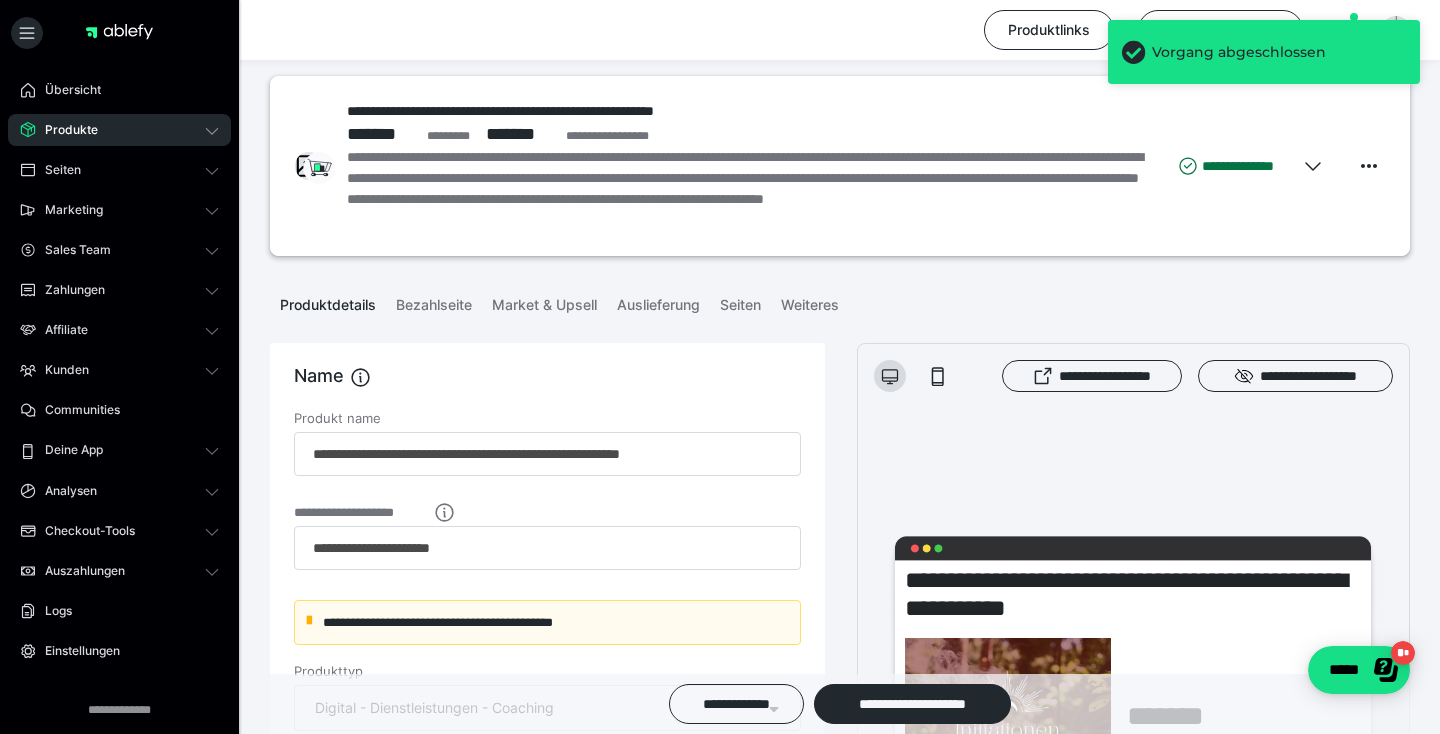 scroll, scrollTop: 21, scrollLeft: 0, axis: vertical 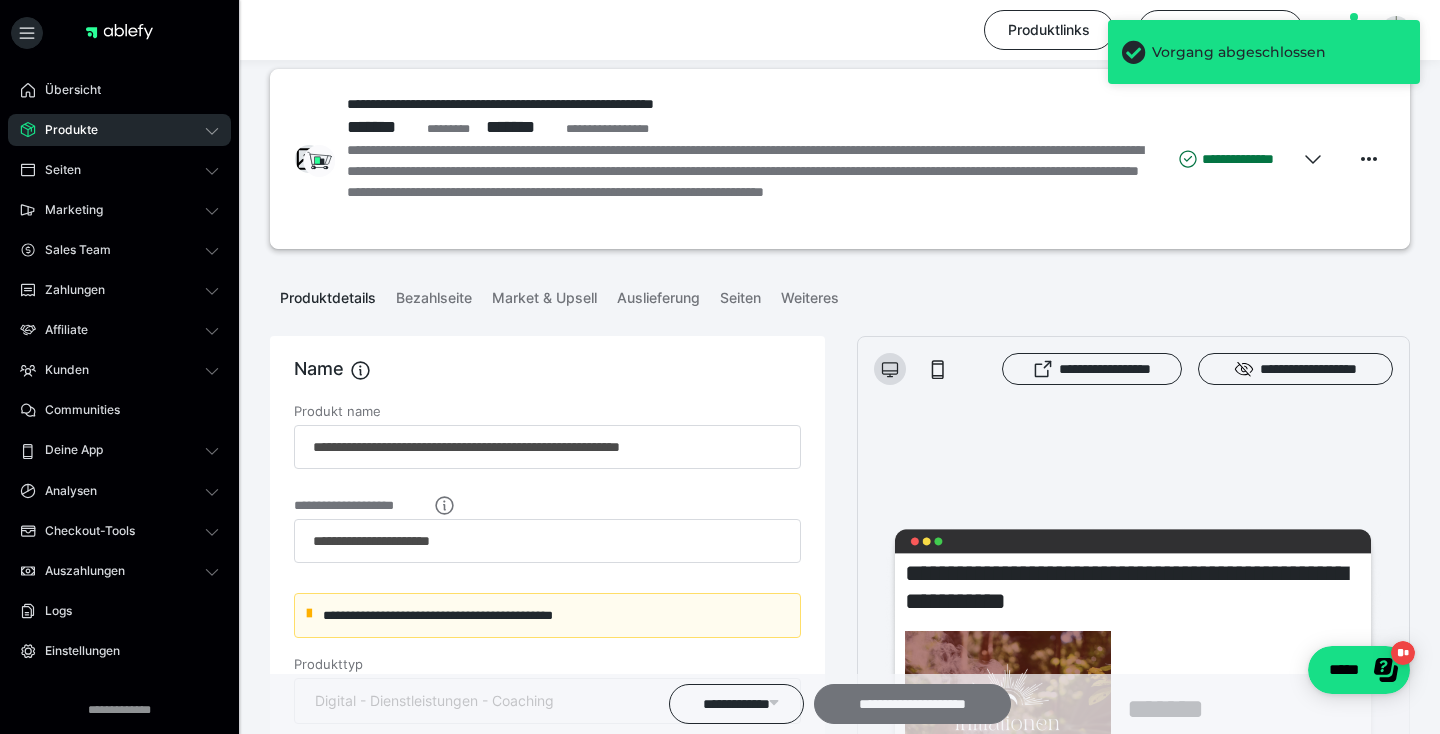 click on "**********" at bounding box center (912, 704) 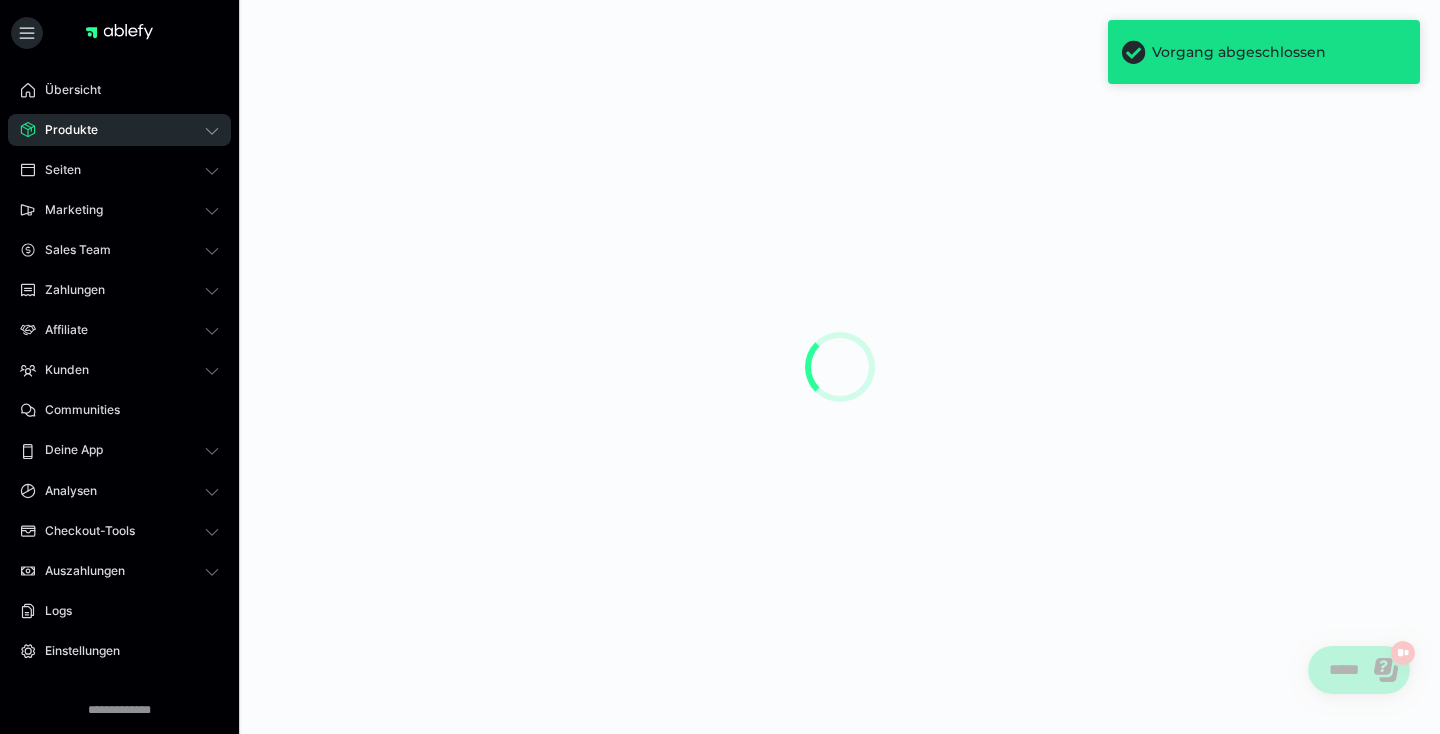 scroll, scrollTop: 0, scrollLeft: 0, axis: both 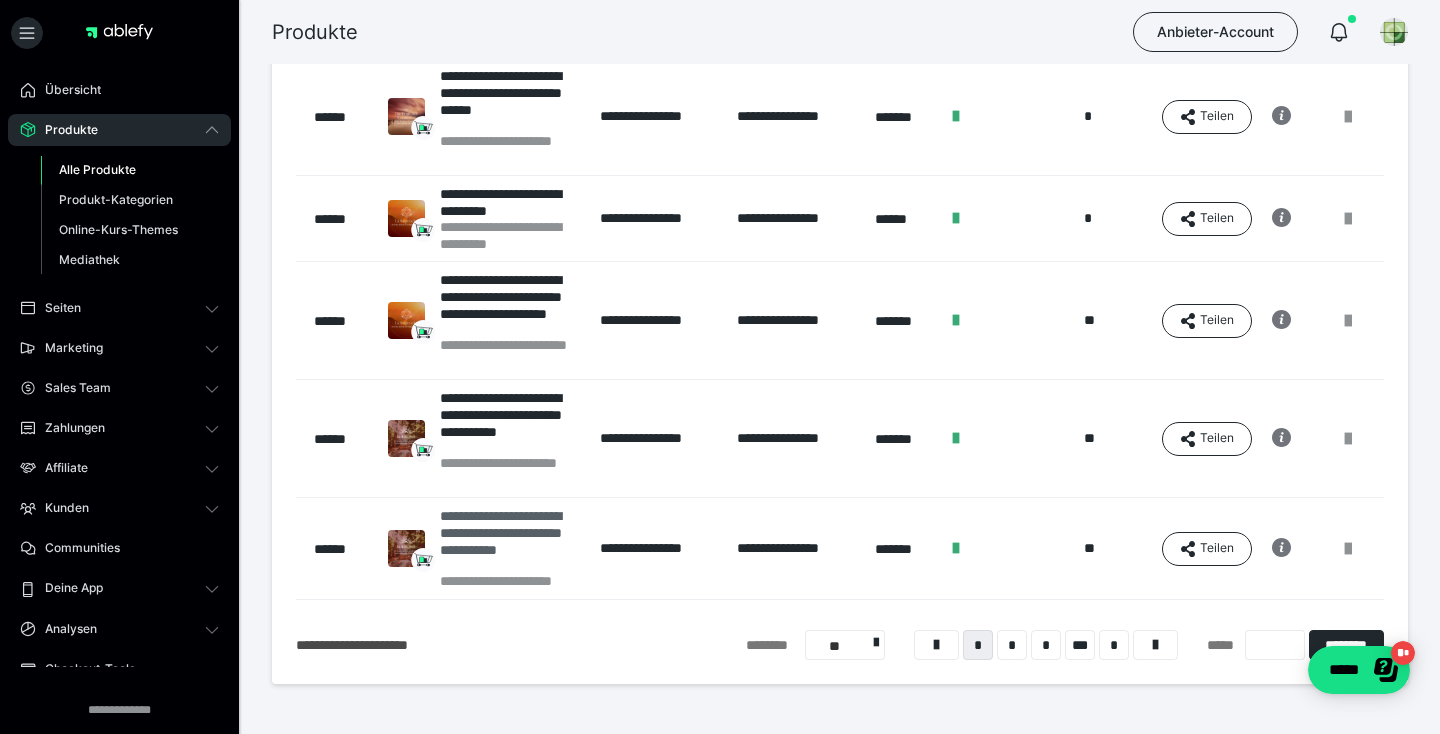 click on "**********" at bounding box center (510, 540) 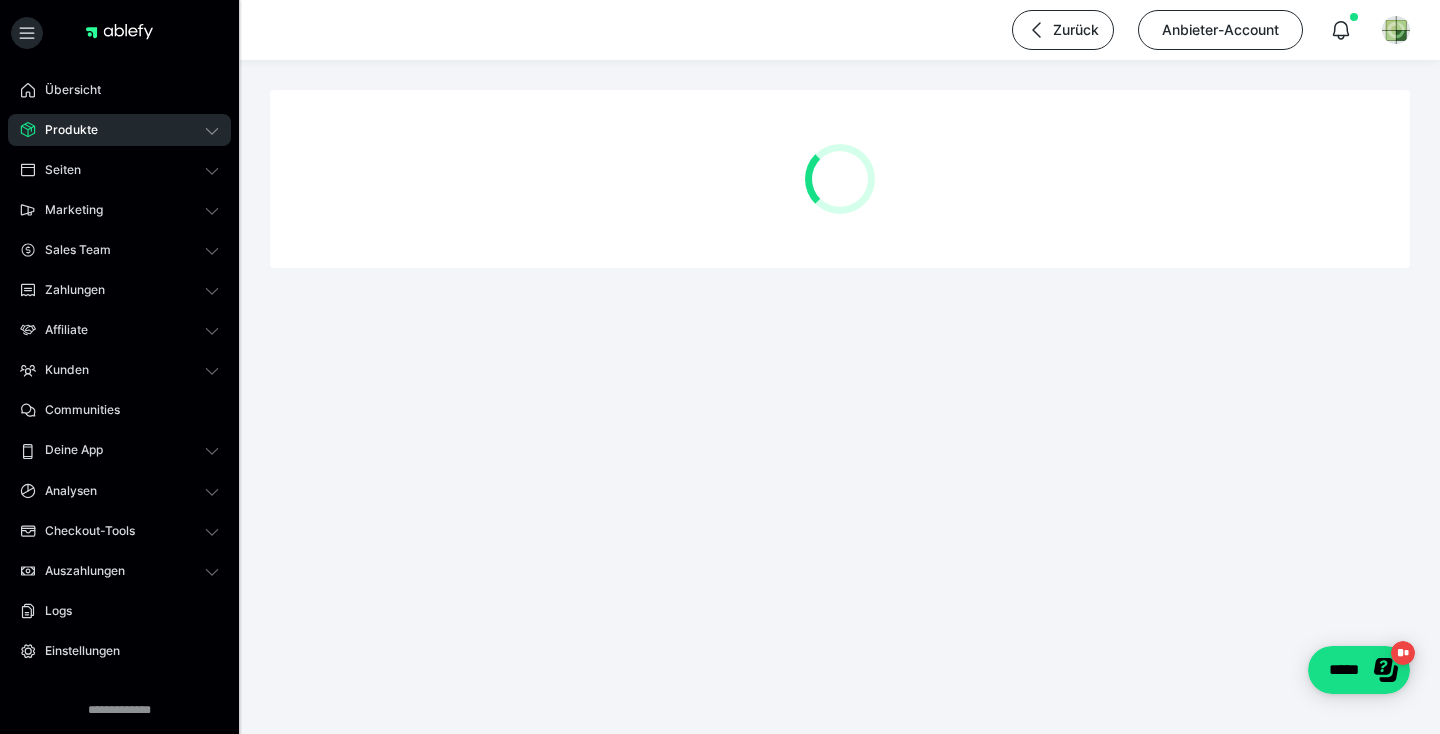 scroll, scrollTop: 0, scrollLeft: 0, axis: both 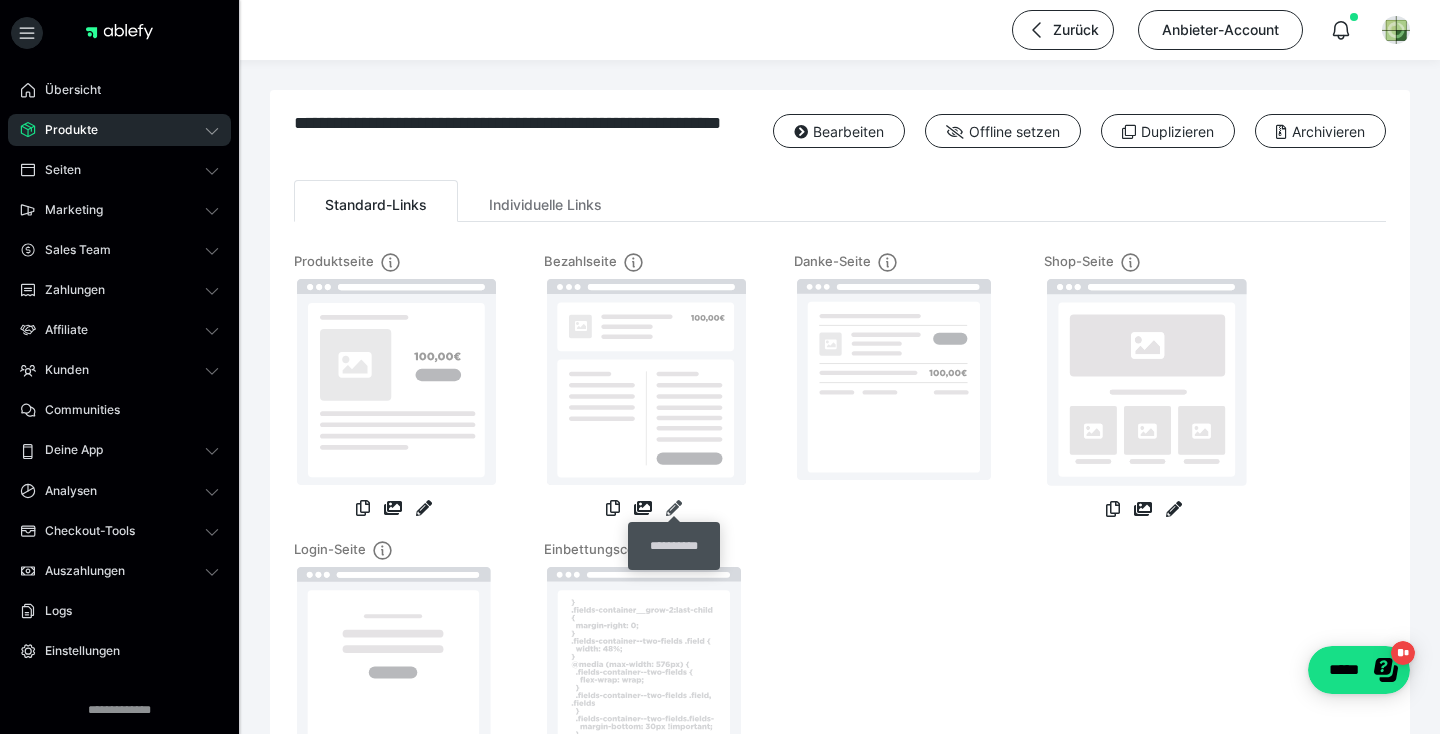 click at bounding box center (674, 508) 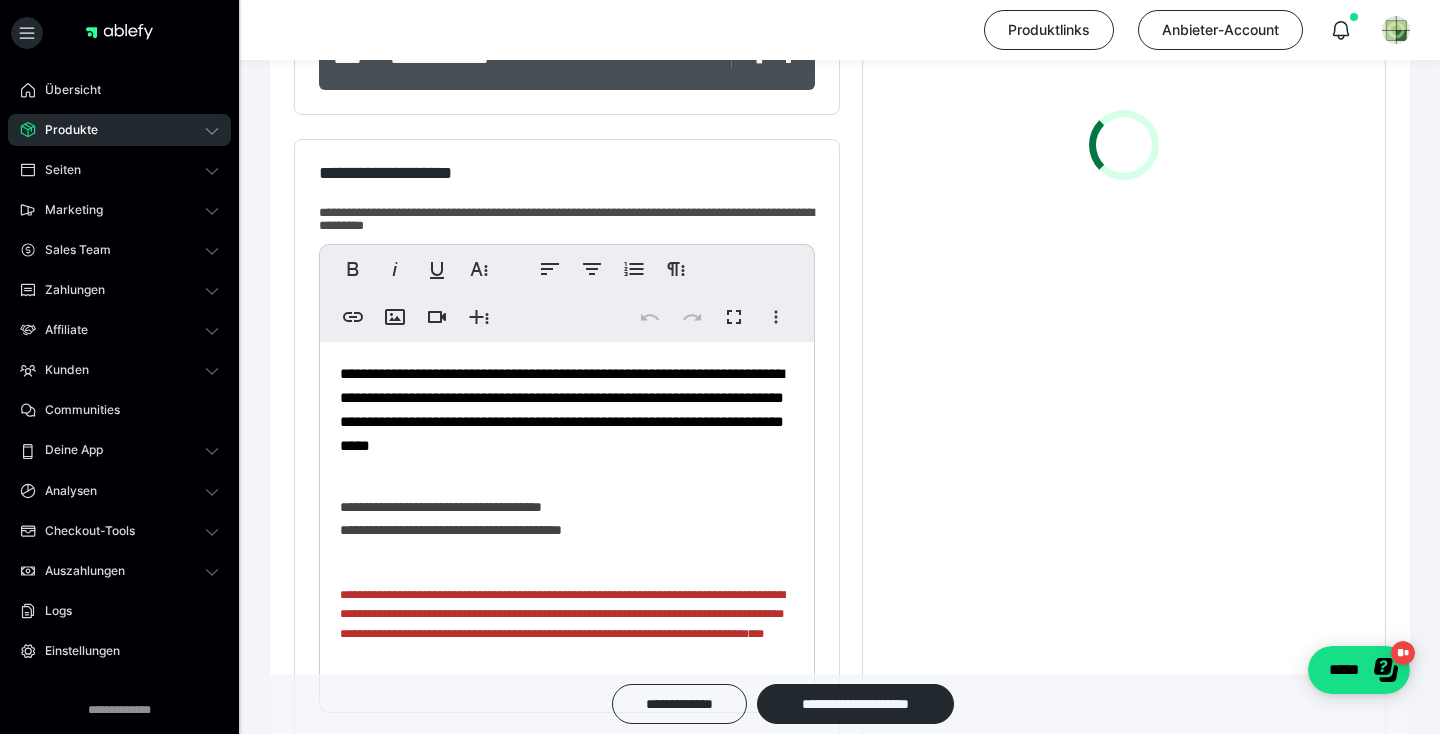 scroll, scrollTop: 855, scrollLeft: 0, axis: vertical 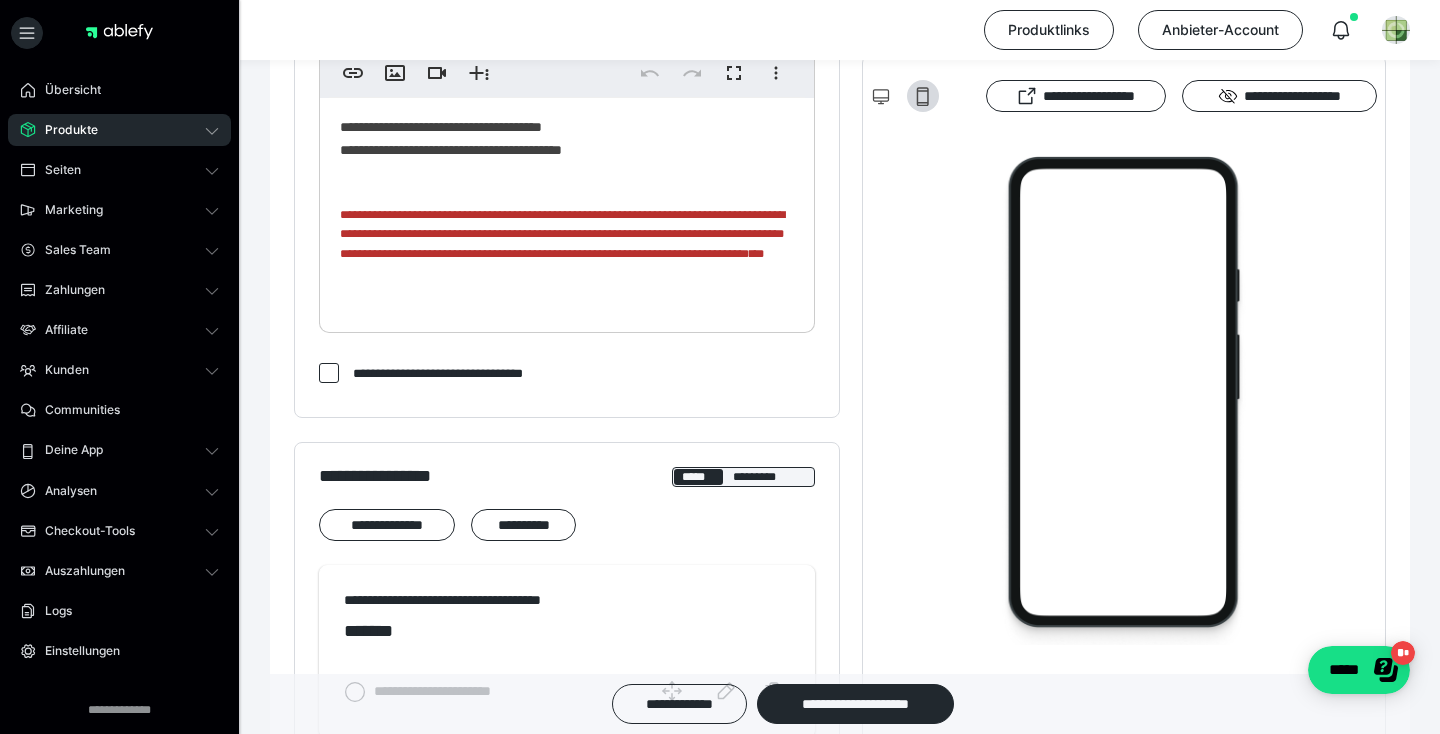 click on "**********" at bounding box center [567, 142] 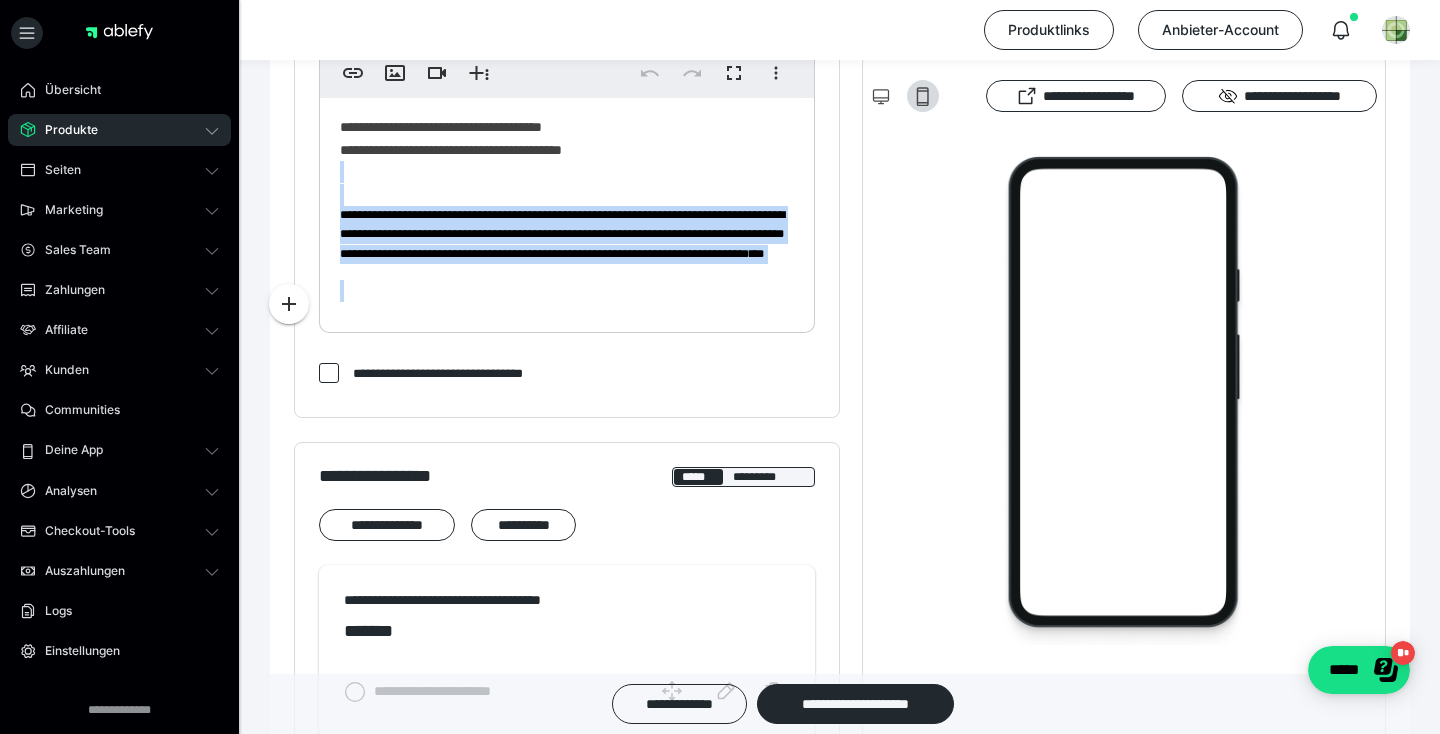 drag, startPoint x: 356, startPoint y: 293, endPoint x: 339, endPoint y: 187, distance: 107.35455 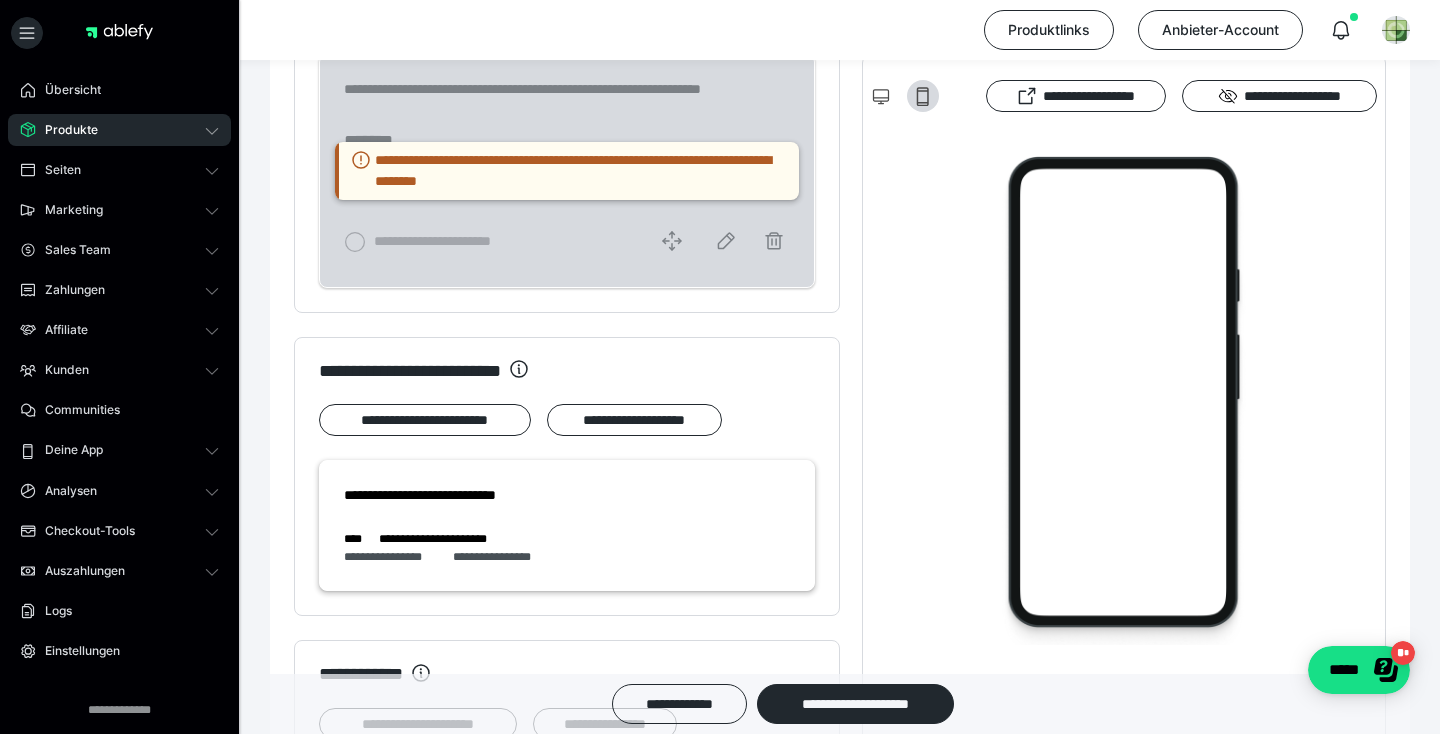 scroll, scrollTop: 1493, scrollLeft: 0, axis: vertical 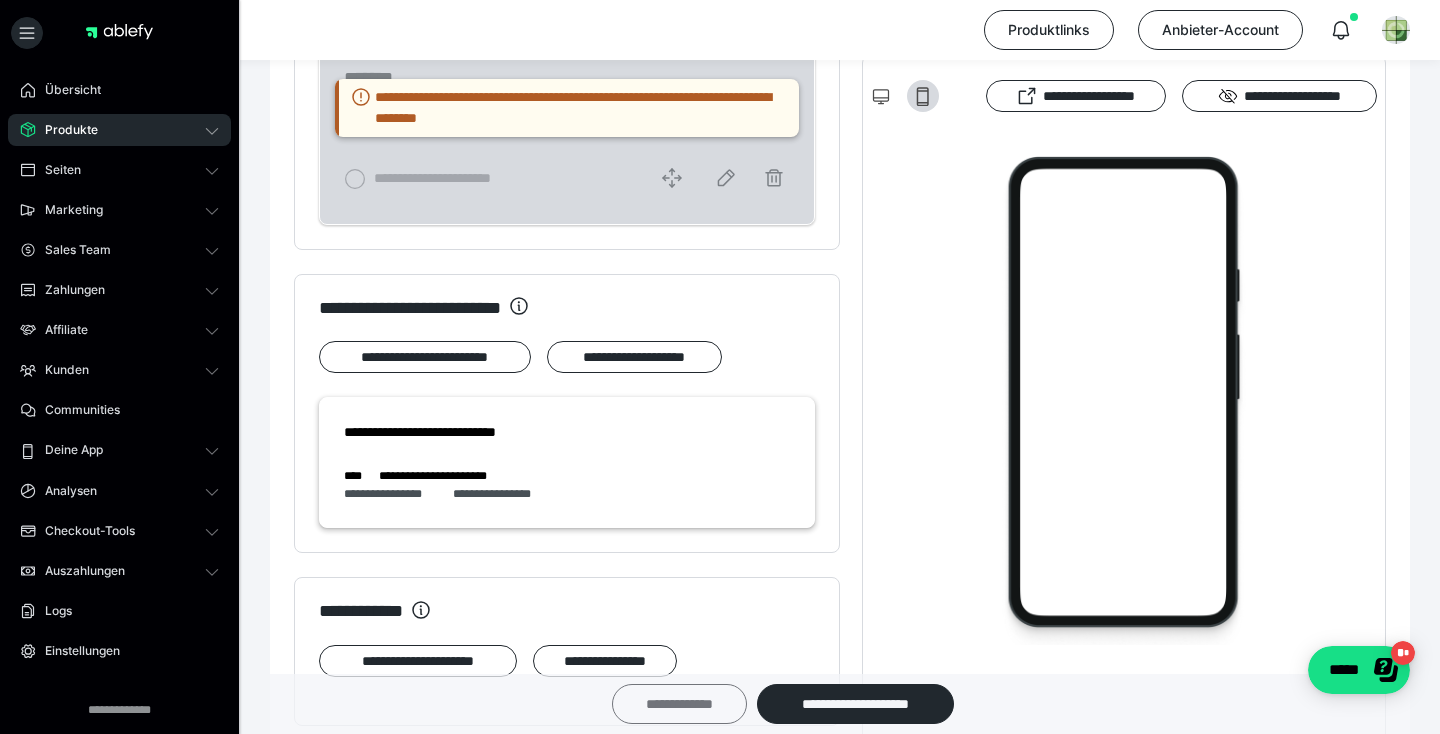 click on "**********" at bounding box center [679, 704] 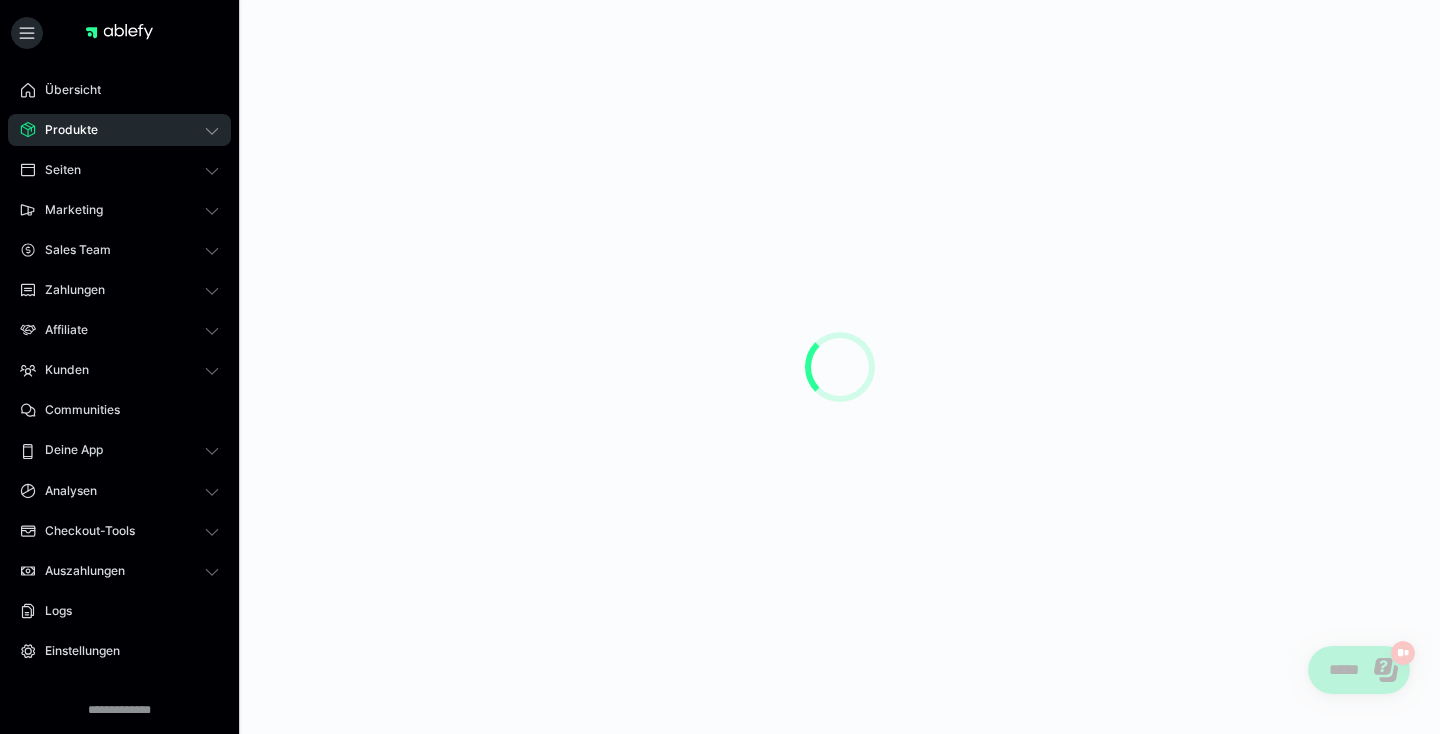 scroll, scrollTop: 0, scrollLeft: 0, axis: both 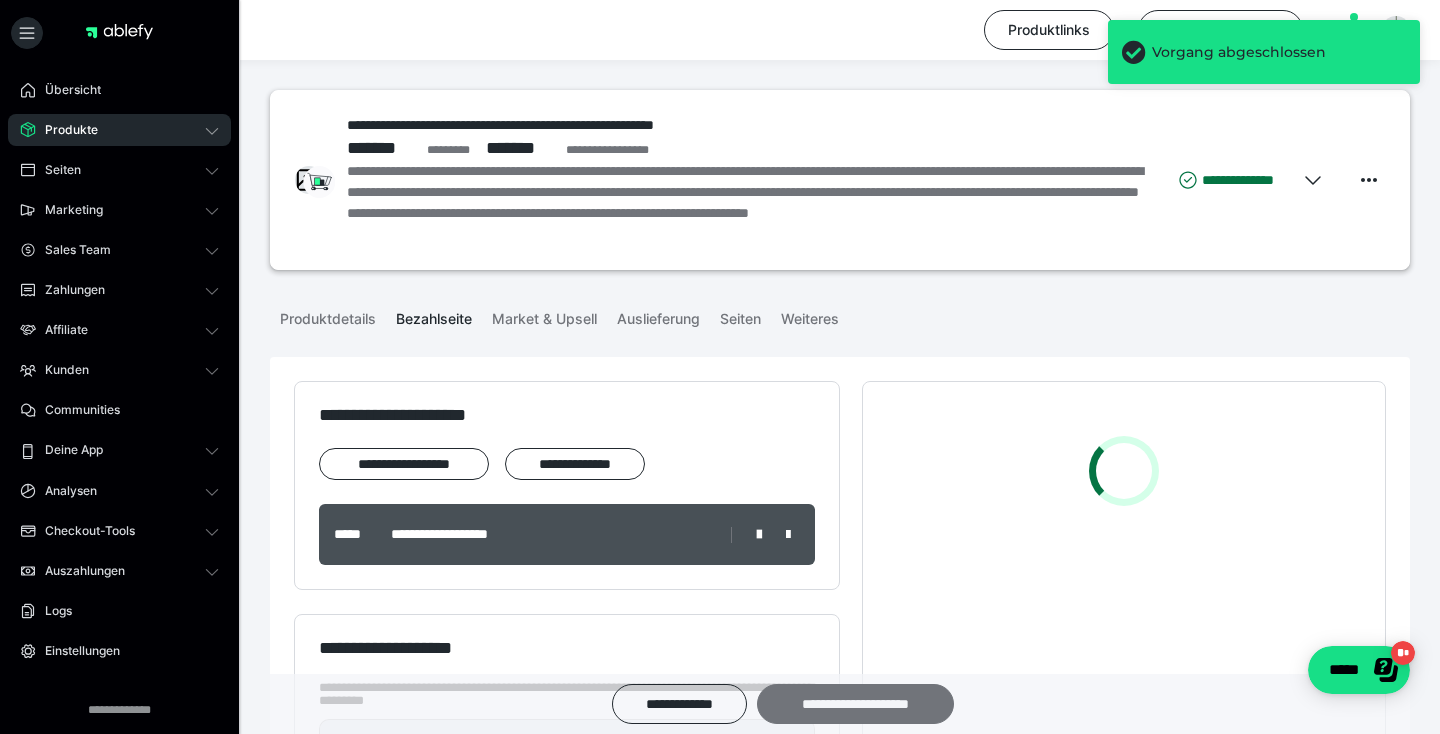 click on "**********" at bounding box center [855, 704] 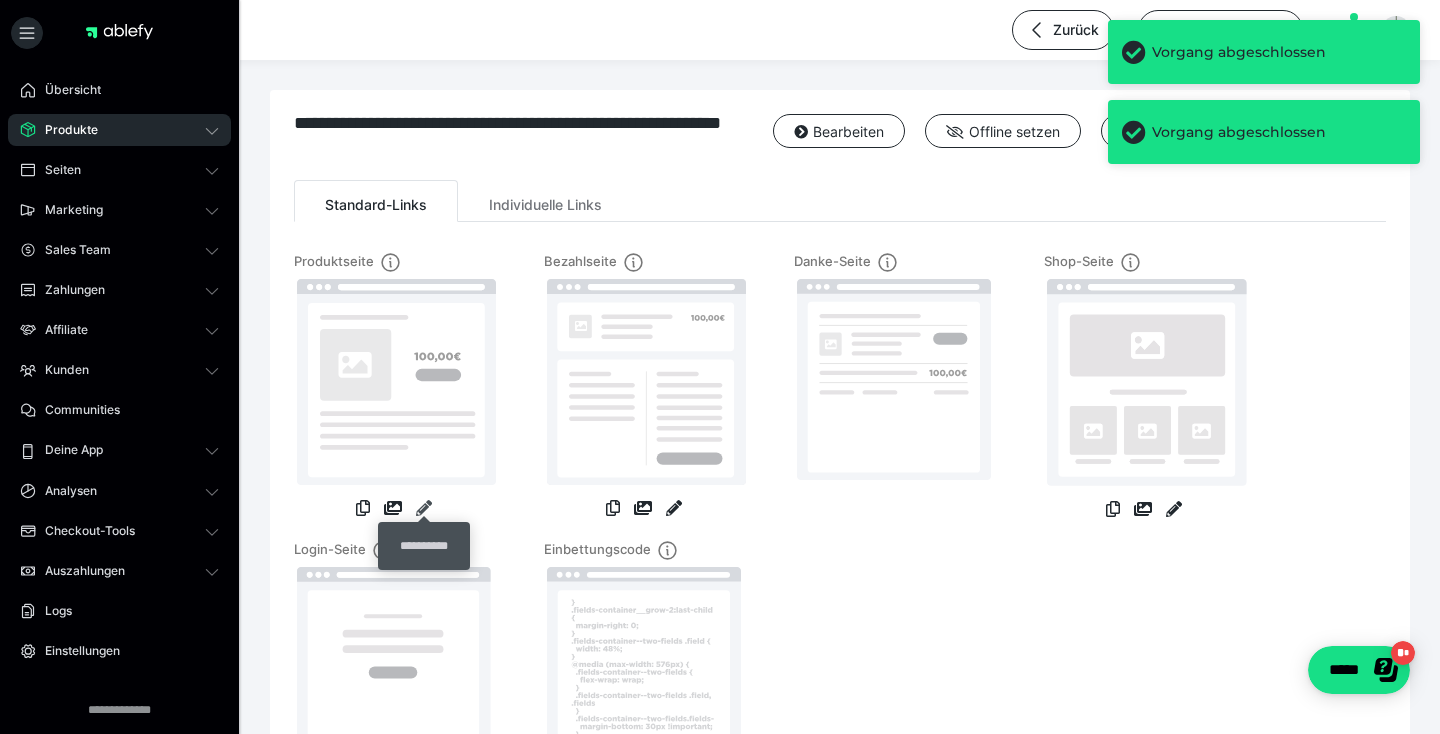 click at bounding box center [424, 508] 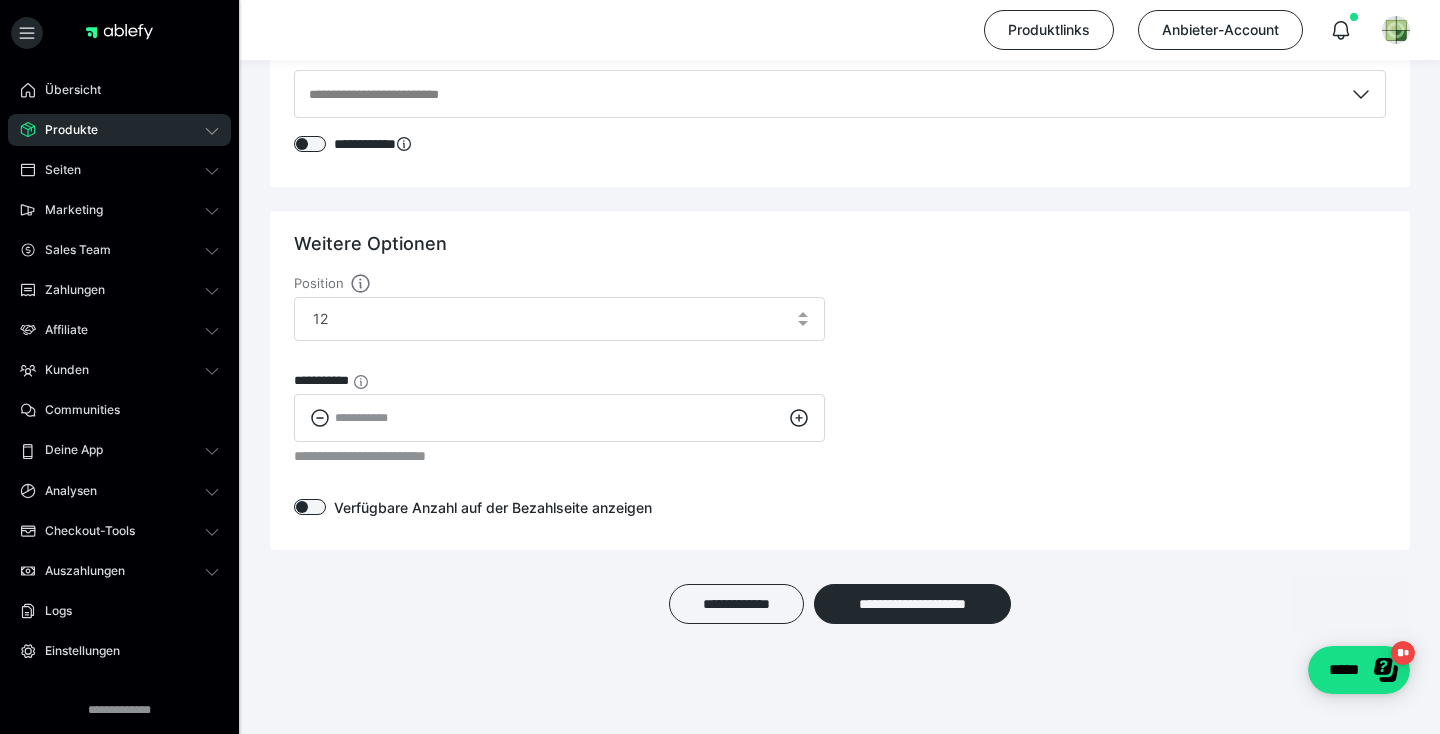 scroll, scrollTop: 2751, scrollLeft: 0, axis: vertical 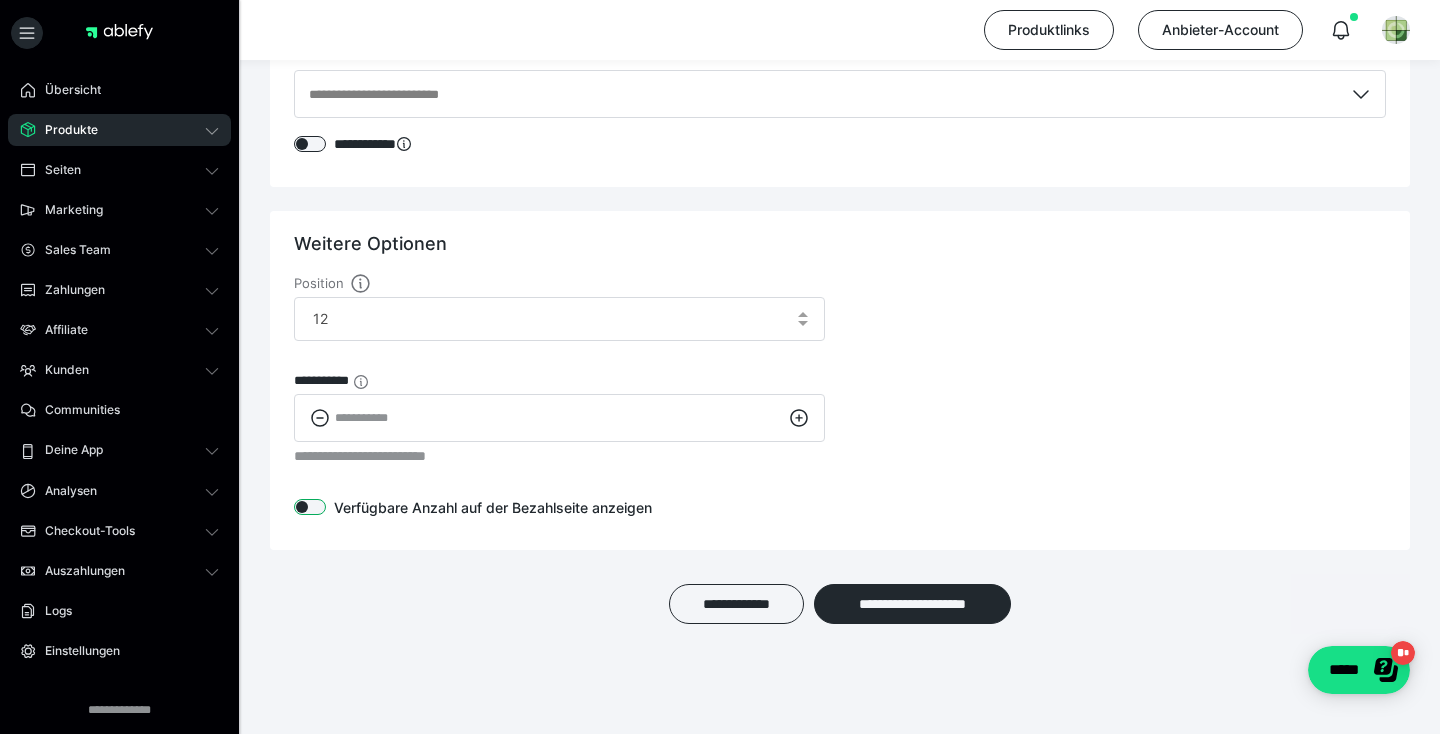 click at bounding box center (310, 507) 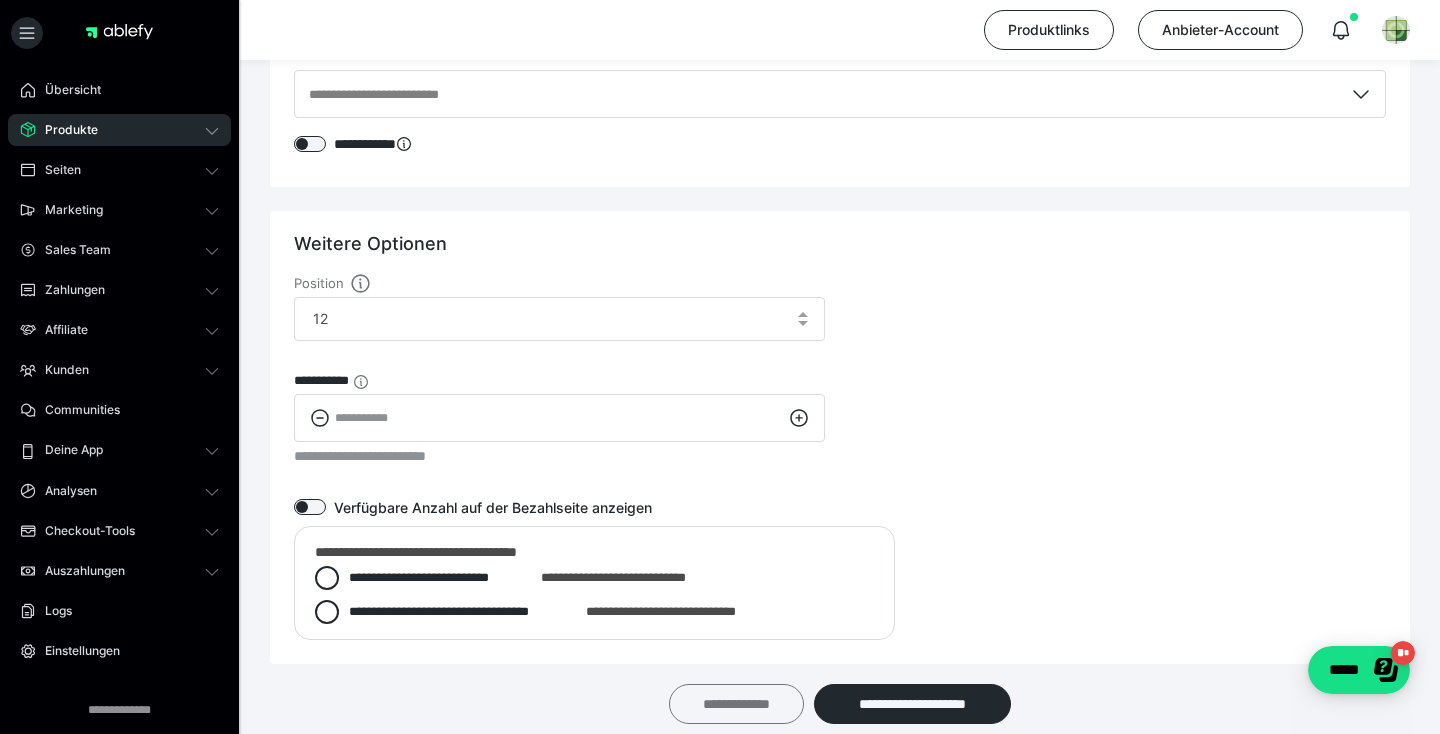 click on "**********" at bounding box center [736, 704] 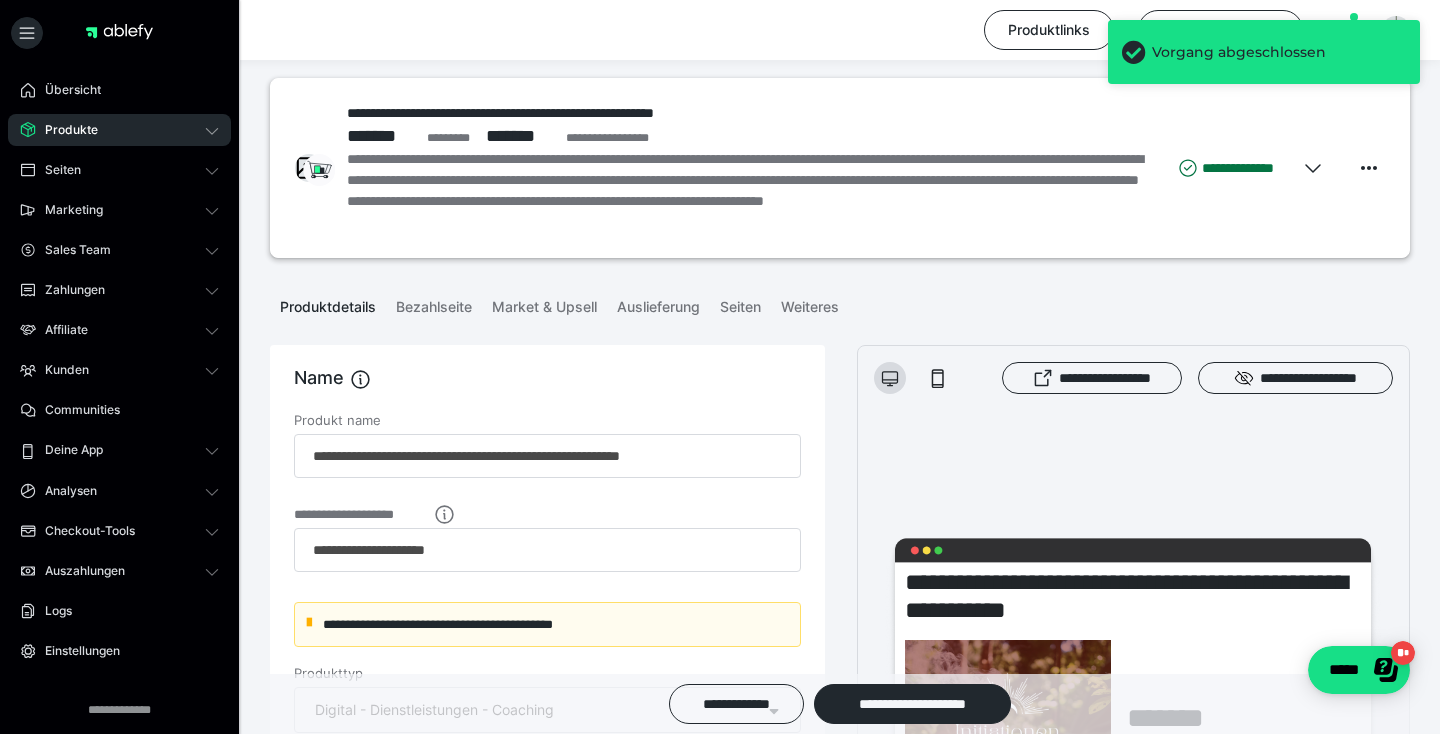 scroll, scrollTop: 16, scrollLeft: 0, axis: vertical 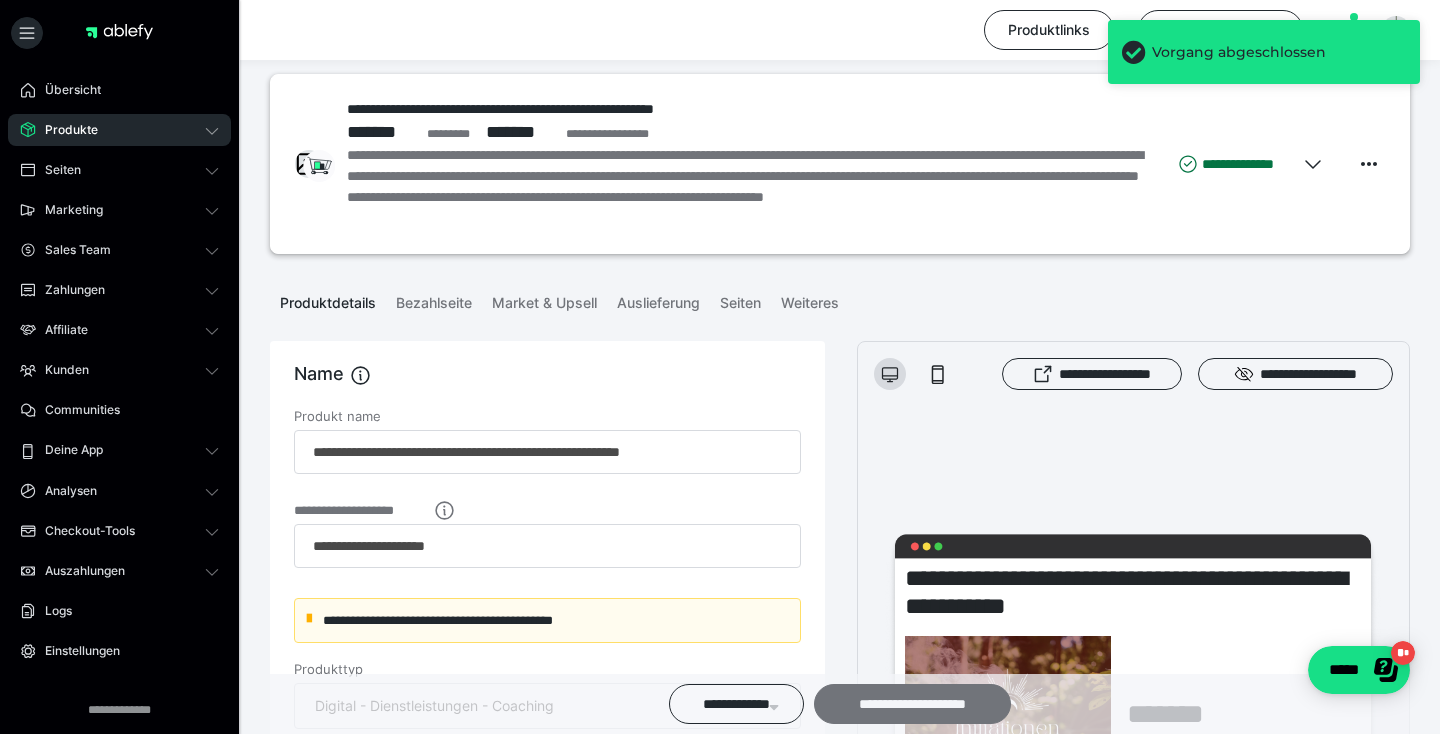 click on "**********" at bounding box center (912, 704) 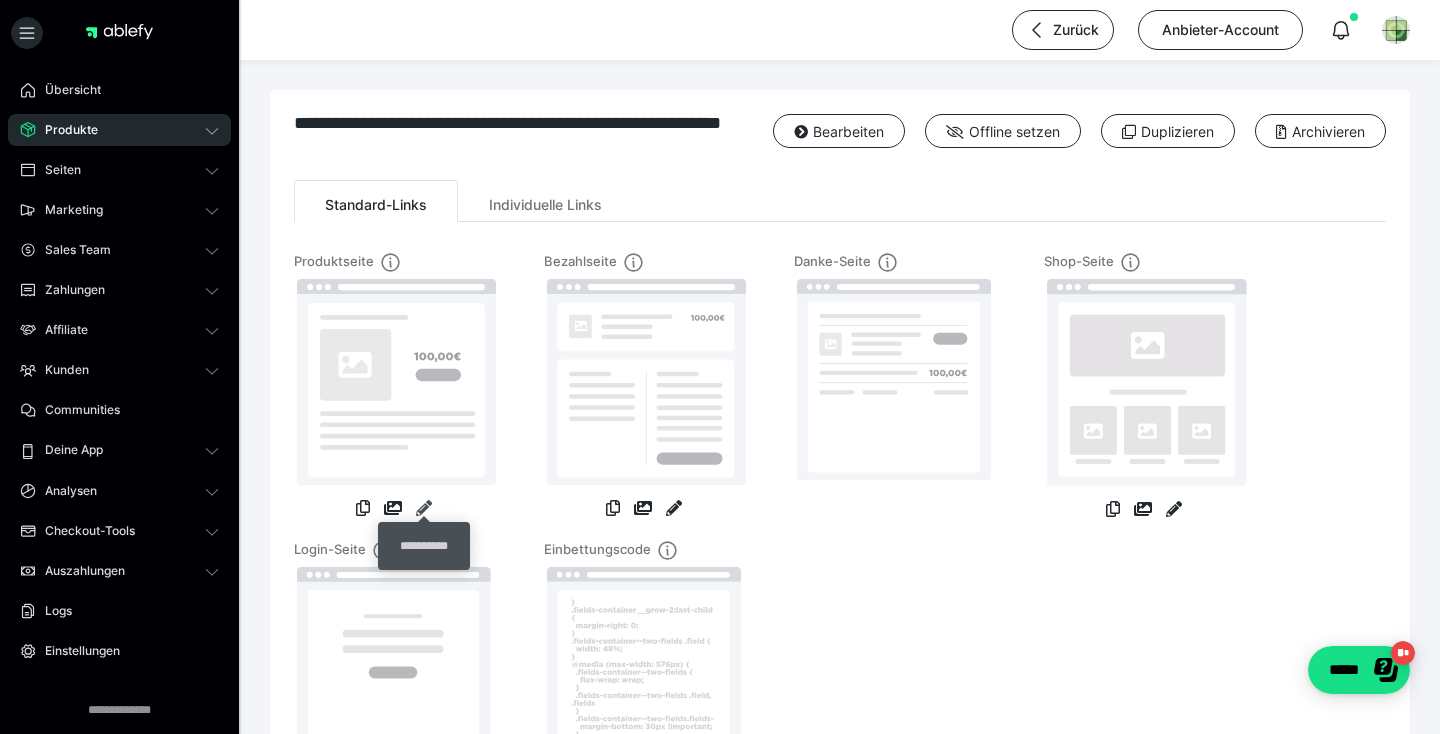 click at bounding box center (424, 508) 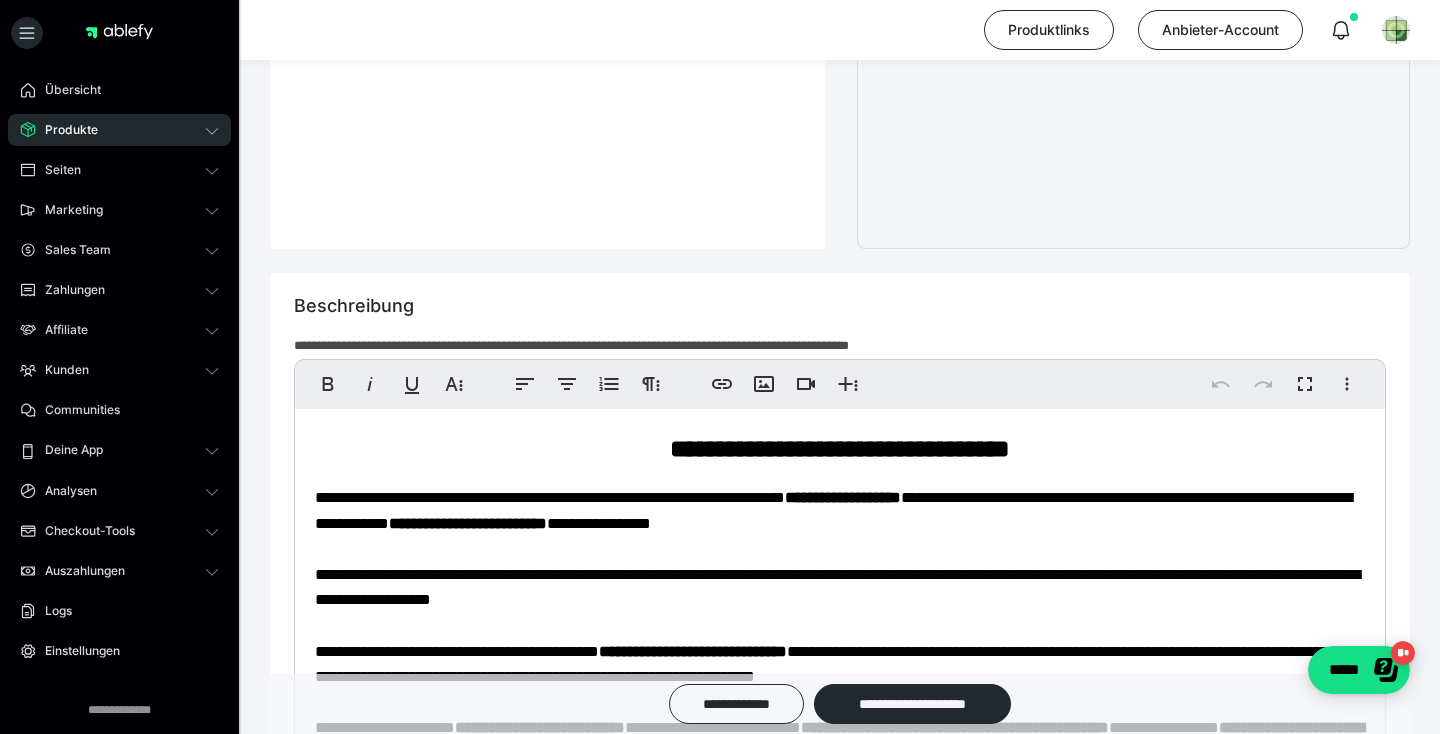 scroll, scrollTop: 894, scrollLeft: 0, axis: vertical 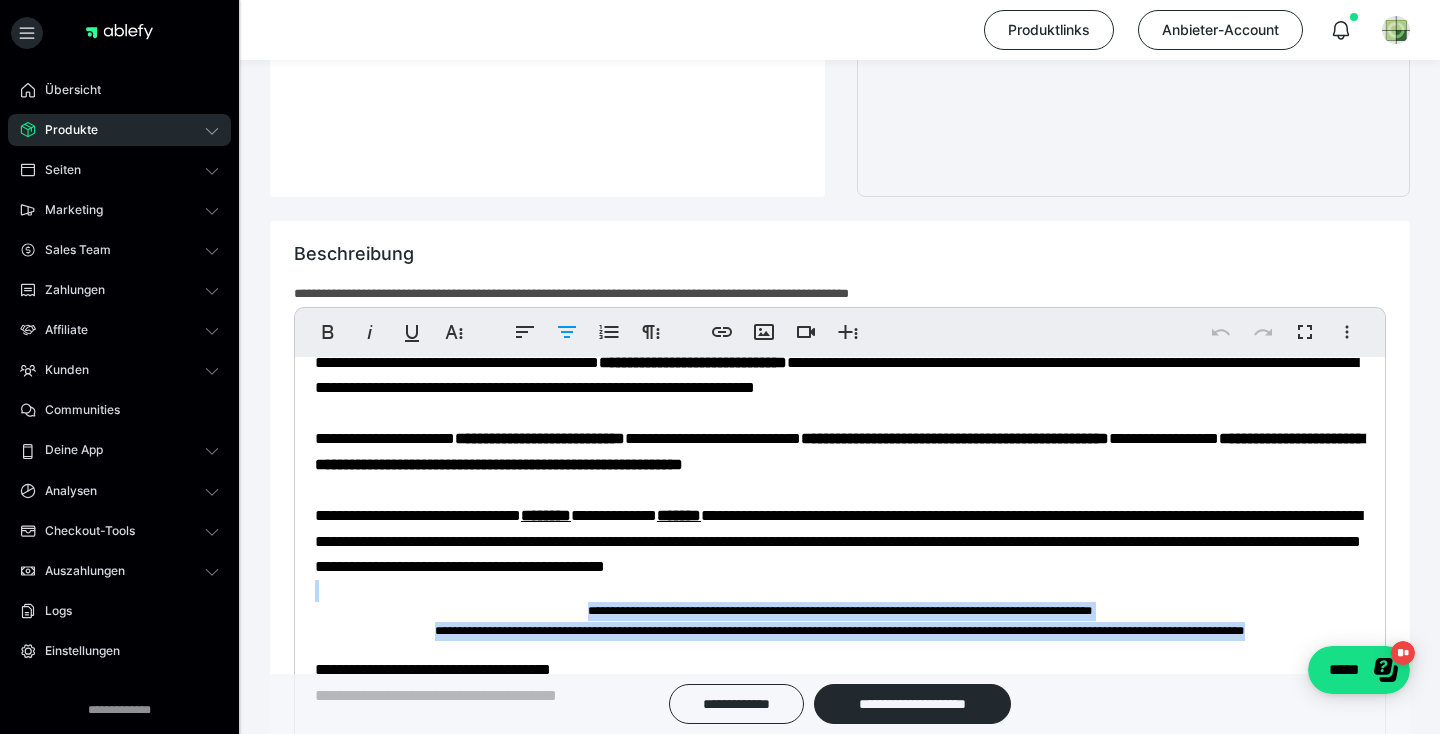 drag, startPoint x: 1303, startPoint y: 635, endPoint x: 1020, endPoint y: 599, distance: 285.28058 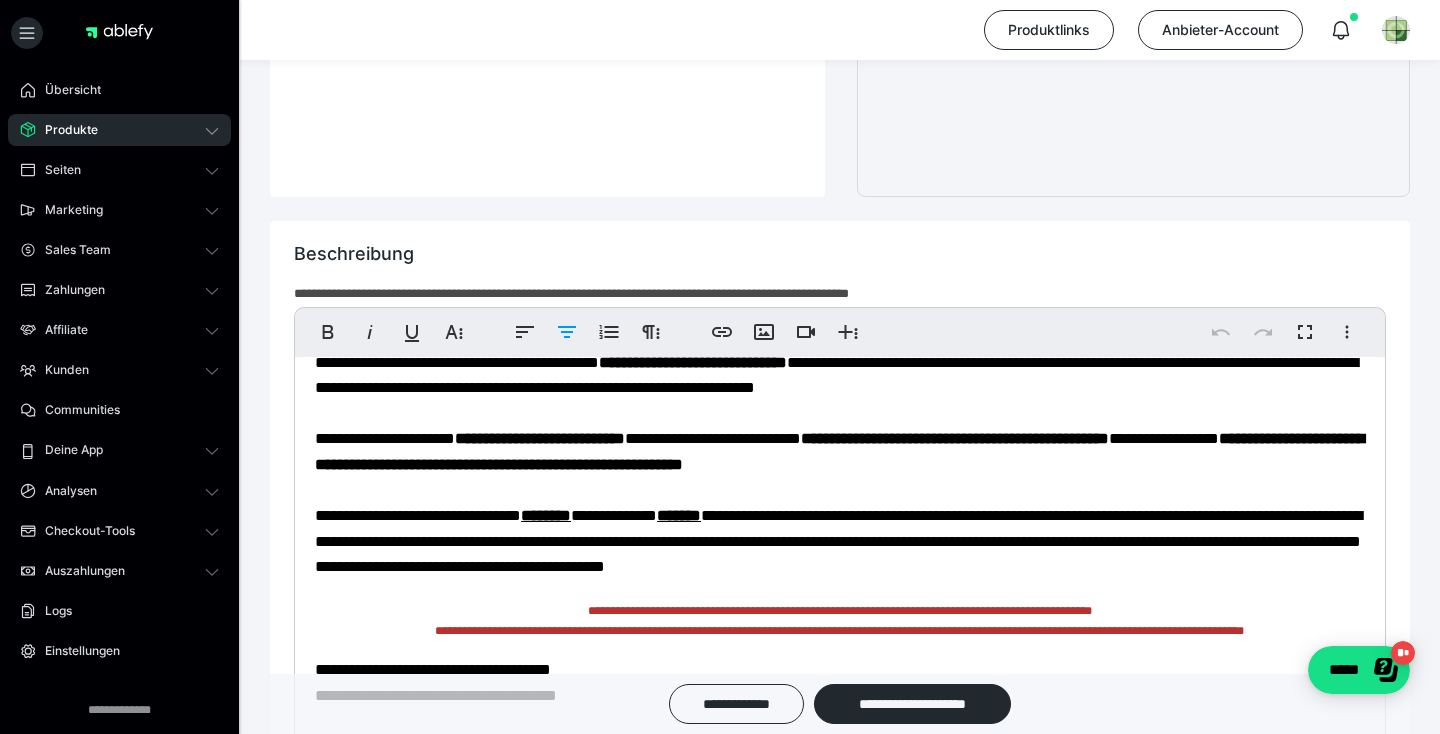 scroll, scrollTop: 161, scrollLeft: 0, axis: vertical 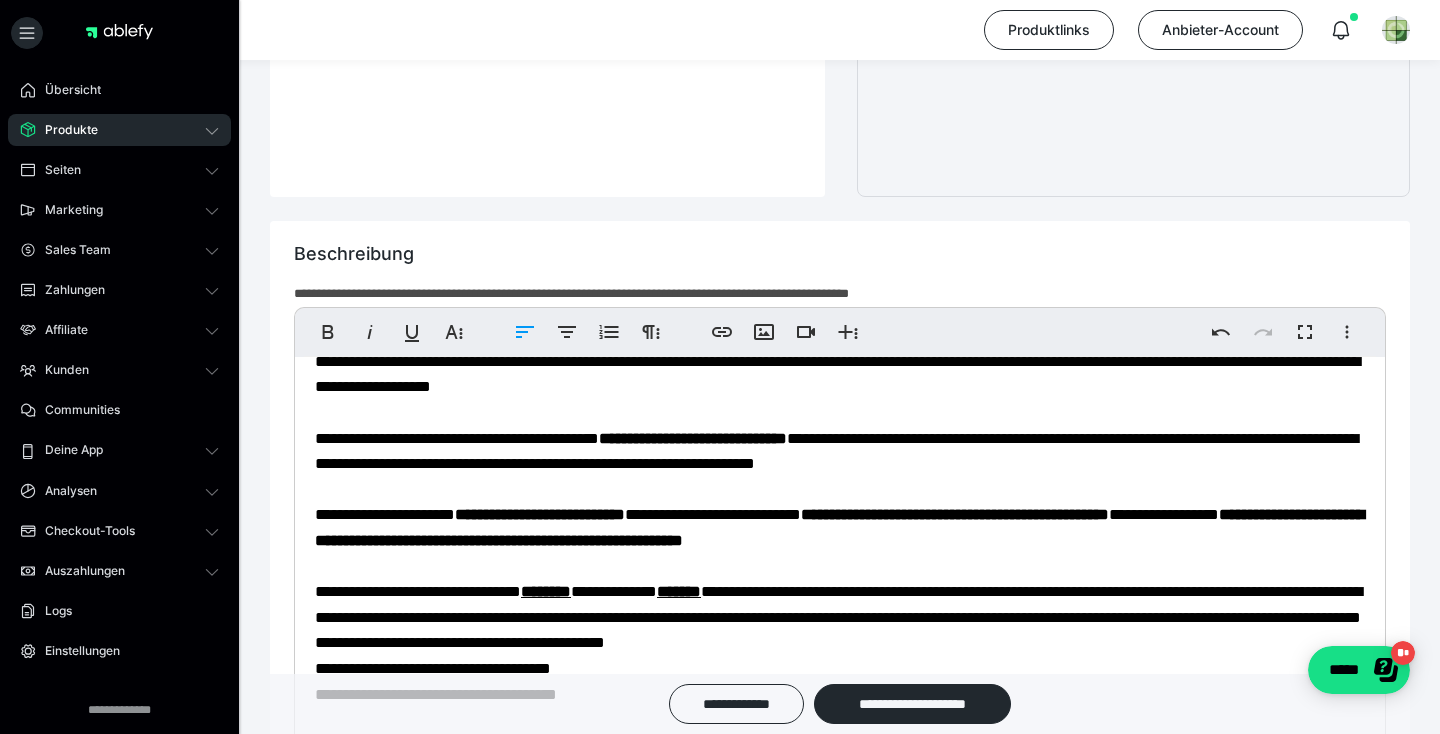 click on "**********" at bounding box center (840, 617) 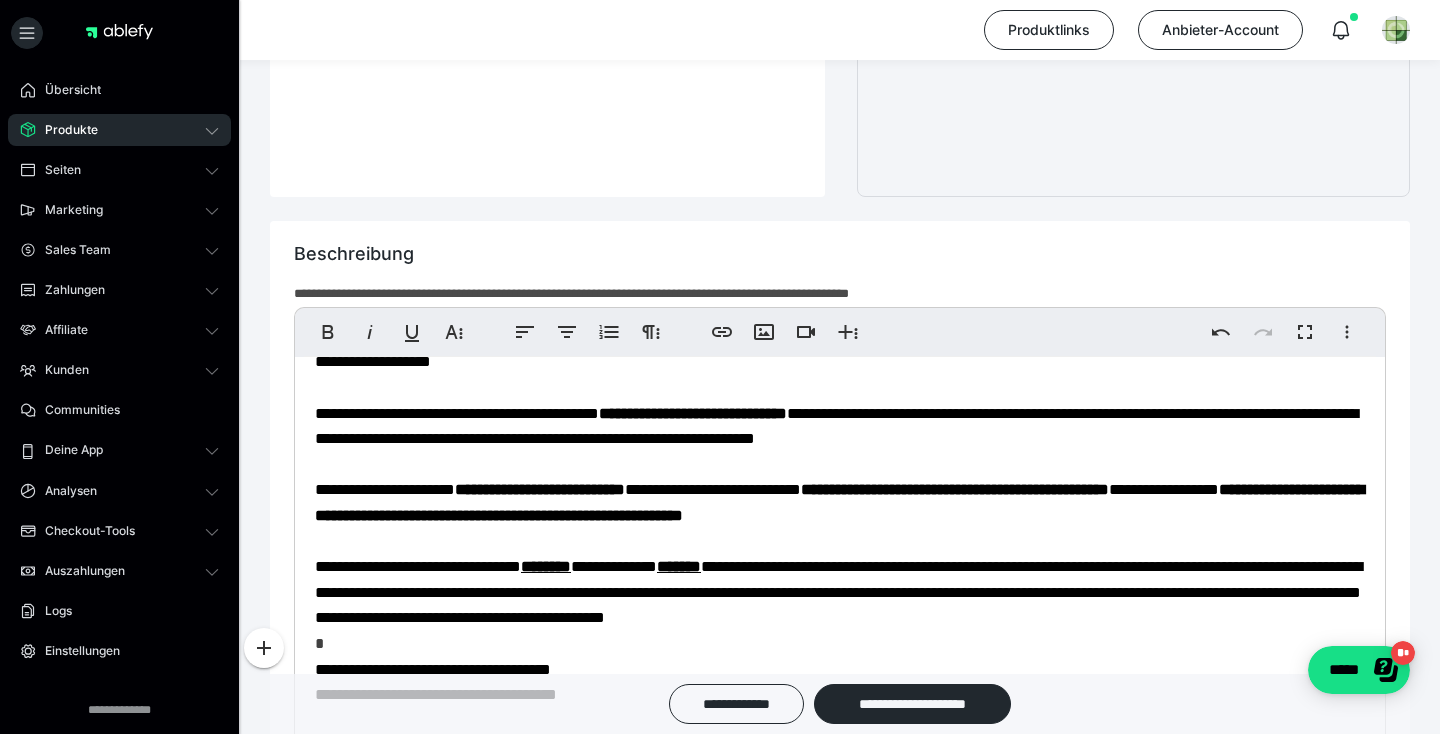 scroll, scrollTop: 186, scrollLeft: 0, axis: vertical 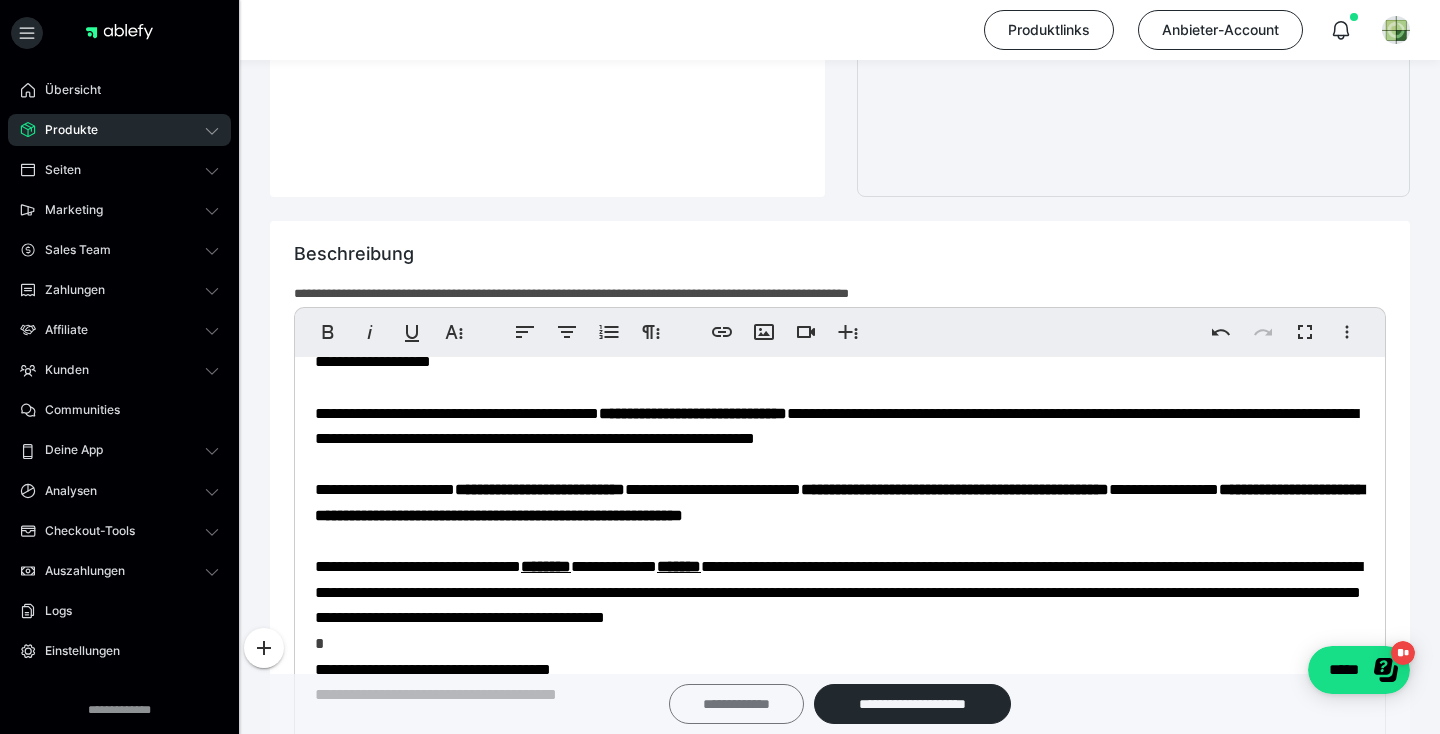 click on "**********" at bounding box center [736, 704] 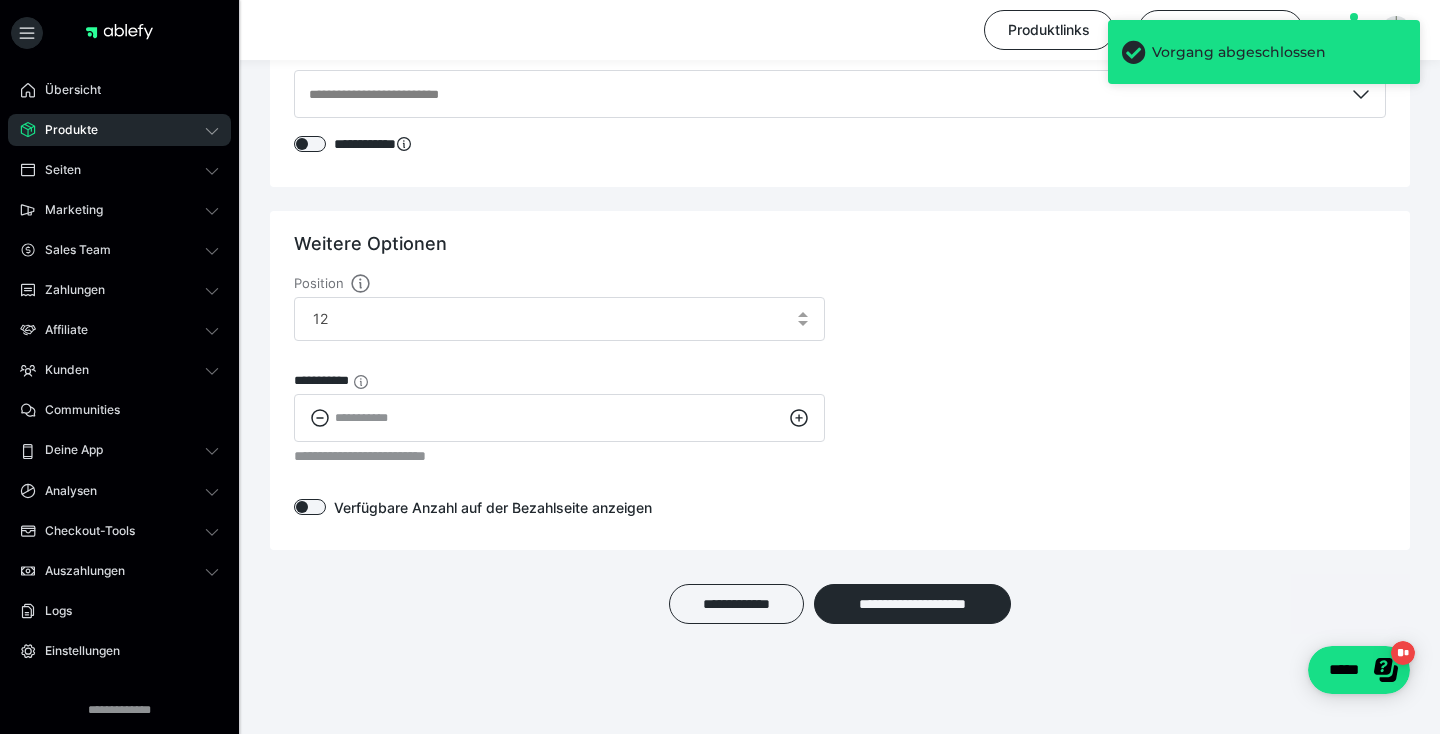 scroll, scrollTop: 2751, scrollLeft: 0, axis: vertical 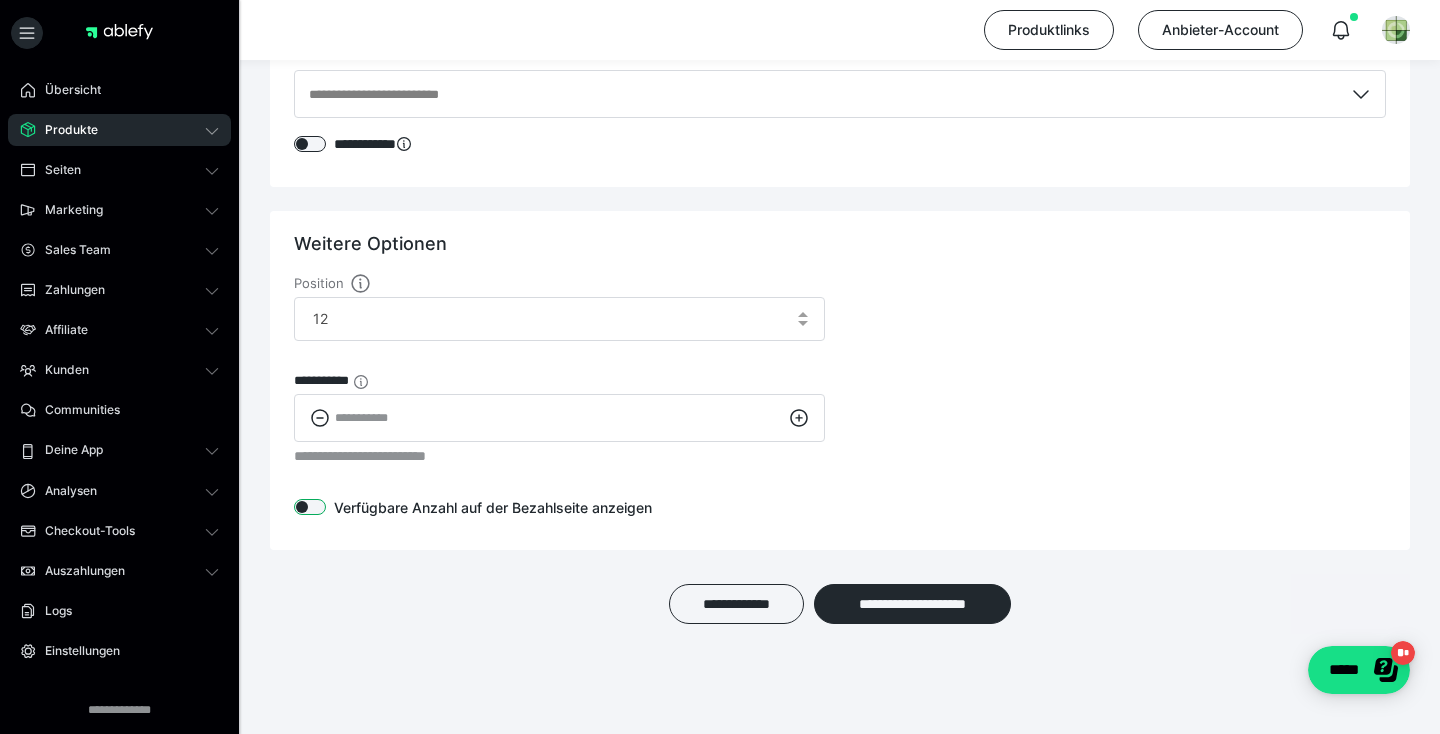 click at bounding box center (310, 507) 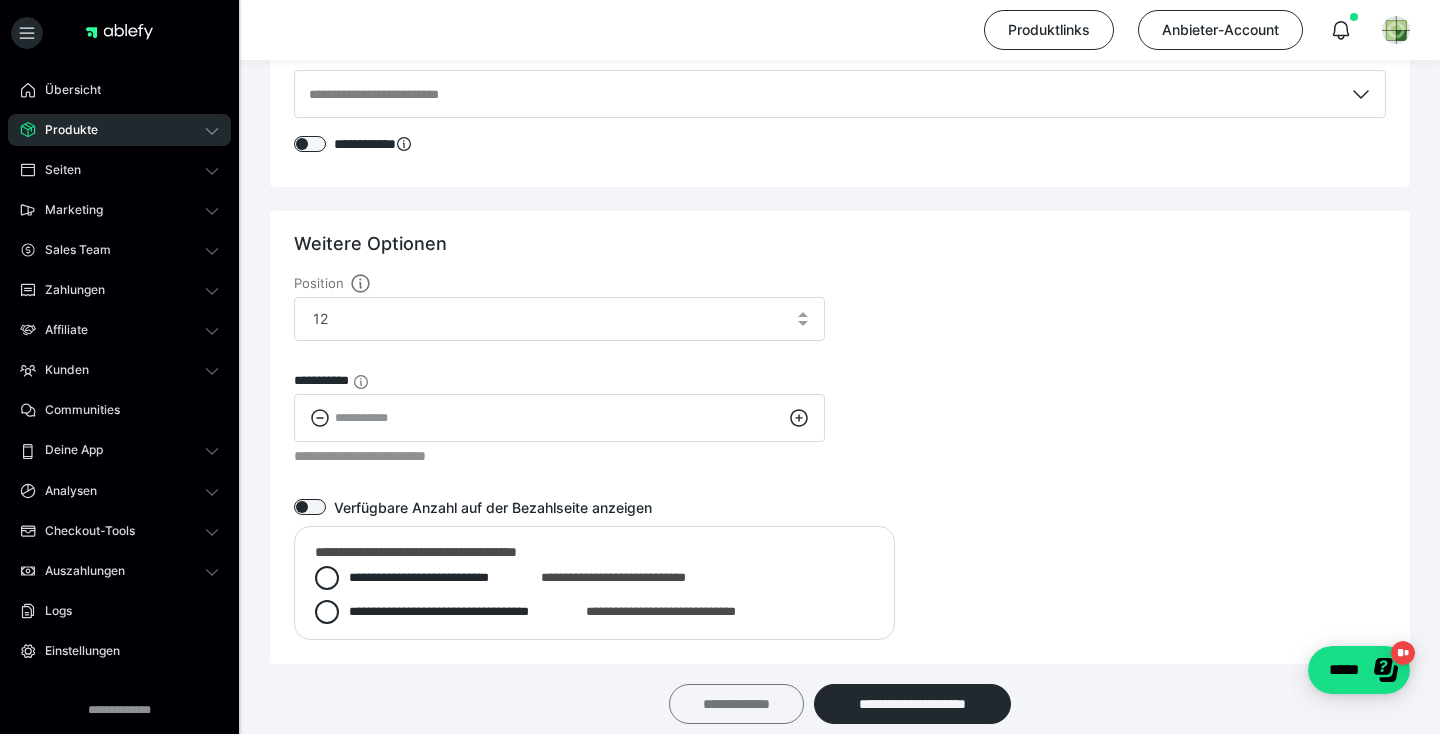 click on "**********" at bounding box center (736, 704) 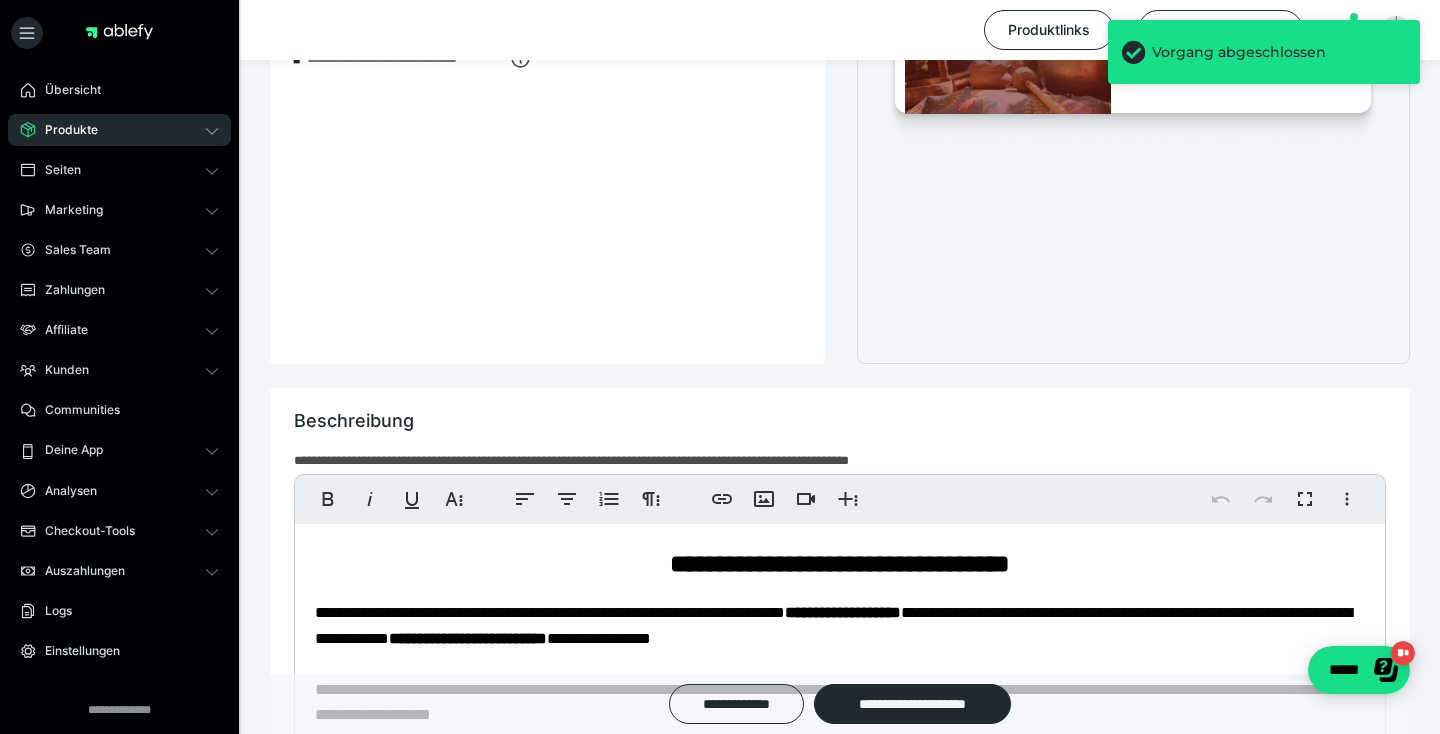 scroll, scrollTop: 837, scrollLeft: 0, axis: vertical 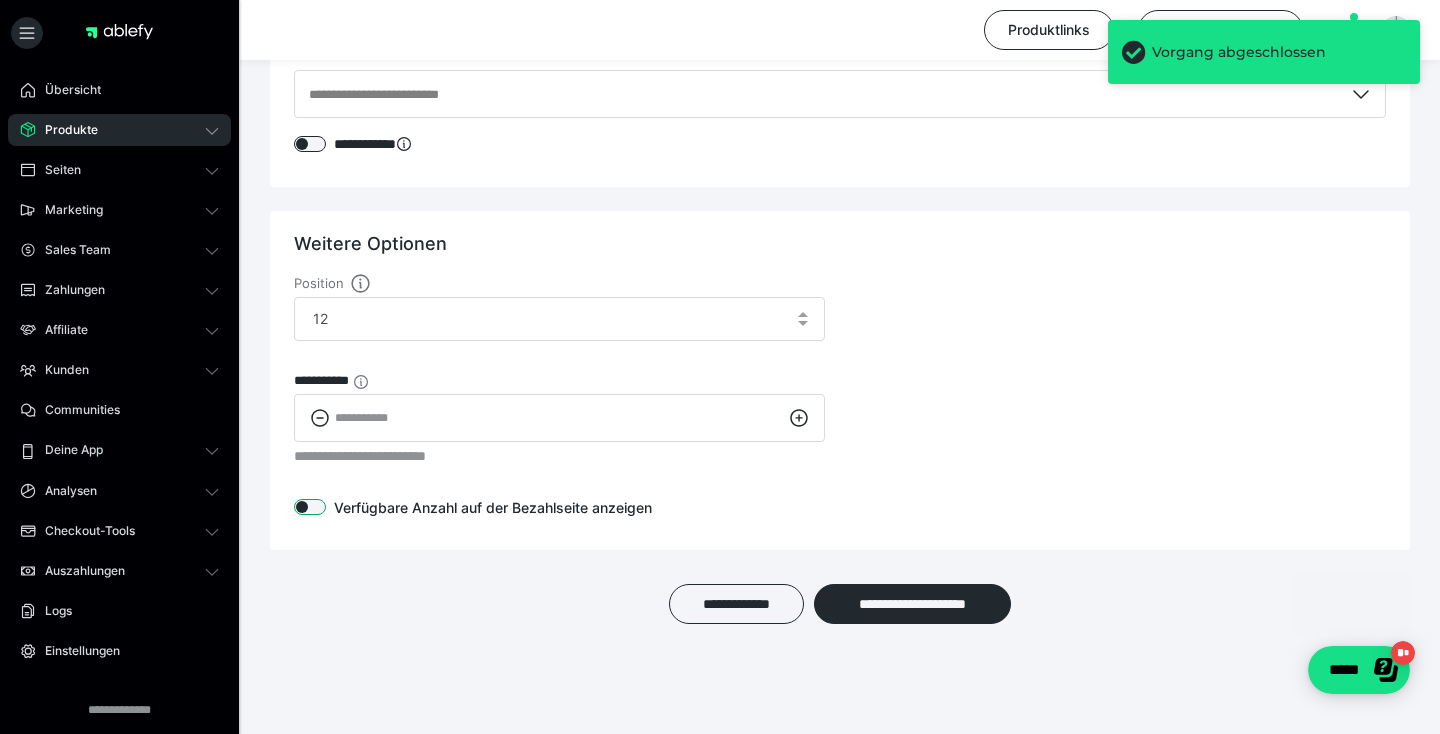 click at bounding box center (310, 507) 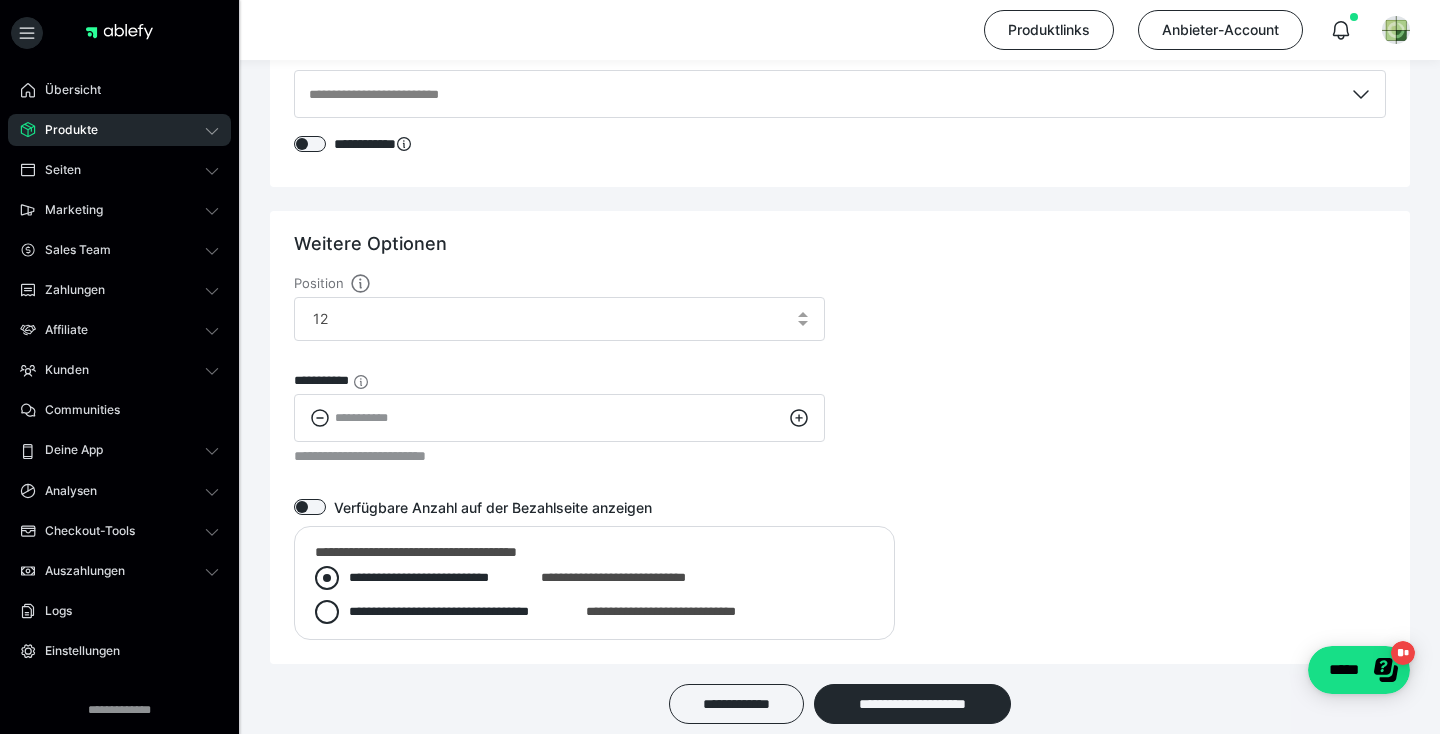 click at bounding box center [327, 578] 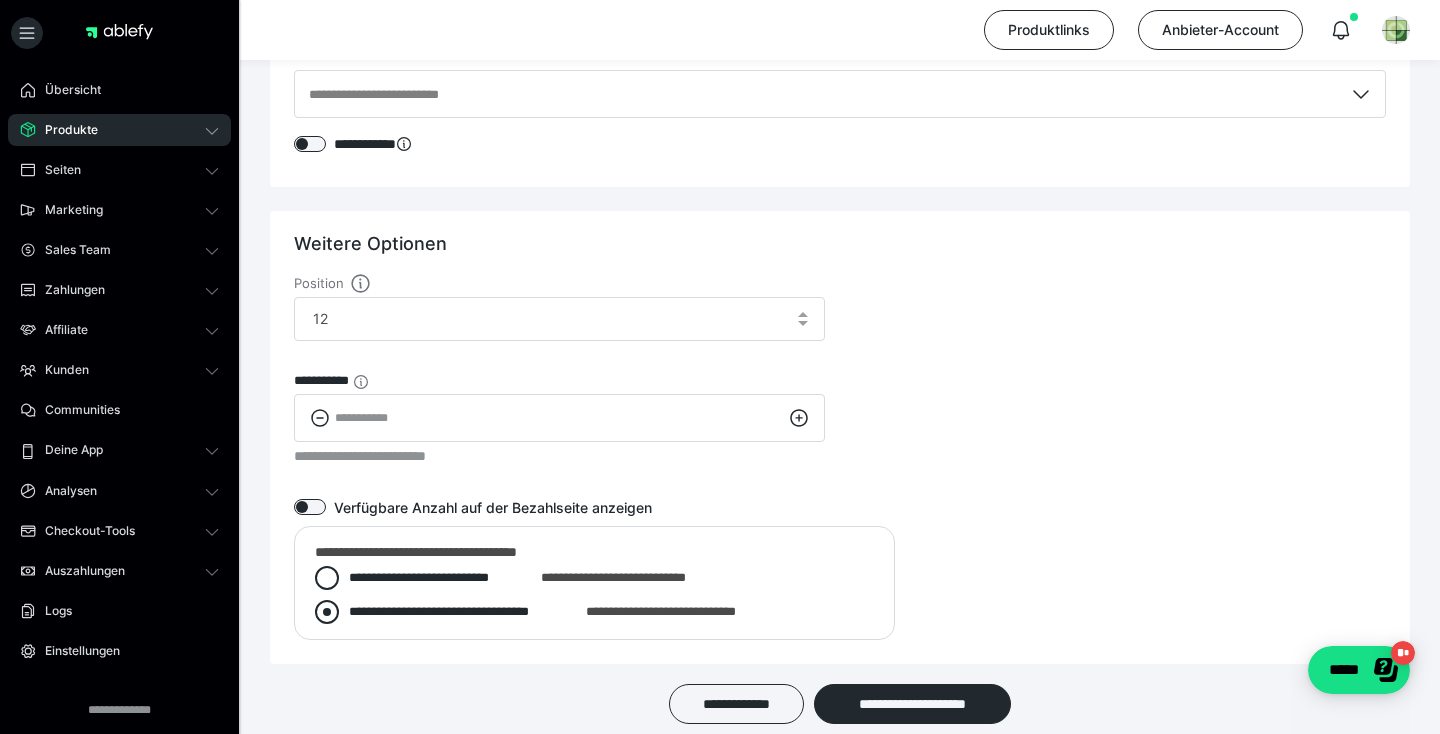 click at bounding box center (327, 612) 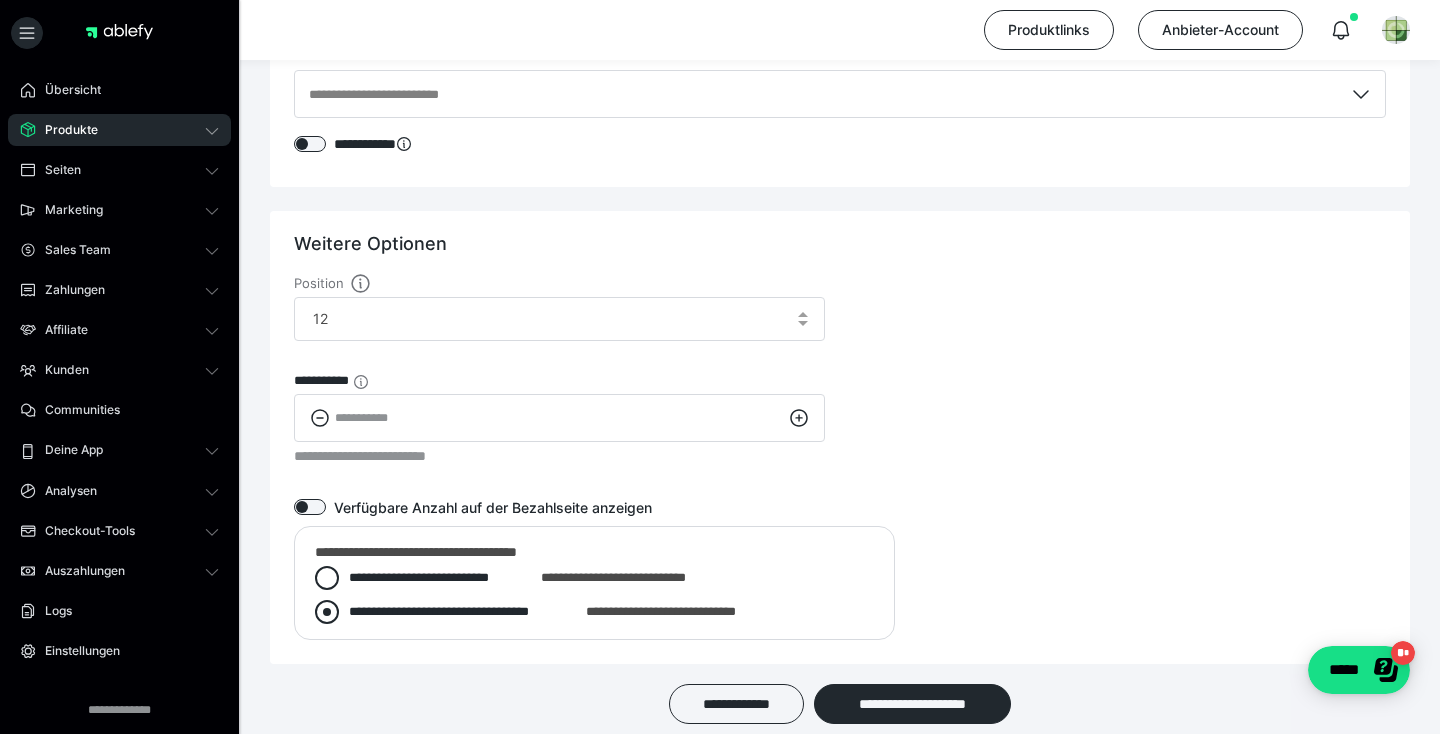 radio on "****" 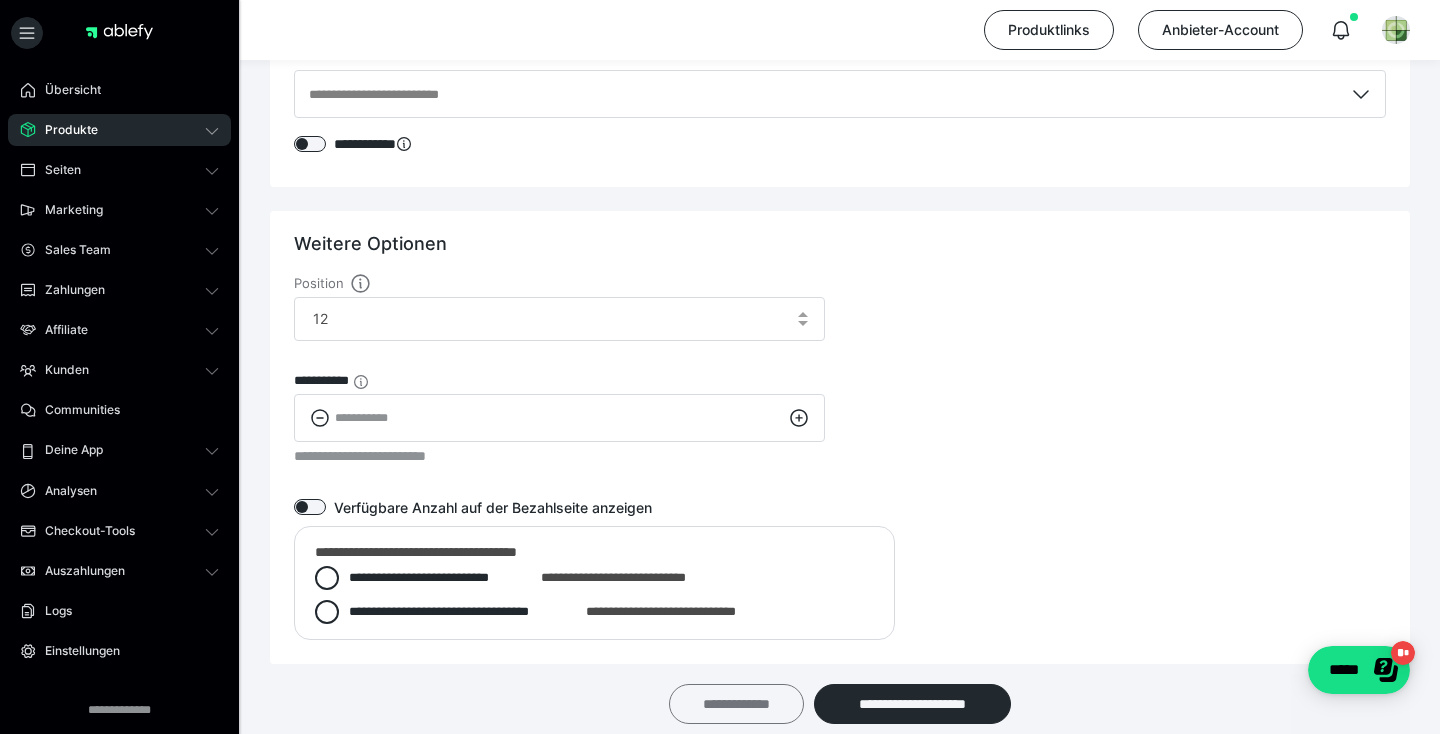click on "**********" at bounding box center (736, 704) 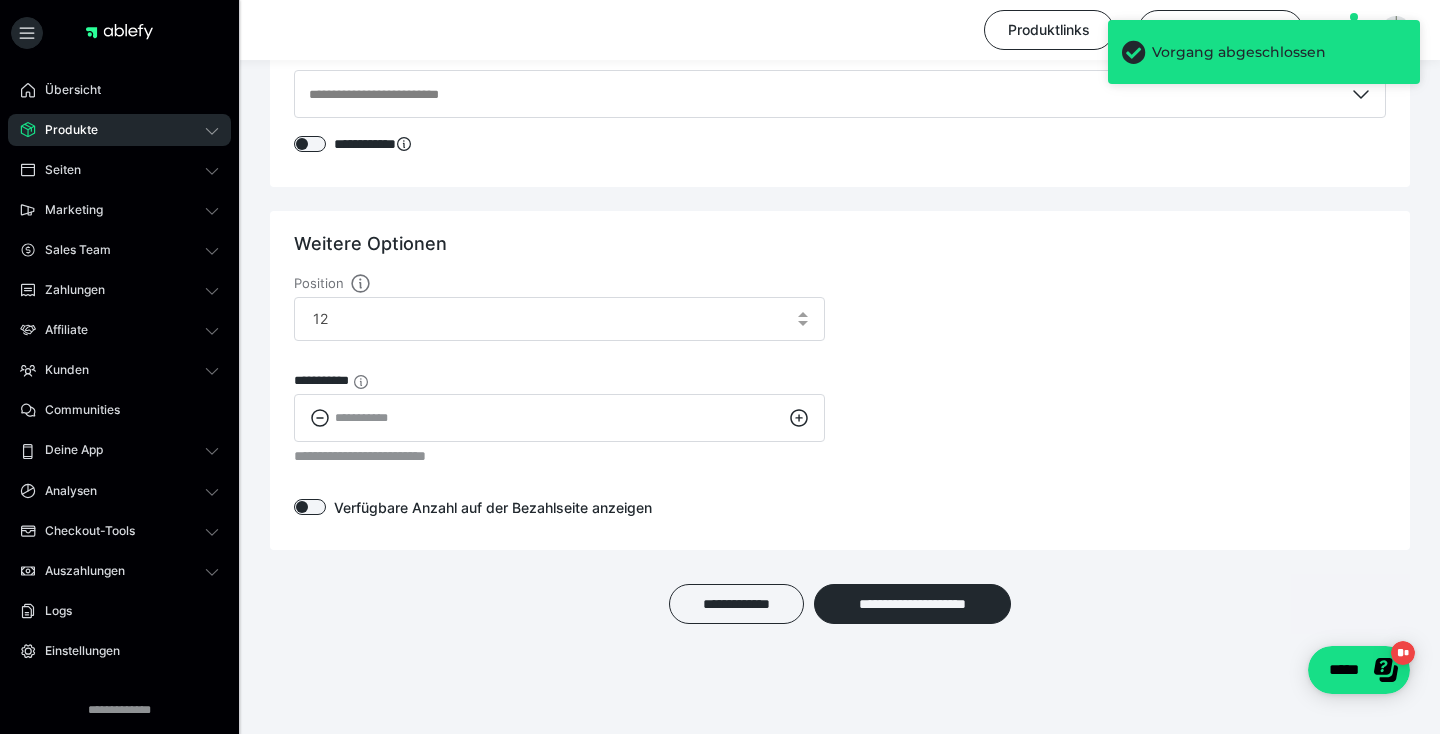 scroll, scrollTop: 2751, scrollLeft: 0, axis: vertical 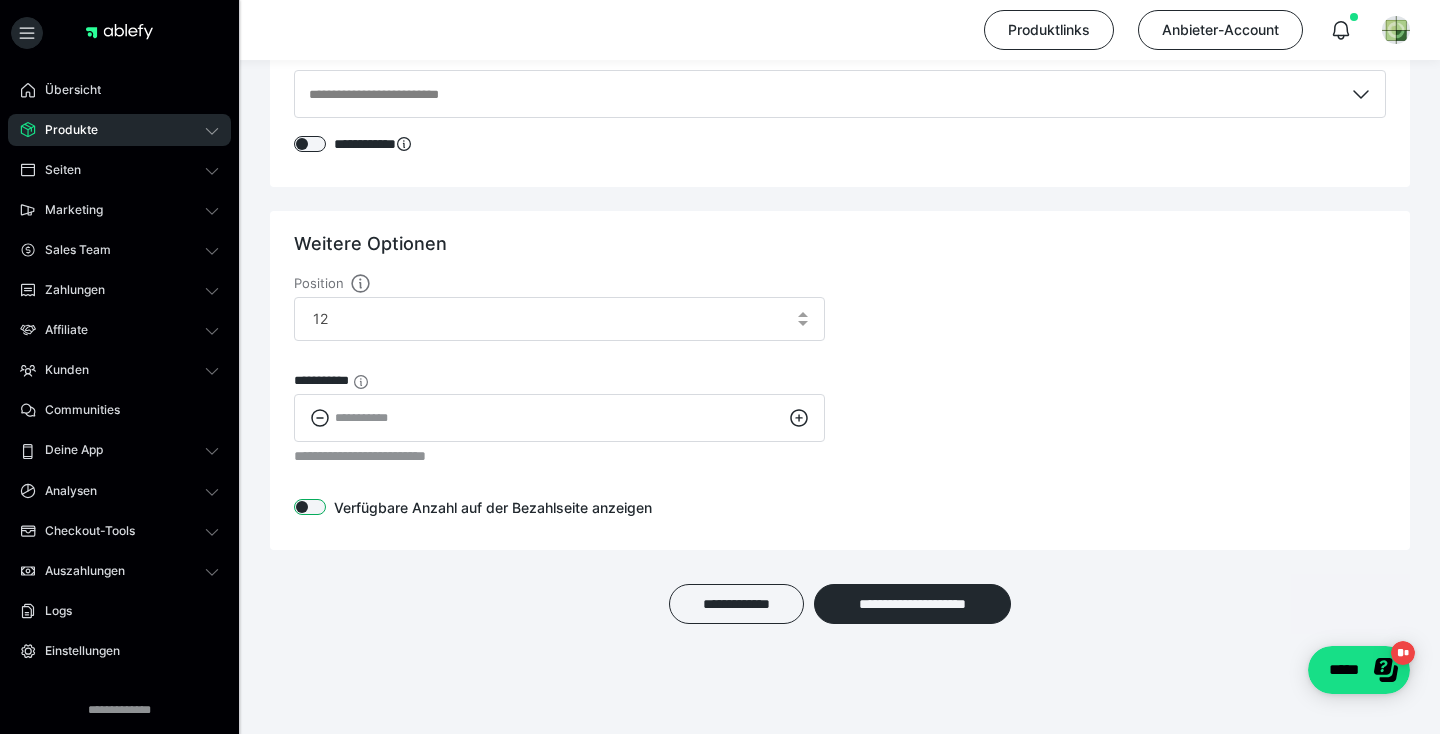 click at bounding box center (310, 507) 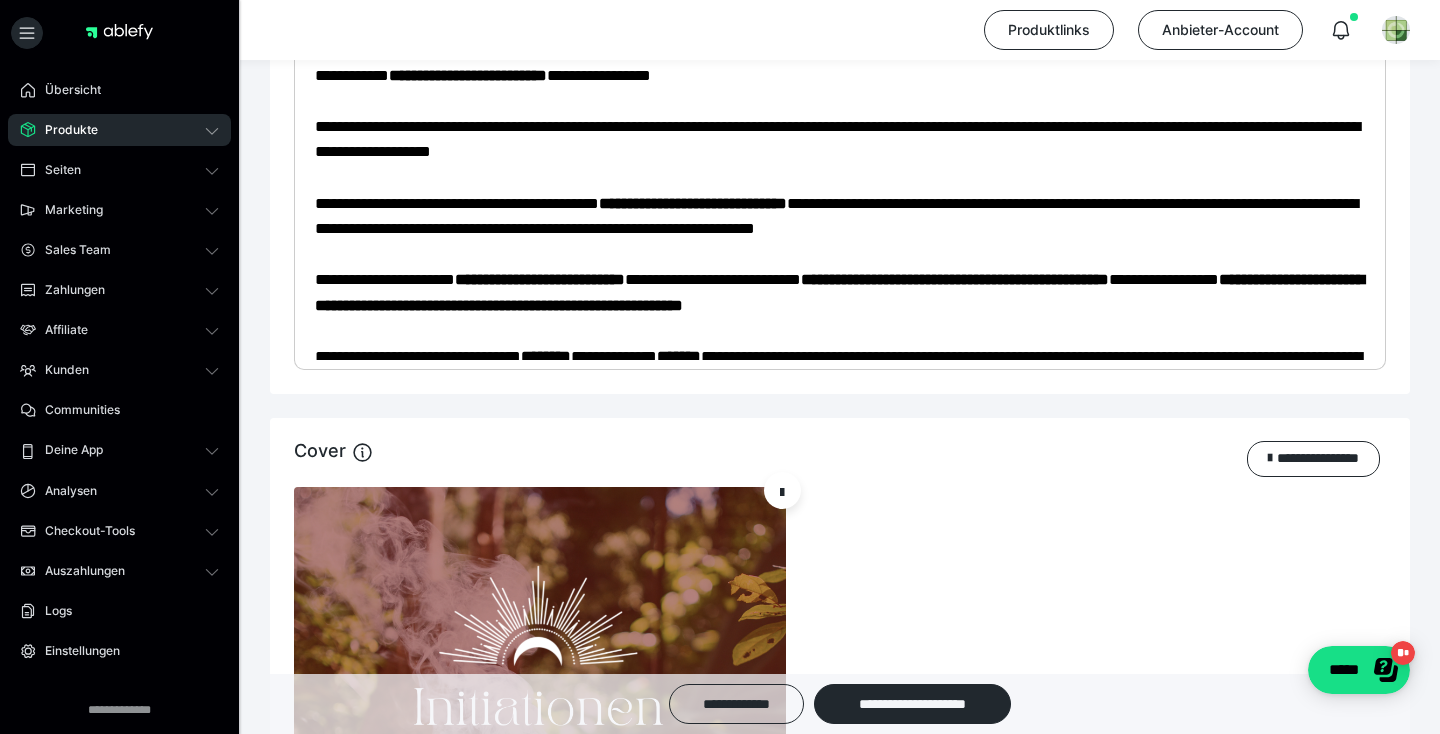 scroll, scrollTop: 1301, scrollLeft: 0, axis: vertical 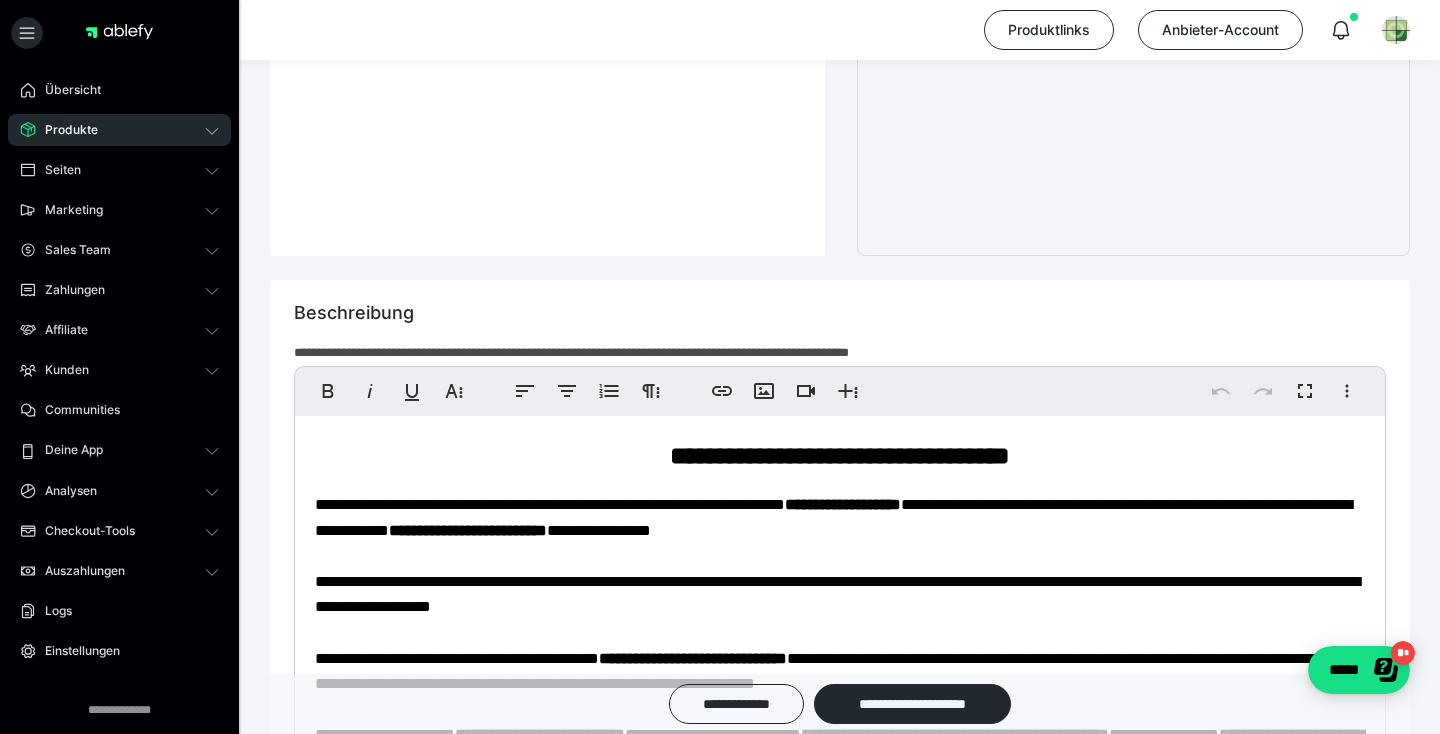 click on "Produkte" at bounding box center (64, 130) 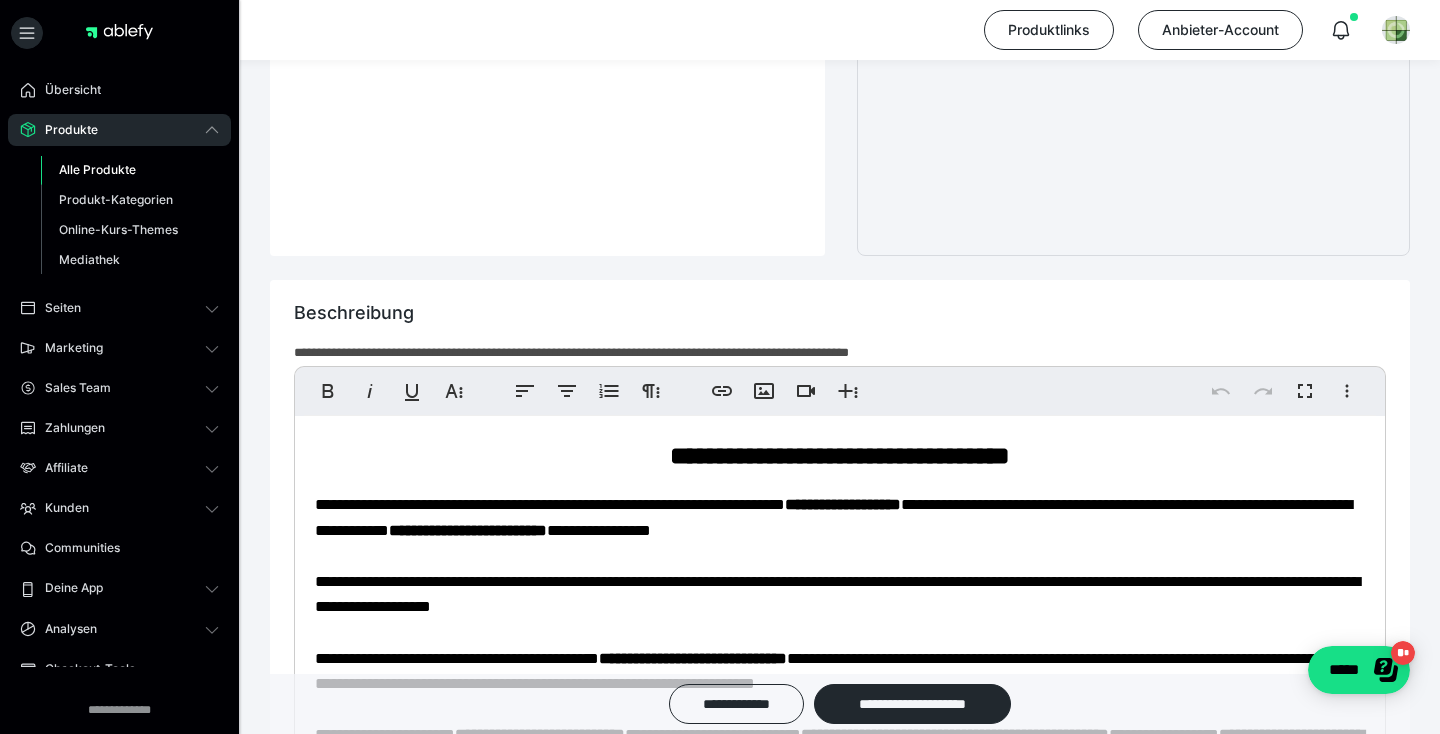 click on "Alle Produkte" at bounding box center [97, 169] 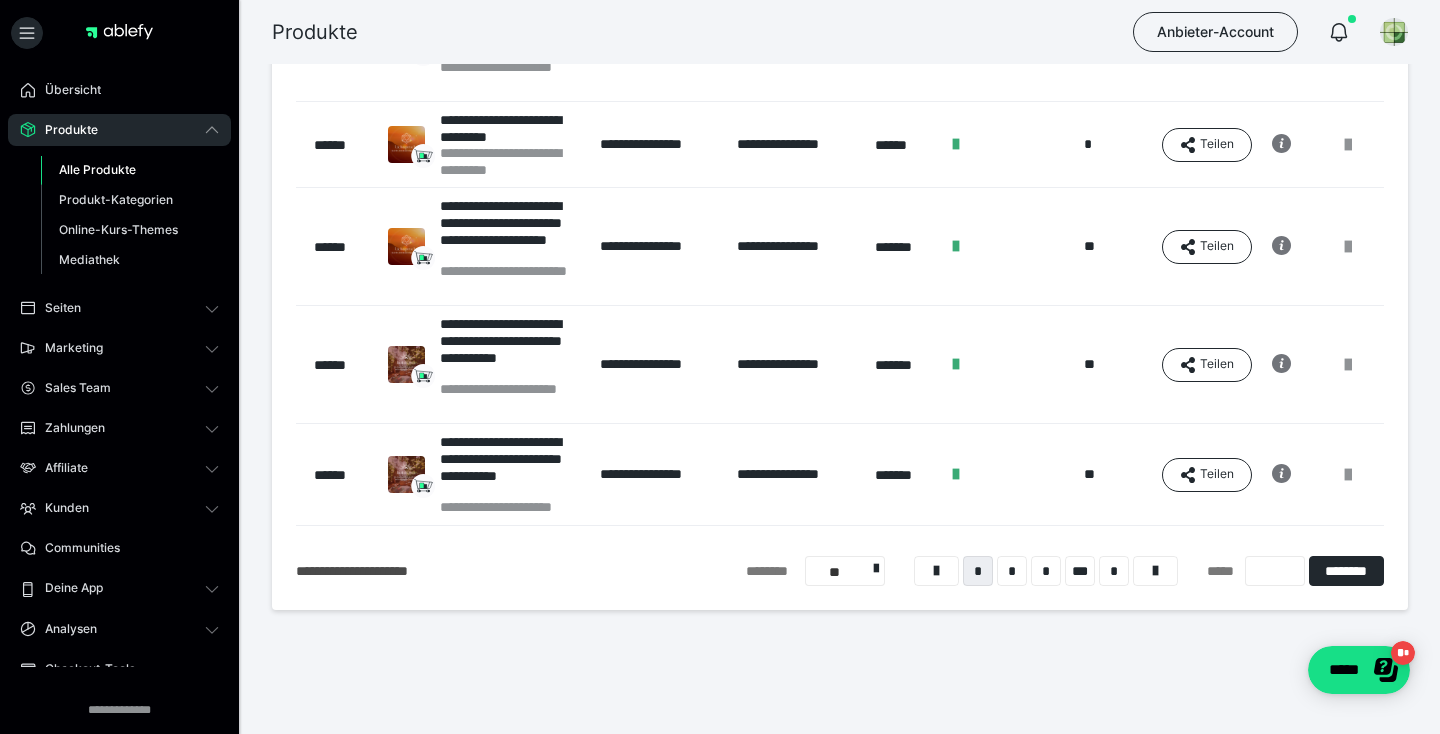 scroll, scrollTop: 816, scrollLeft: 0, axis: vertical 